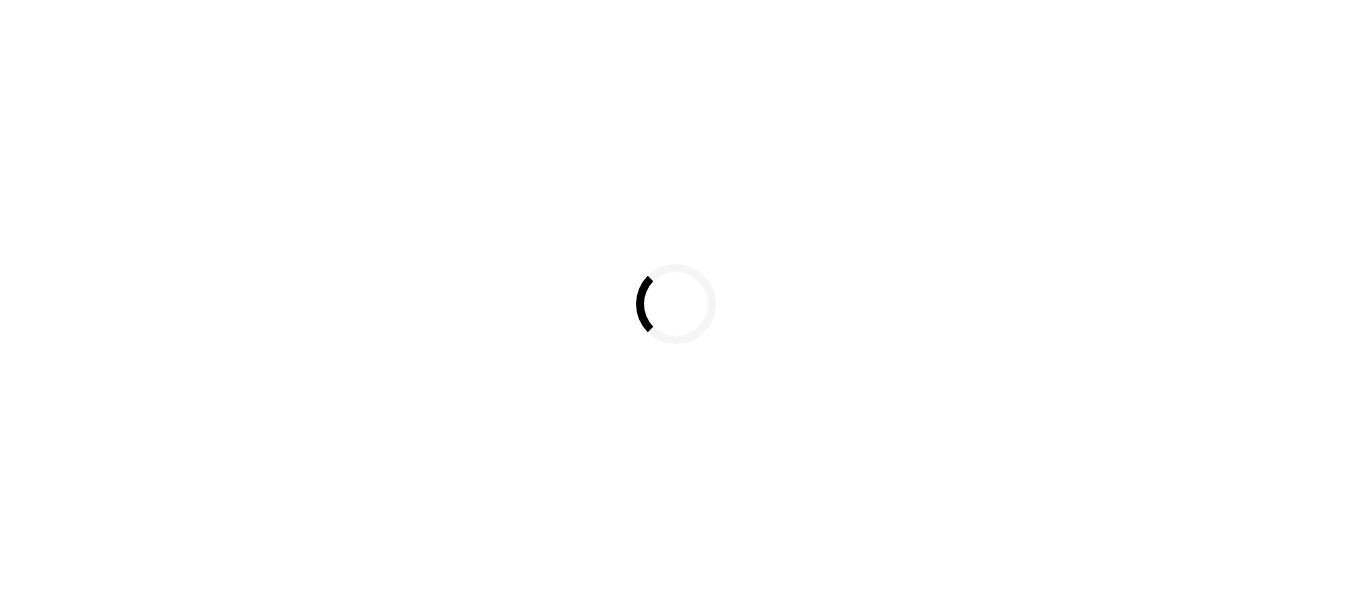 scroll, scrollTop: 0, scrollLeft: 0, axis: both 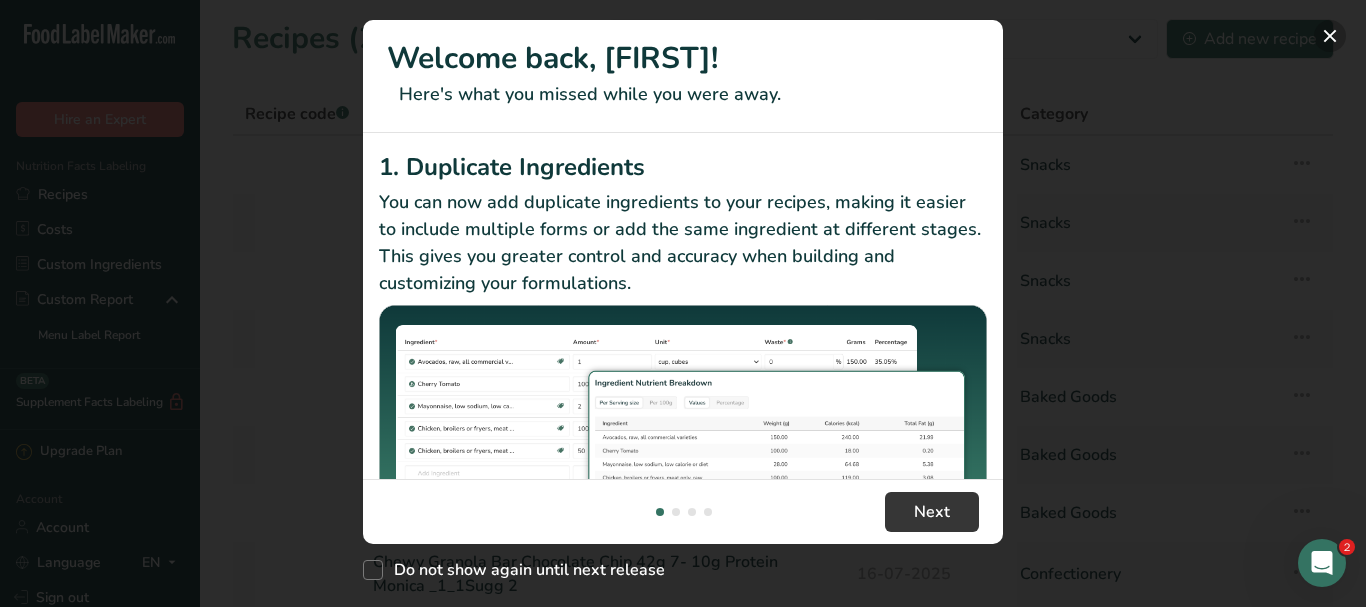 click at bounding box center [1330, 36] 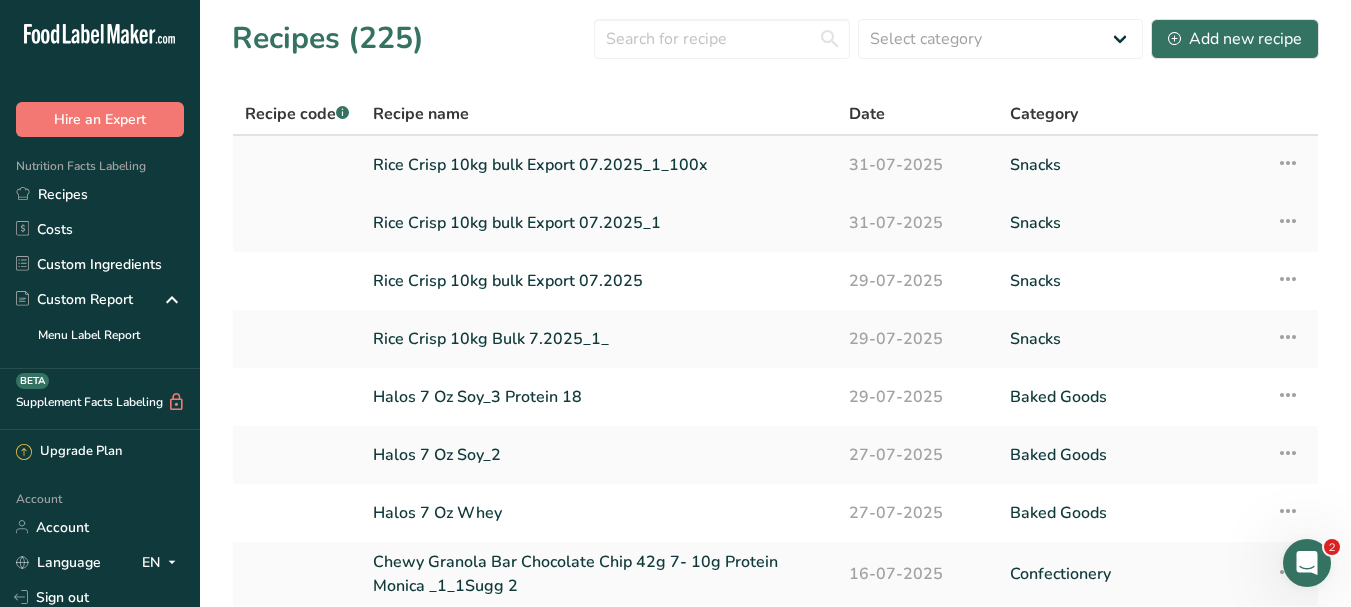click on "Rice Crisp 10kg bulk  Export 07.2025_1_100x" at bounding box center (599, 165) 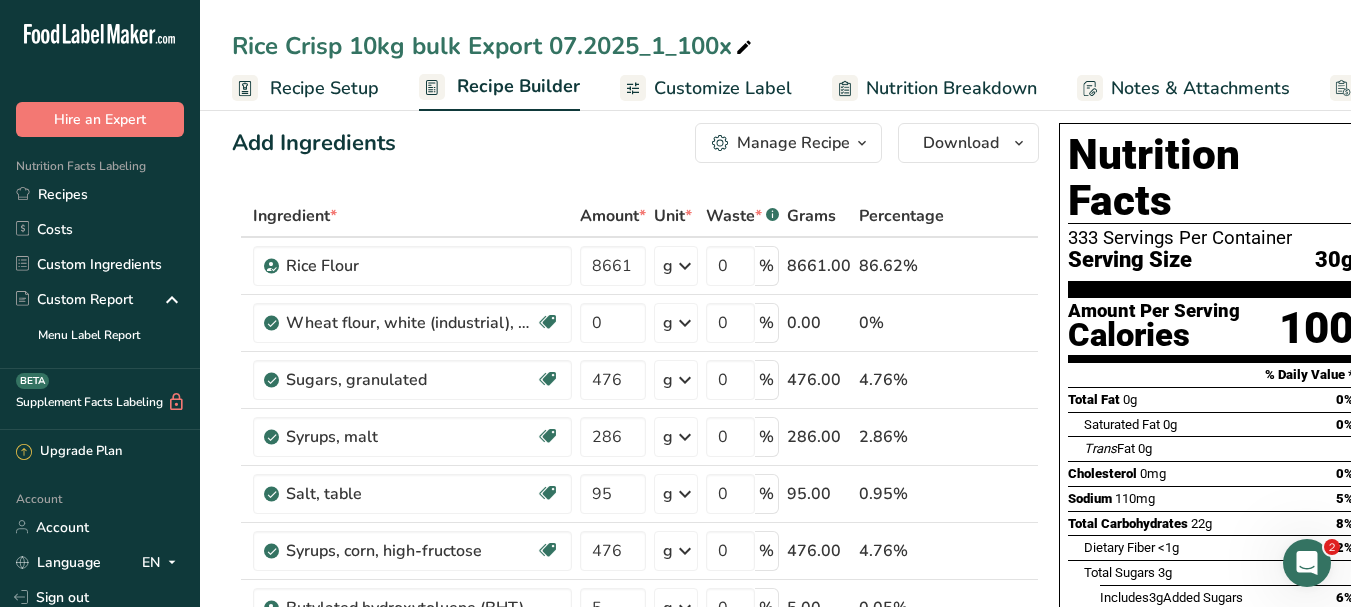 scroll, scrollTop: 19, scrollLeft: 0, axis: vertical 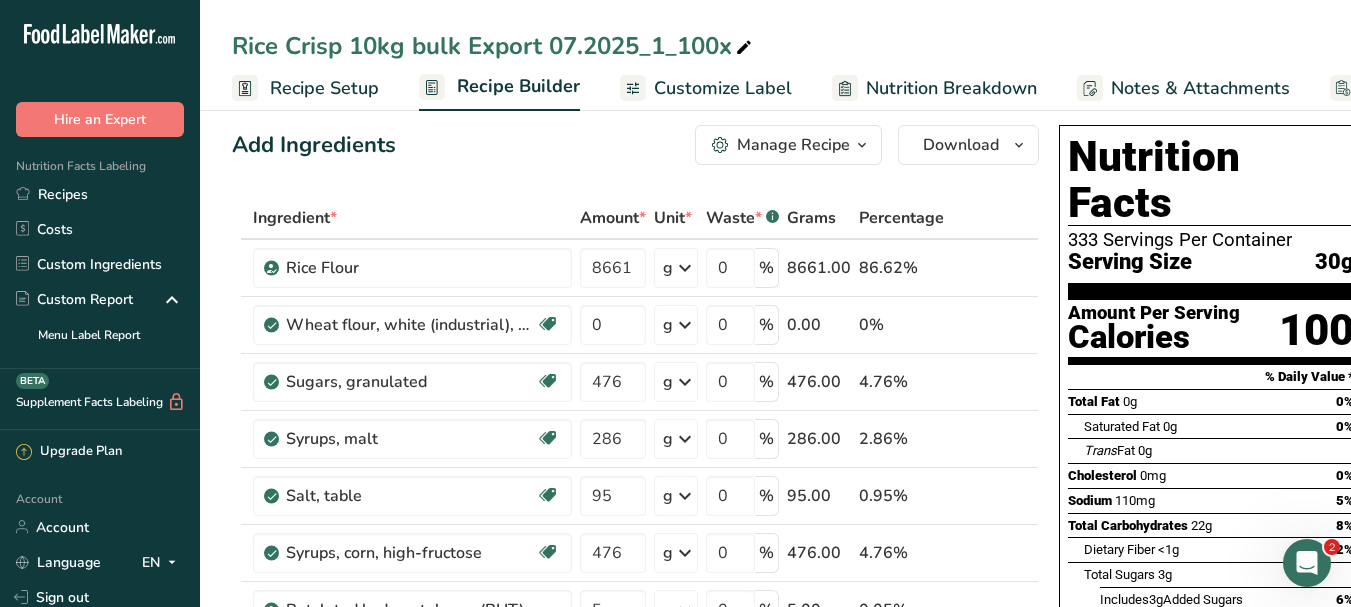 click on "Recipe Setup" at bounding box center (324, 88) 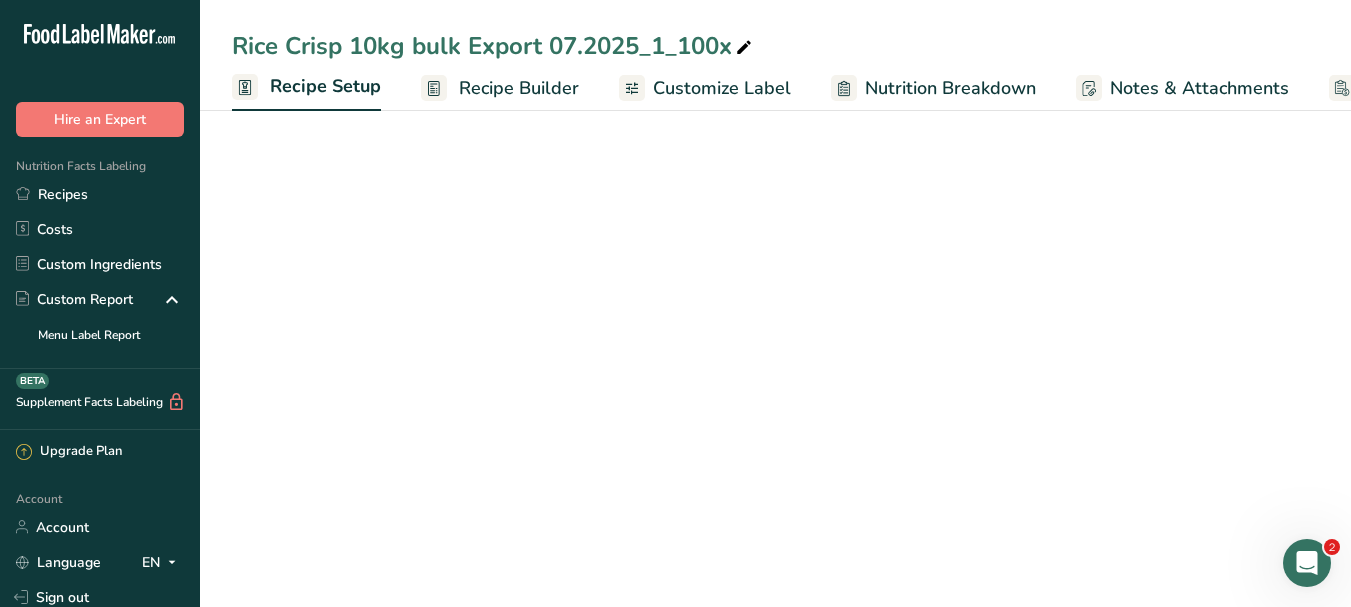 scroll, scrollTop: 0, scrollLeft: 7, axis: horizontal 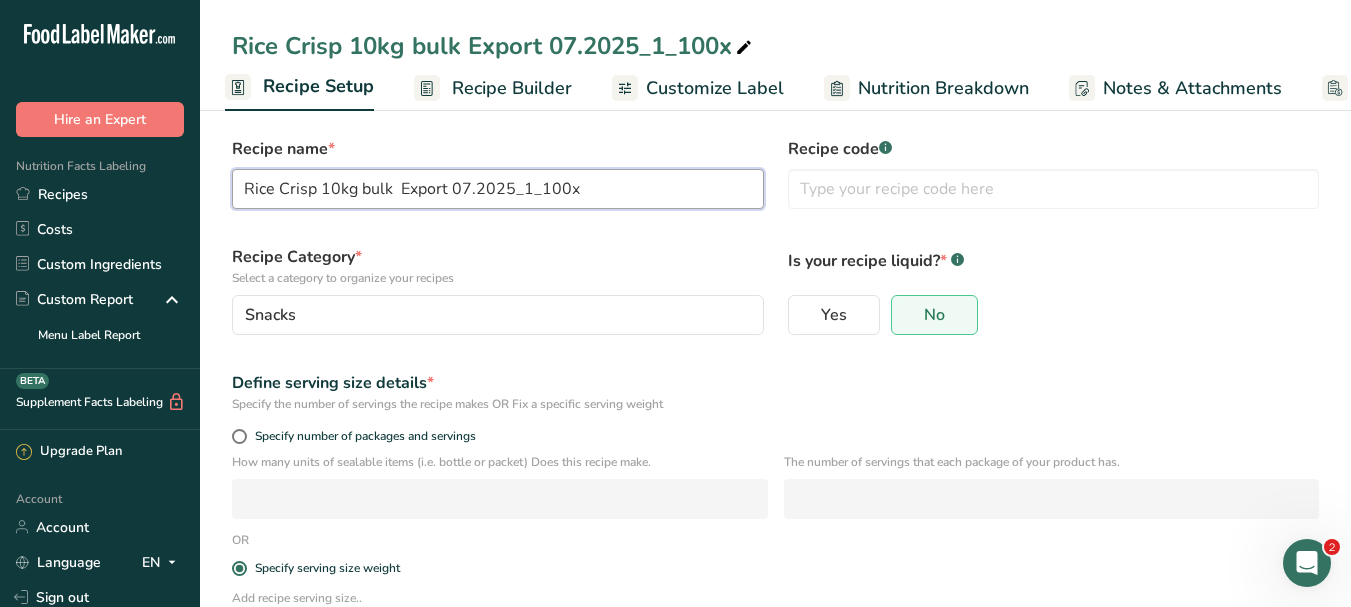 drag, startPoint x: 336, startPoint y: 191, endPoint x: 324, endPoint y: 195, distance: 12.649111 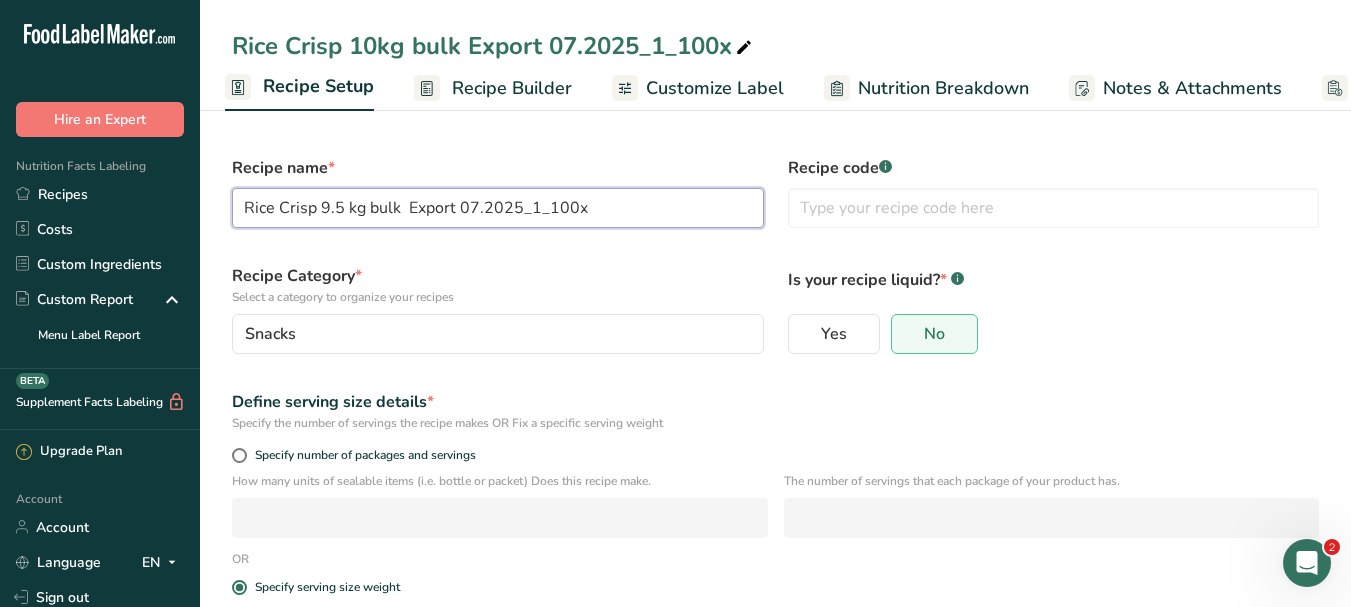scroll, scrollTop: 183, scrollLeft: 0, axis: vertical 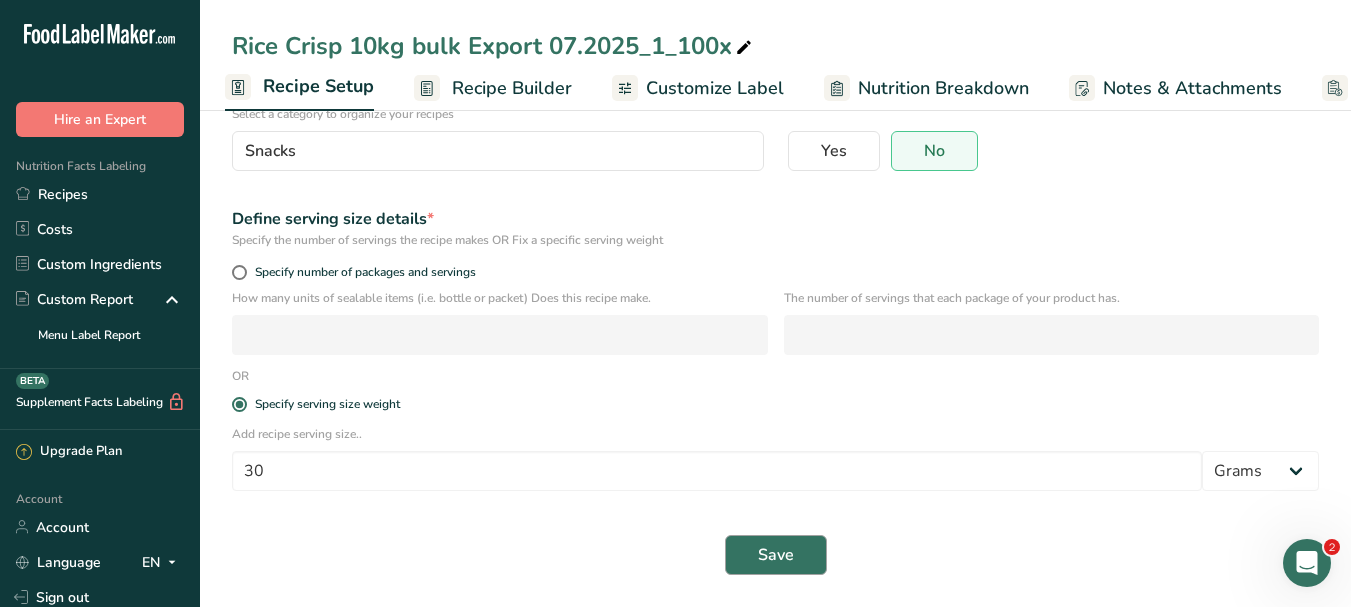 type on "Rice Crisp 9.5 kg bulk  Export 07.2025_1_100x" 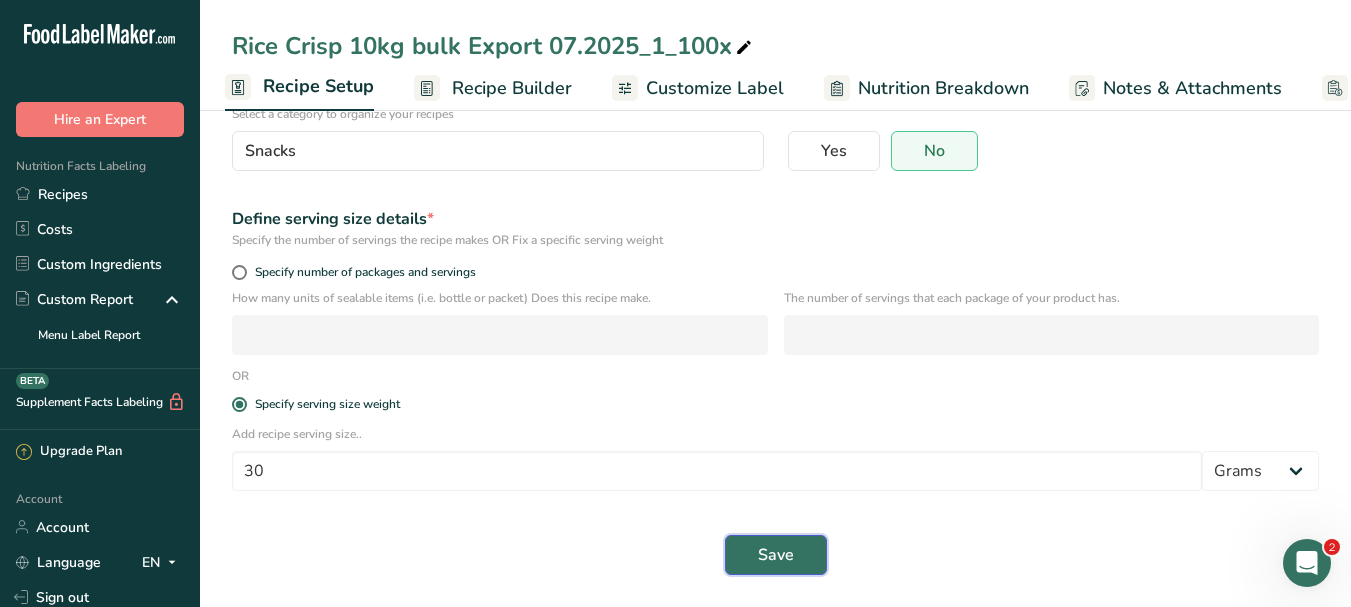 click on "Save" at bounding box center [776, 555] 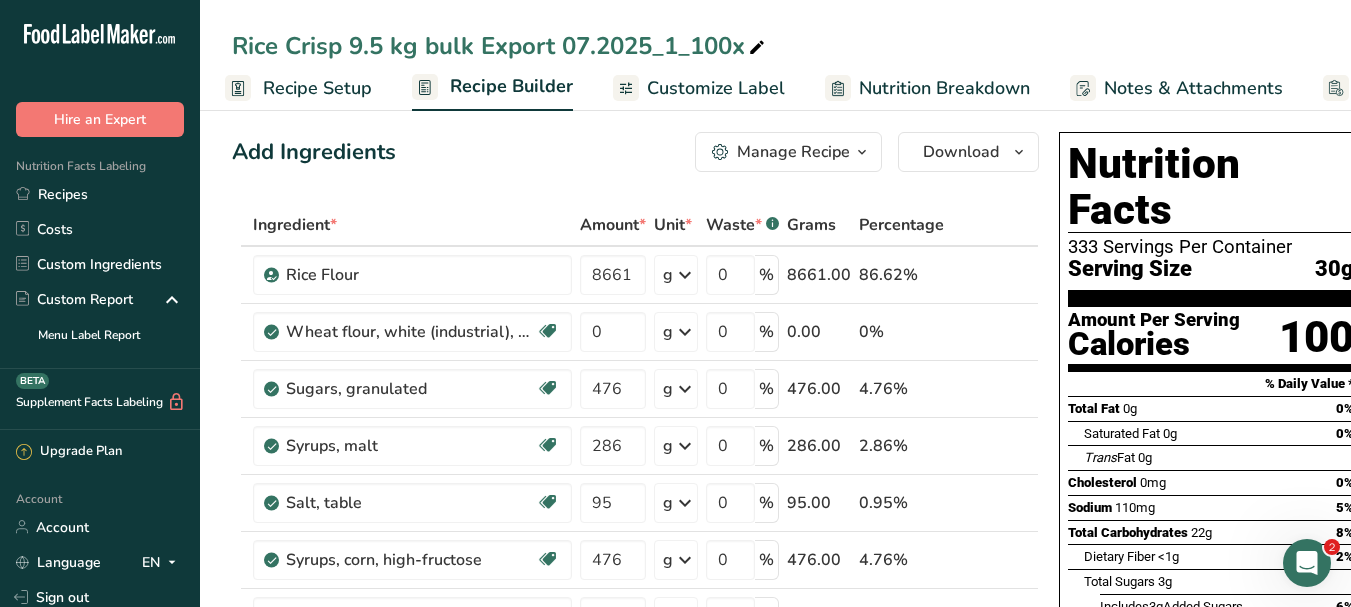 scroll, scrollTop: 0, scrollLeft: 0, axis: both 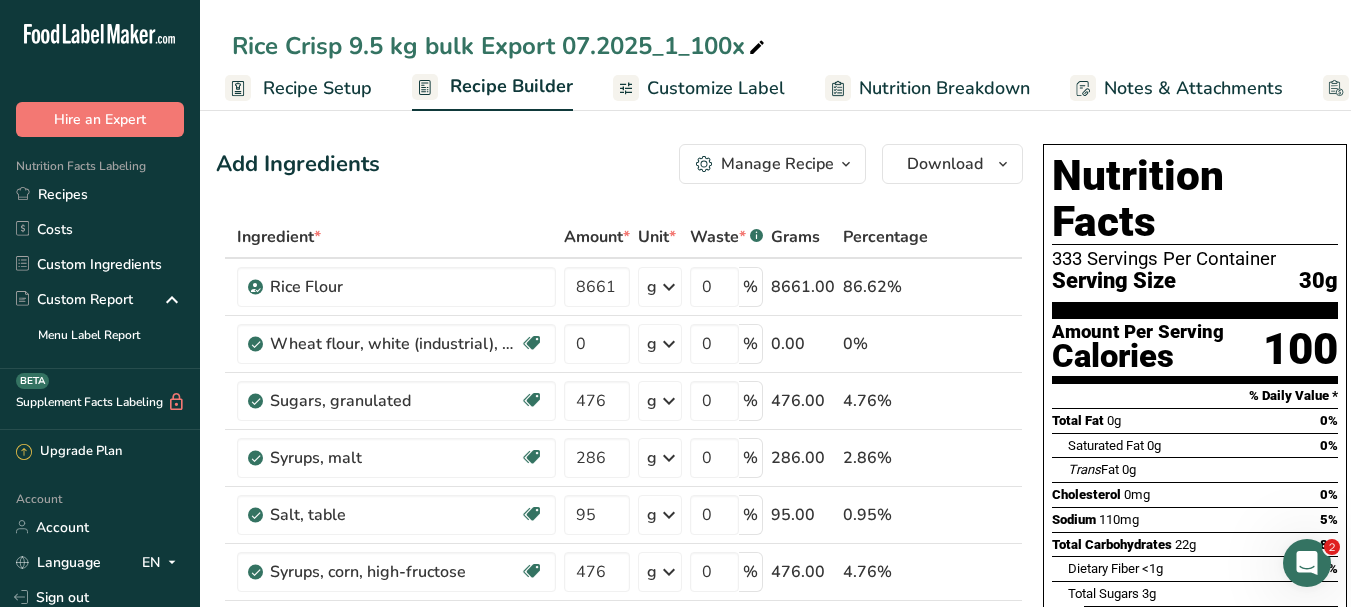 click on "Manage Recipe" at bounding box center [777, 164] 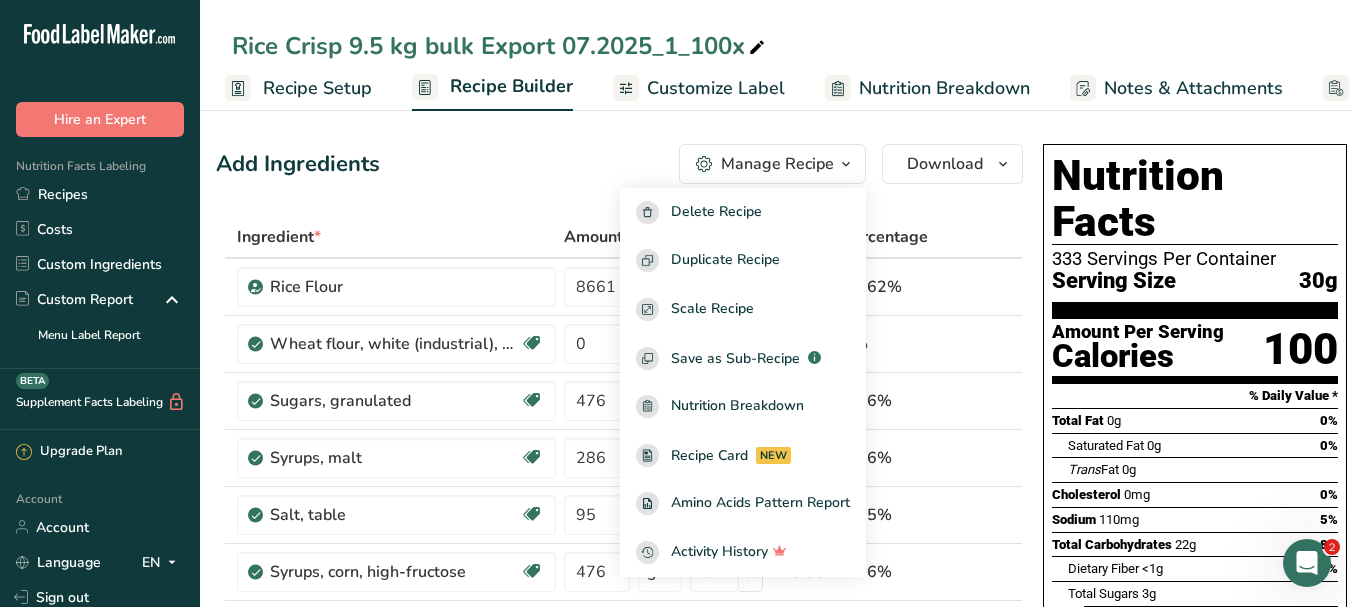 click on "Add Ingredients
Manage Recipe         Delete Recipe           Duplicate Recipe             Scale Recipe             Save as Sub-Recipe   .a-a{fill:#347362;}.b-a{fill:#fff;}                               Nutrition Breakdown                 Recipe Card
NEW
Amino Acids Pattern Report           Activity History
Download
Choose your preferred label style
Standard FDA label
Standard FDA label
The most common format for nutrition facts labels in compliance with the FDA's typeface, style and requirements
Tabular FDA label
A label format compliant with the FDA regulations presented in a tabular (horizontal) display.
Linear FDA label
A simple linear display for small sized packages.
Simplified FDA label" at bounding box center (619, 164) 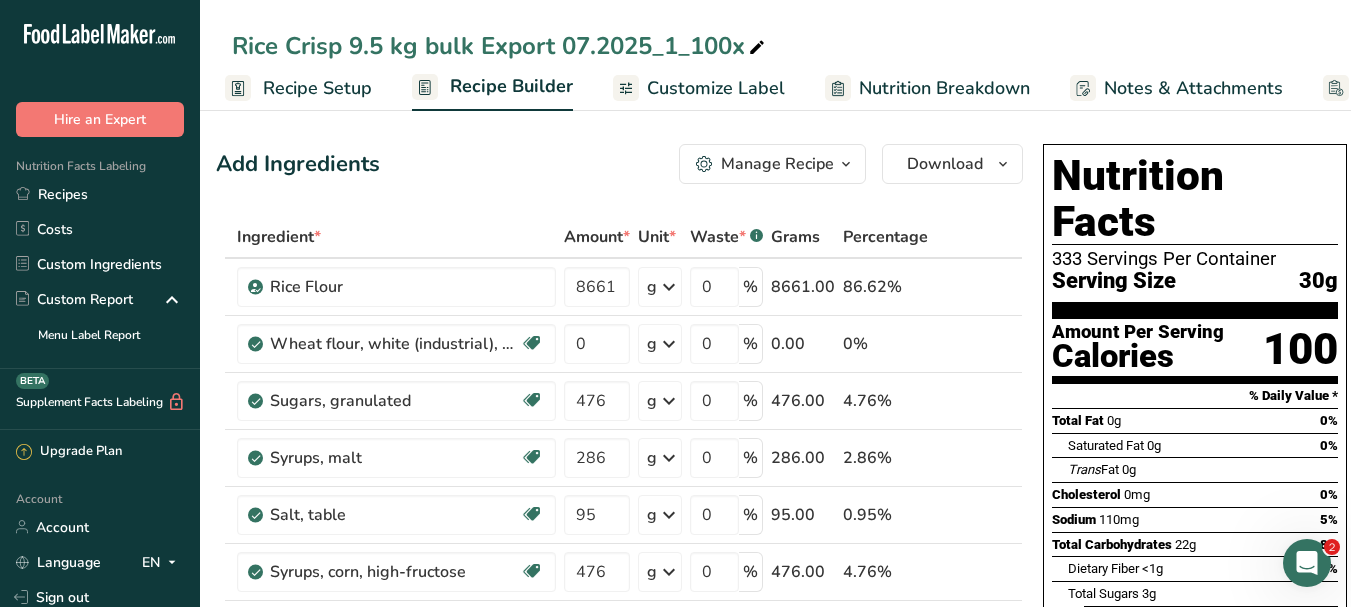 click on "Manage Recipe" at bounding box center [777, 164] 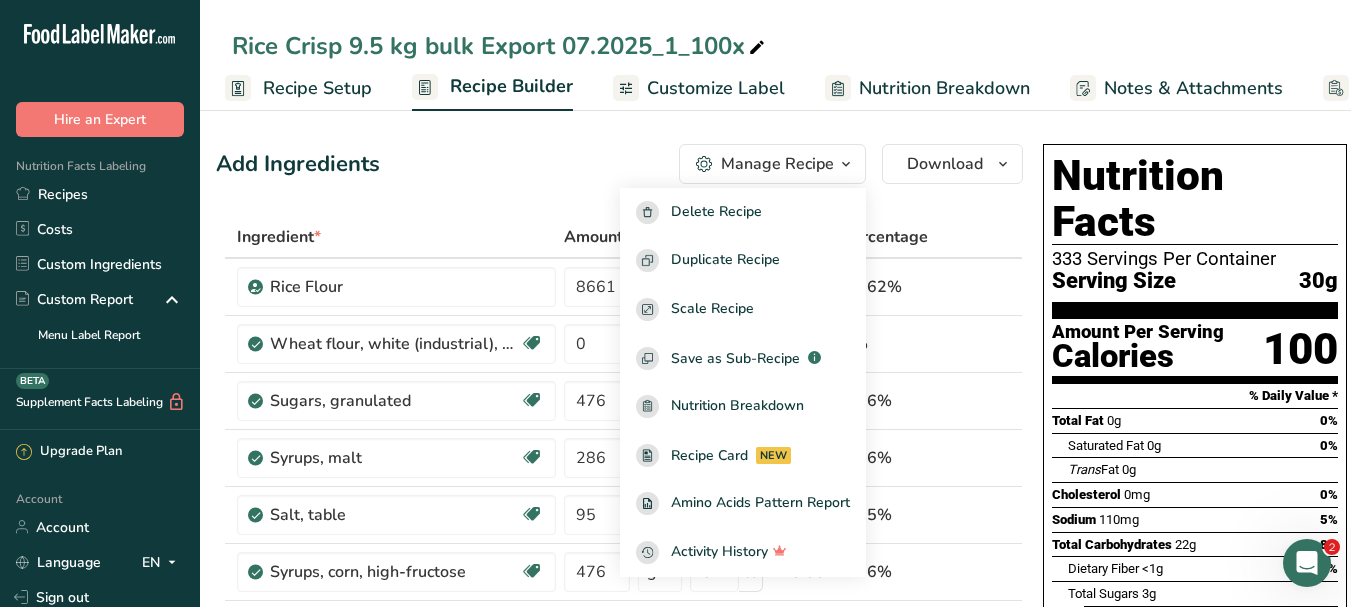 scroll, scrollTop: 33, scrollLeft: 0, axis: vertical 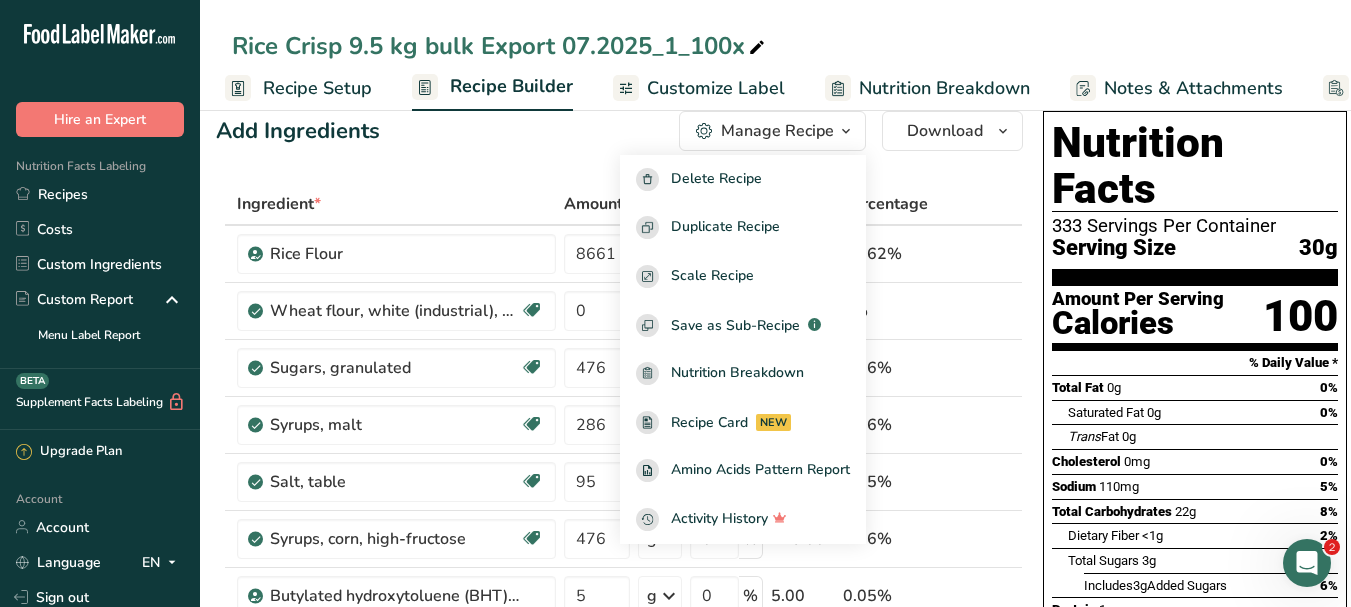 click on "Add Ingredients
Manage Recipe         Delete Recipe           Duplicate Recipe             Scale Recipe             Save as Sub-Recipe   .a-a{fill:#347362;}.b-a{fill:#fff;}                               Nutrition Breakdown                 Recipe Card
NEW
Amino Acids Pattern Report           Activity History
Download
Choose your preferred label style
Standard FDA label
Standard FDA label
The most common format for nutrition facts labels in compliance with the FDA's typeface, style and requirements
Tabular FDA label
A label format compliant with the FDA regulations presented in a tabular (horizontal) display.
Linear FDA label
A simple linear display for small sized packages.
Simplified FDA label" at bounding box center (625, 800) 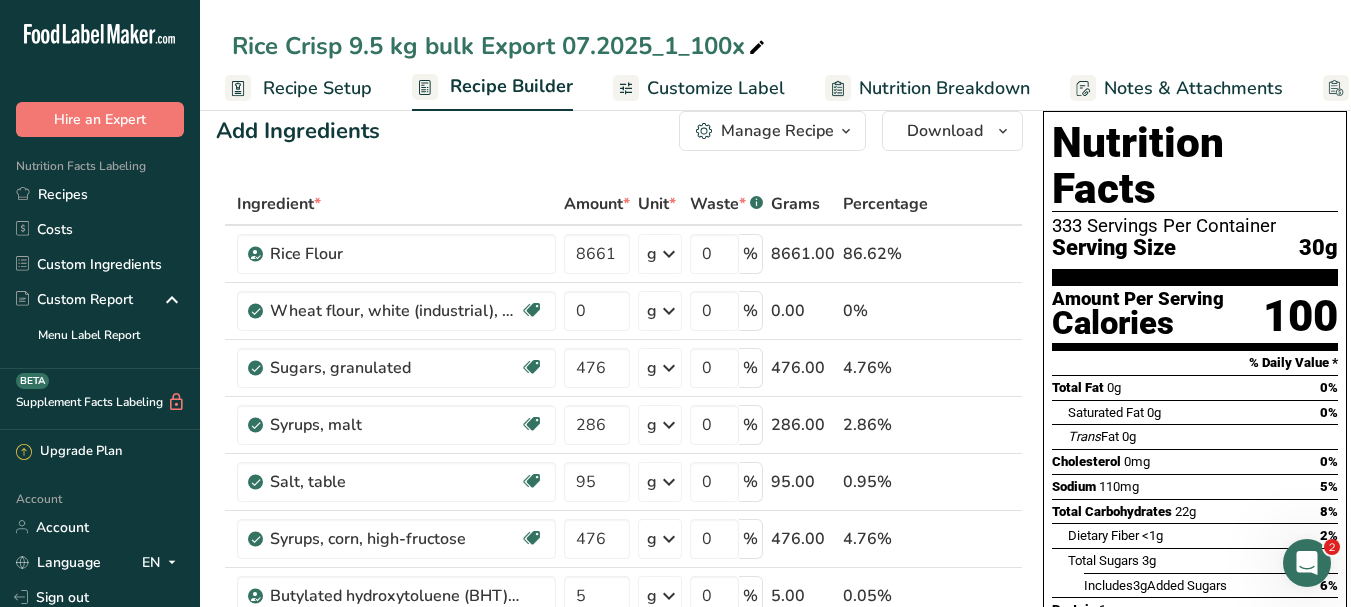 scroll, scrollTop: 0, scrollLeft: 0, axis: both 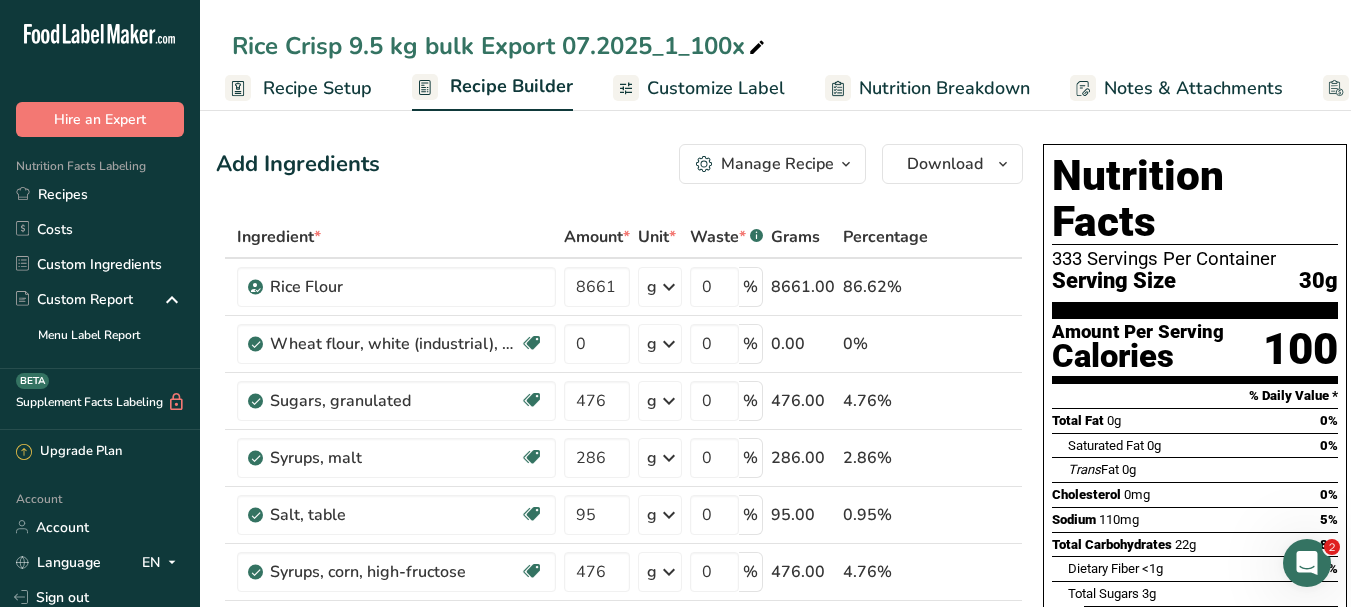 click on "Manage Recipe" at bounding box center (777, 164) 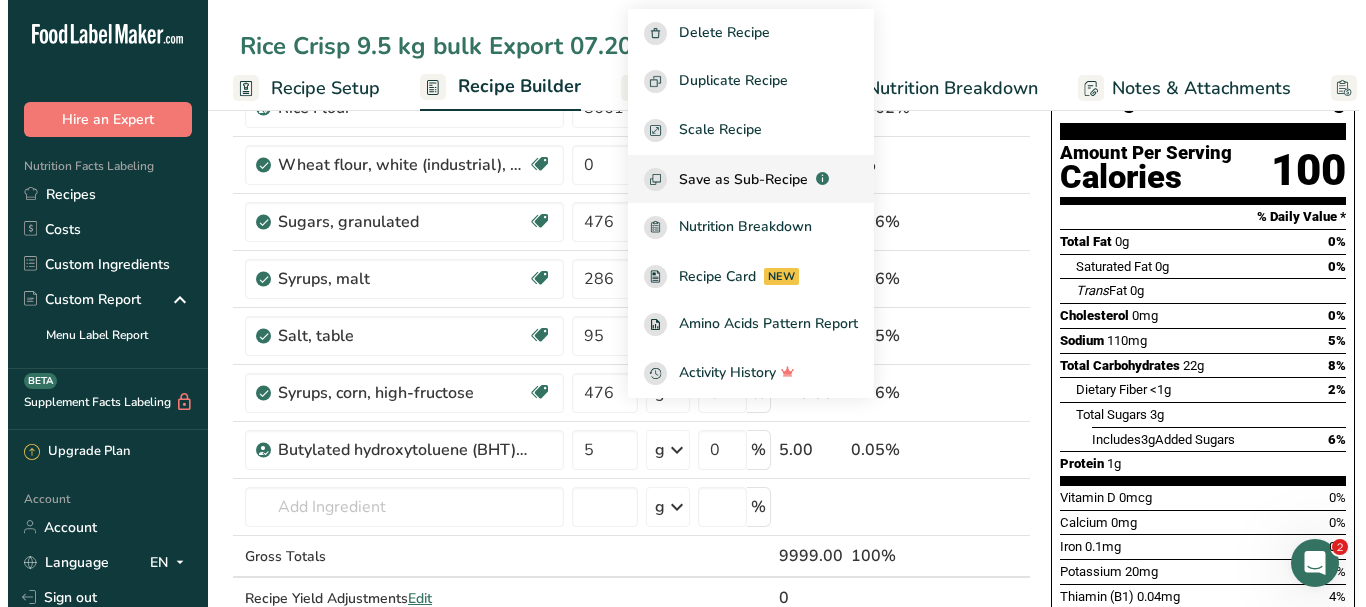 scroll, scrollTop: 0, scrollLeft: 0, axis: both 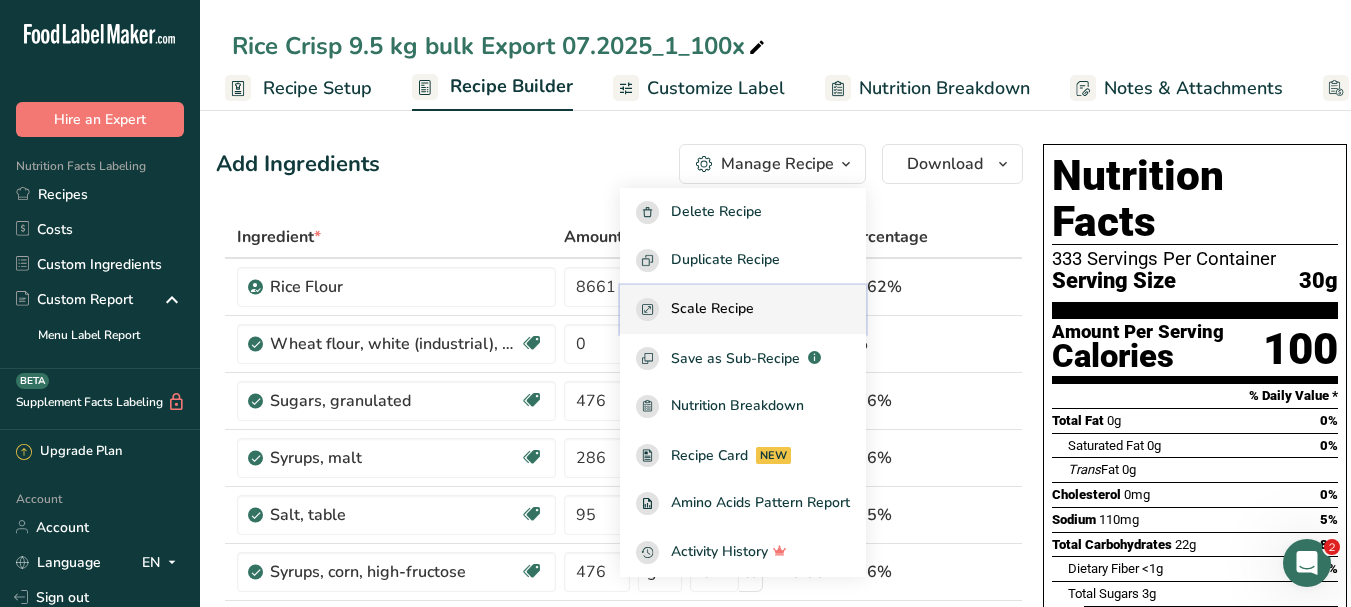 click on "Scale Recipe" at bounding box center (712, 309) 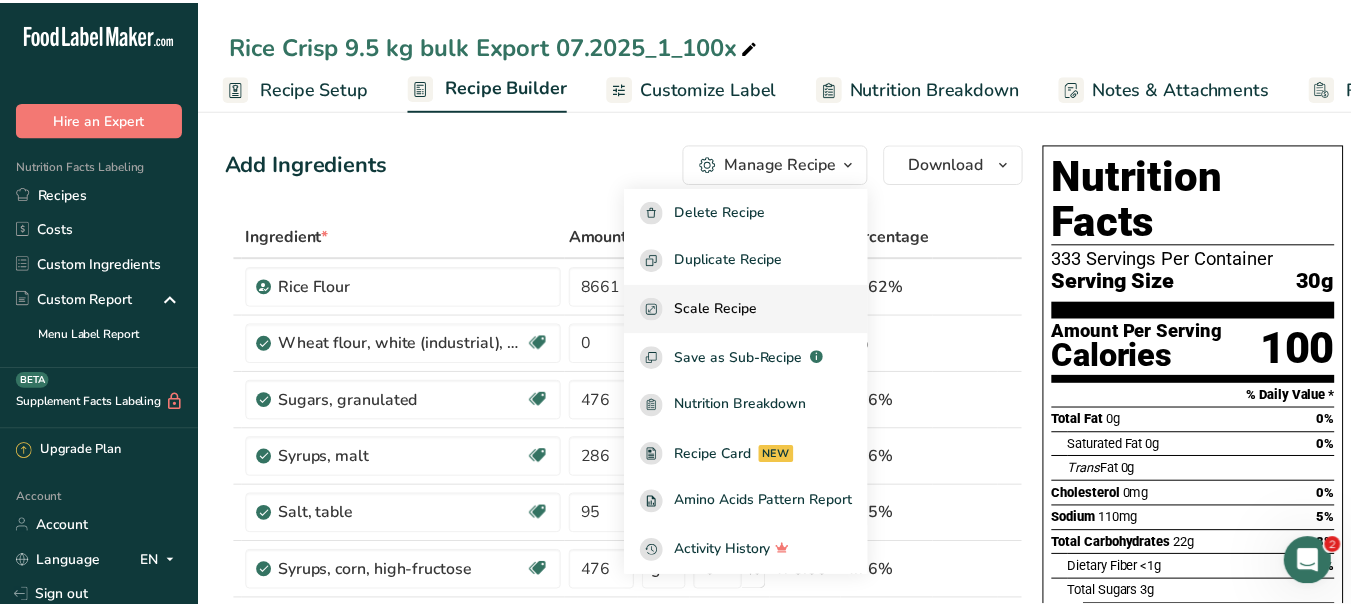 scroll, scrollTop: 0, scrollLeft: 1, axis: horizontal 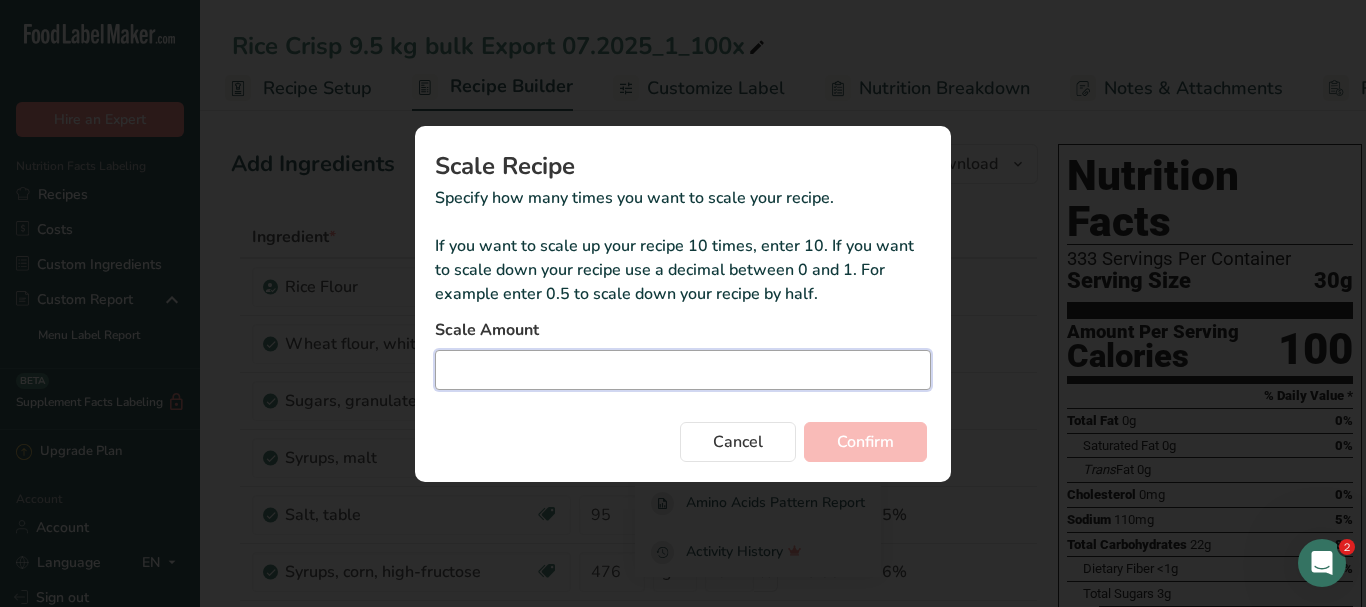 click at bounding box center (683, 370) 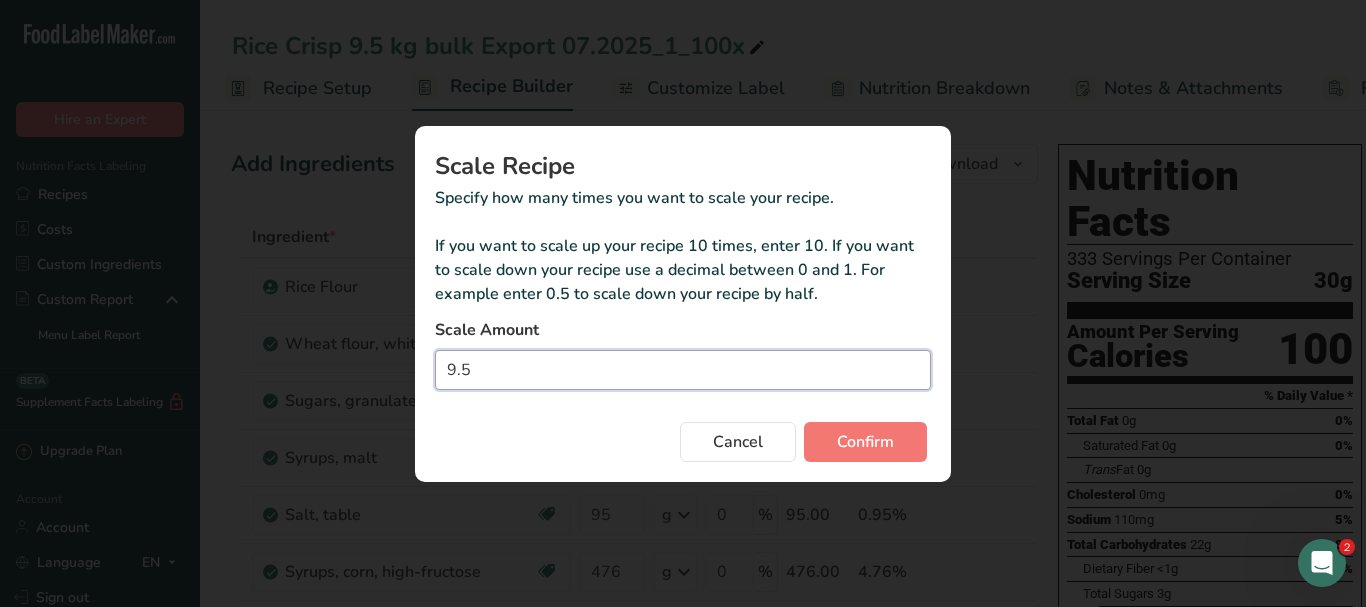 type on "9" 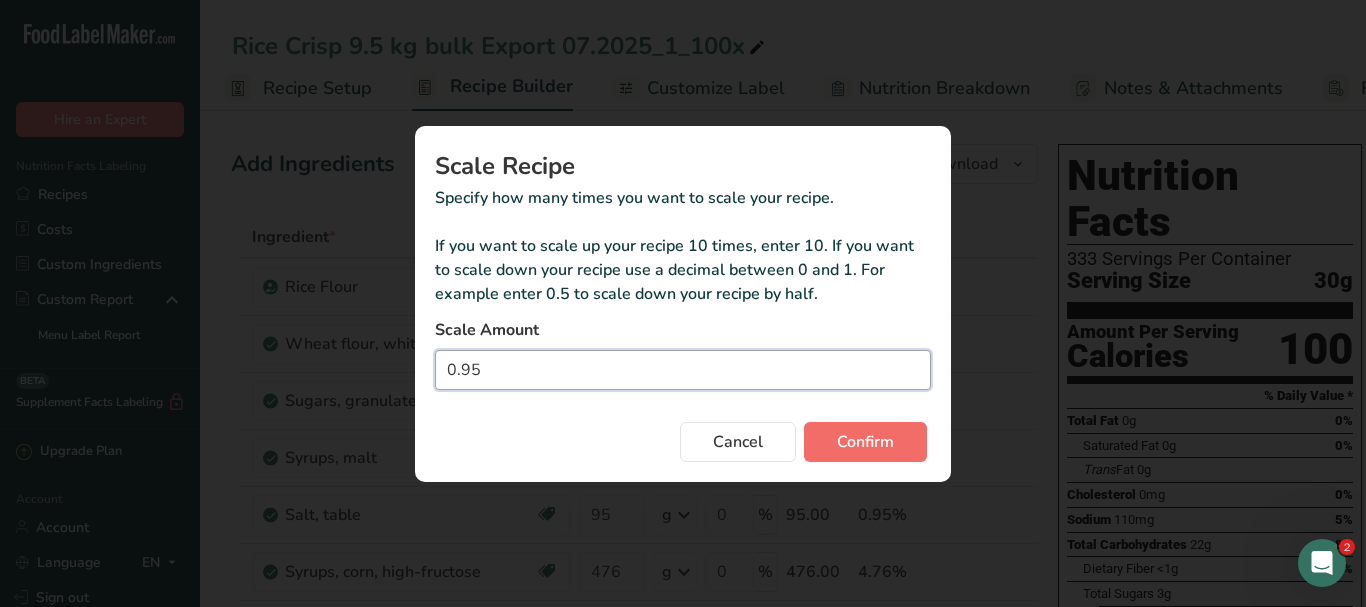 type on "0.95" 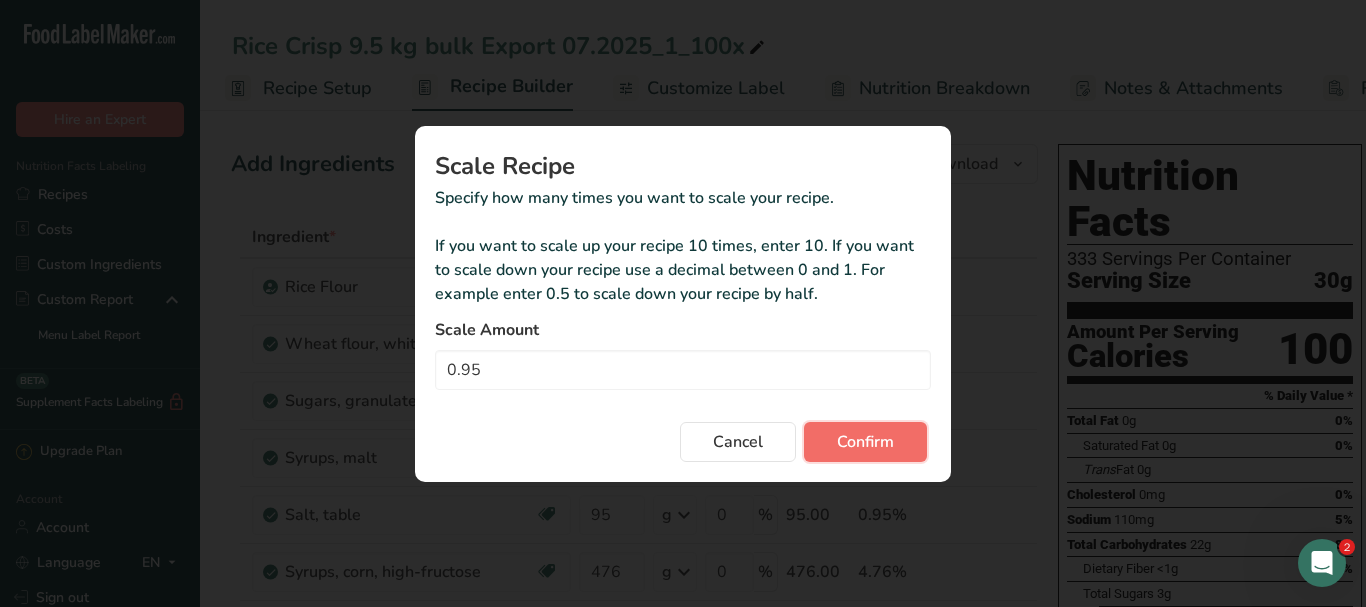 click on "Confirm" at bounding box center (865, 442) 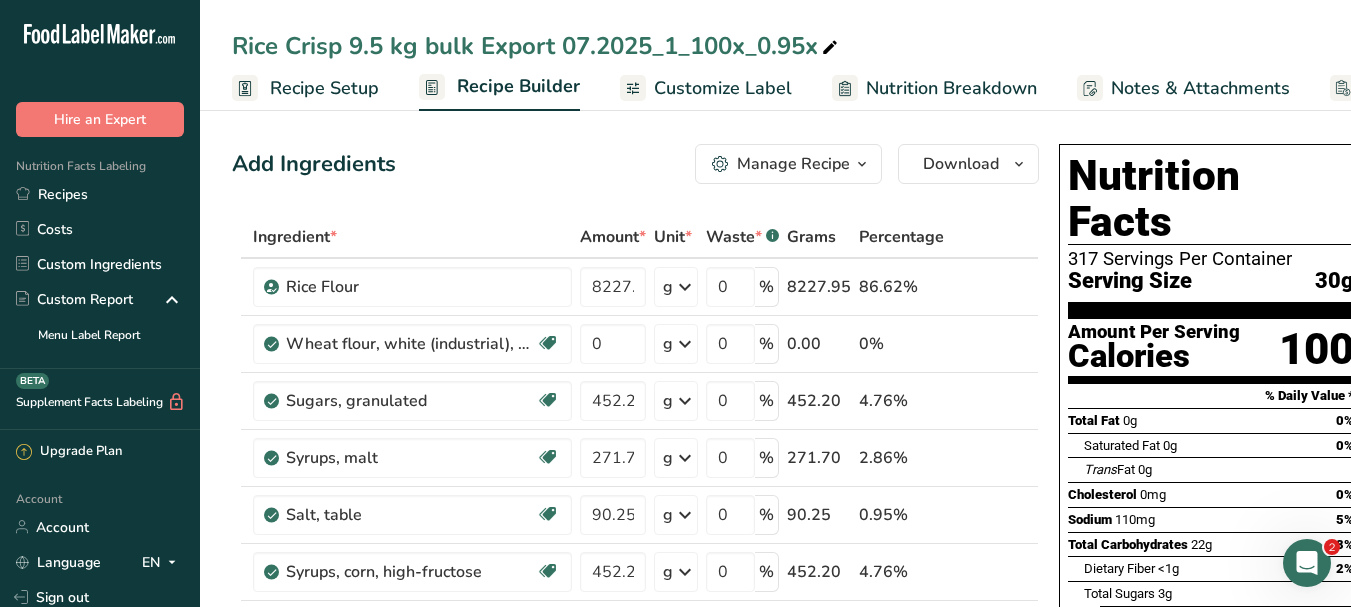 scroll, scrollTop: 0, scrollLeft: 16, axis: horizontal 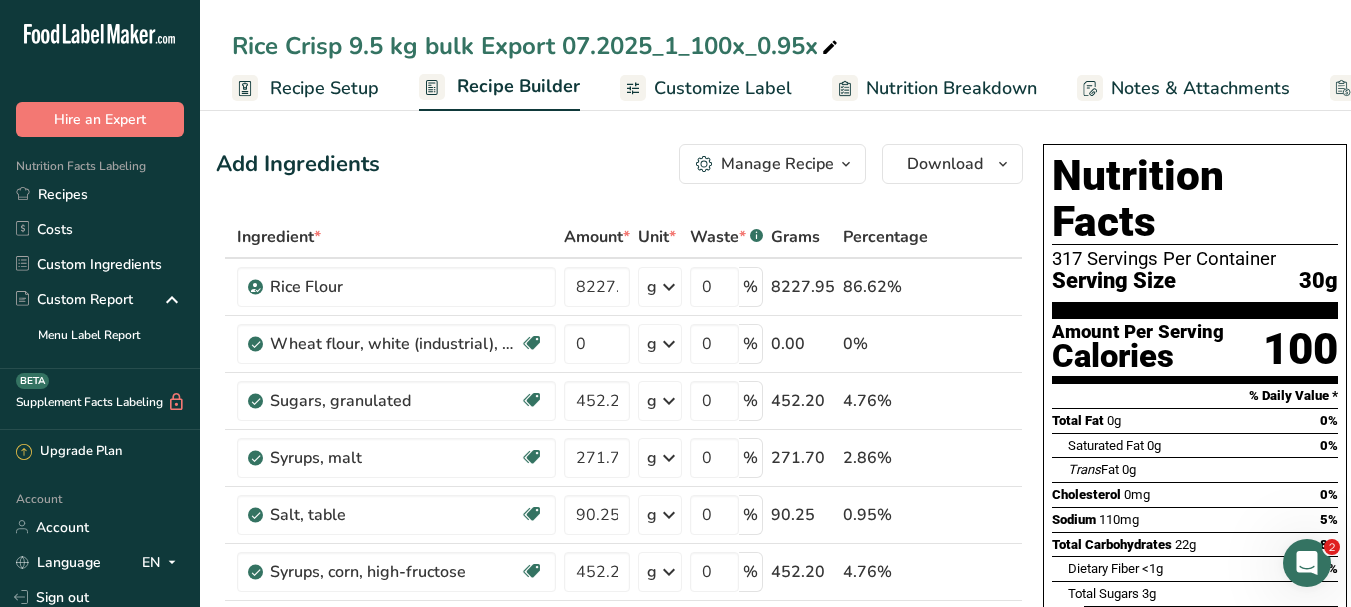 click on "Nutrition Breakdown" at bounding box center [951, 88] 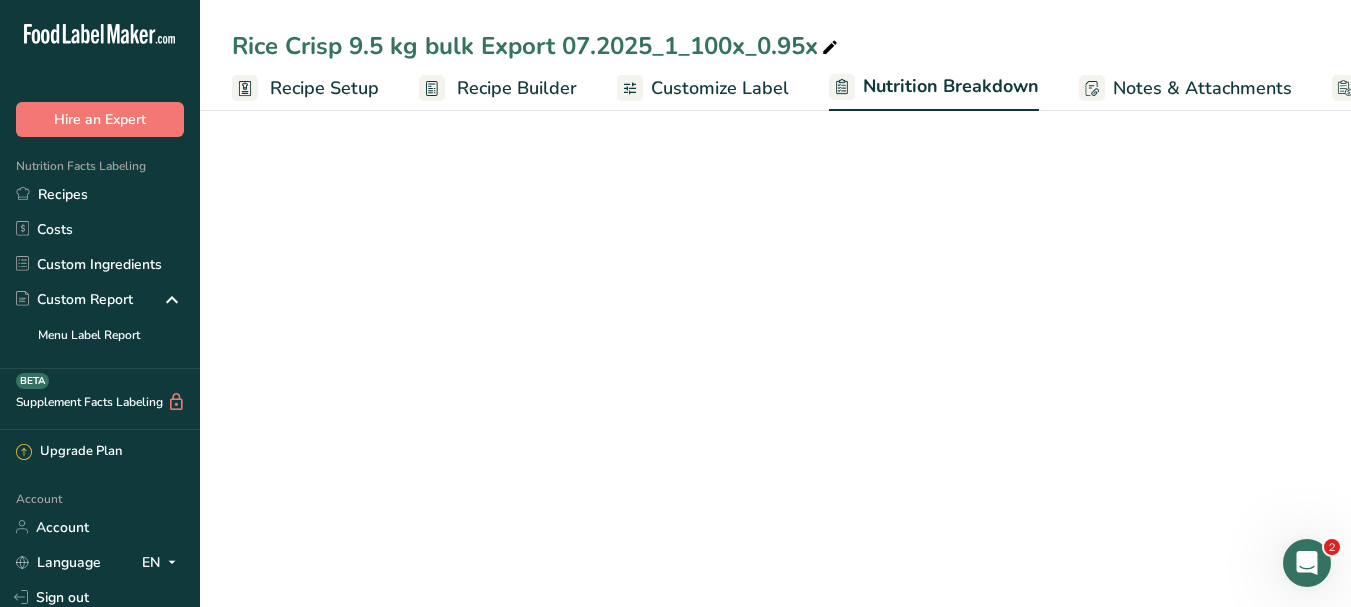 scroll, scrollTop: 0, scrollLeft: 170, axis: horizontal 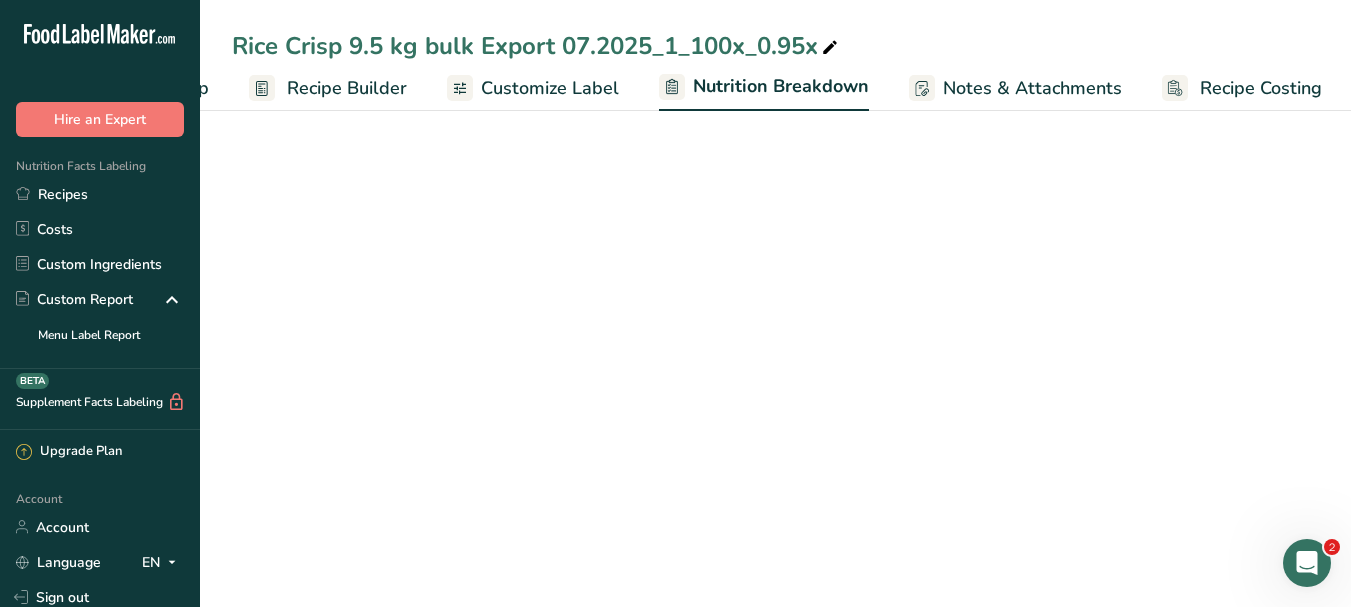 select on "Calories" 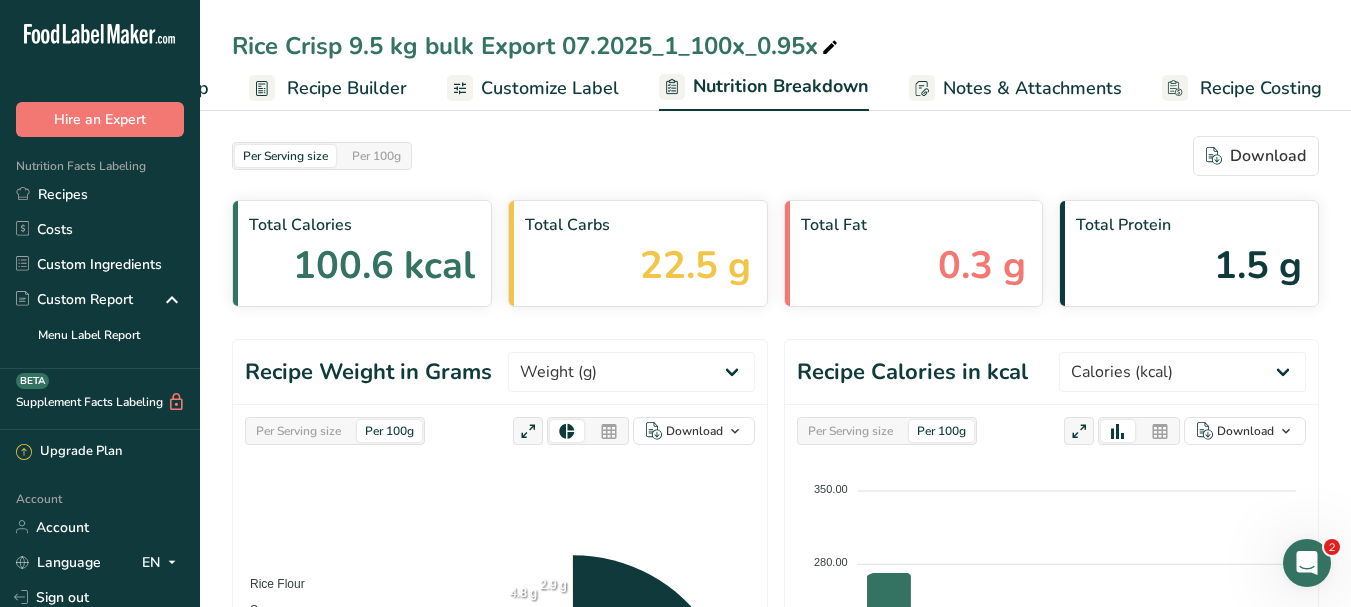 scroll, scrollTop: 0, scrollLeft: 172, axis: horizontal 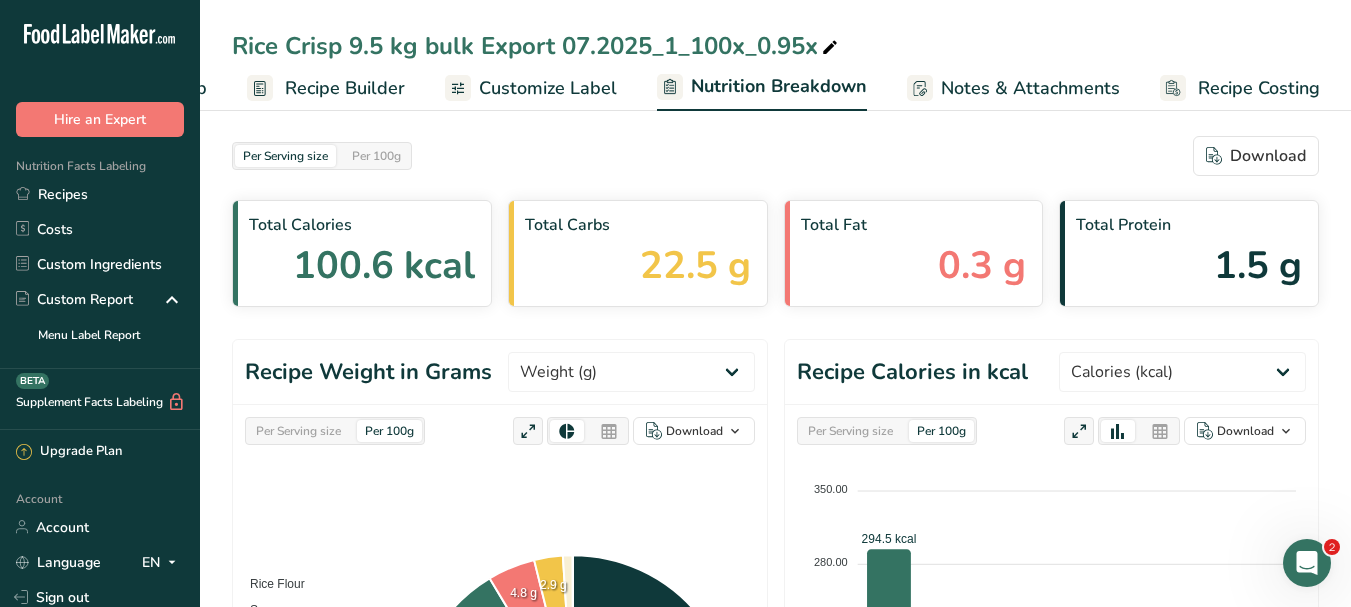click on "Customize Label" at bounding box center (531, 88) 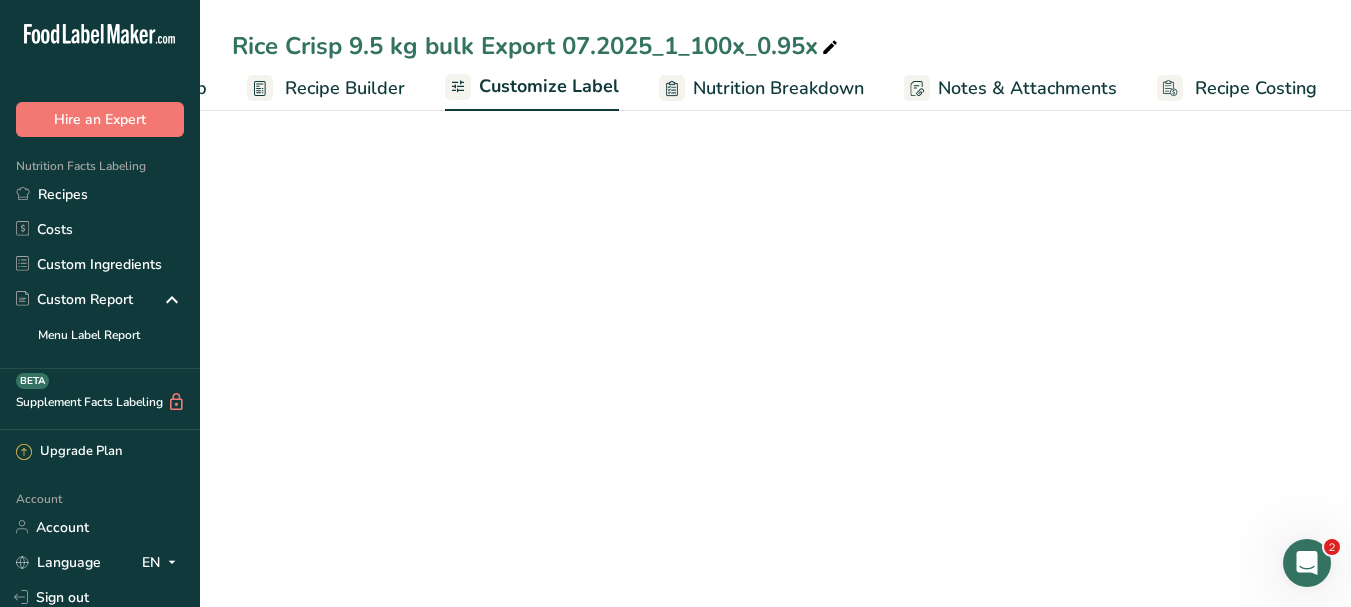 scroll, scrollTop: 0, scrollLeft: 170, axis: horizontal 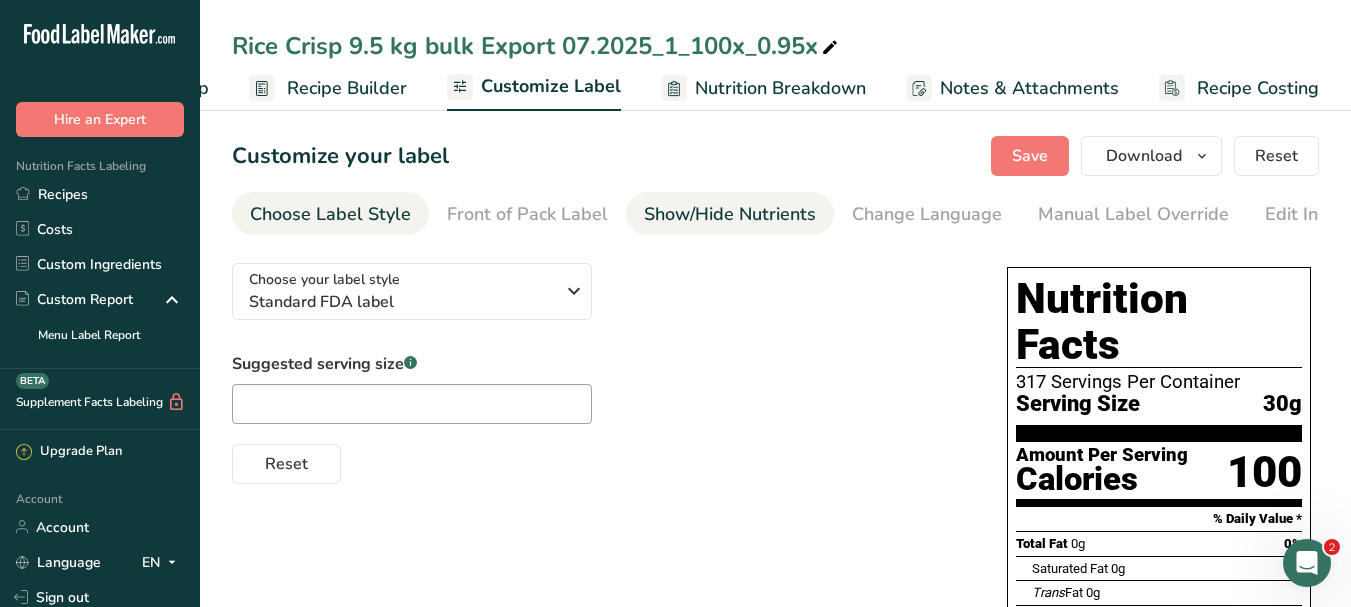click on "Show/Hide Nutrients" at bounding box center (730, 214) 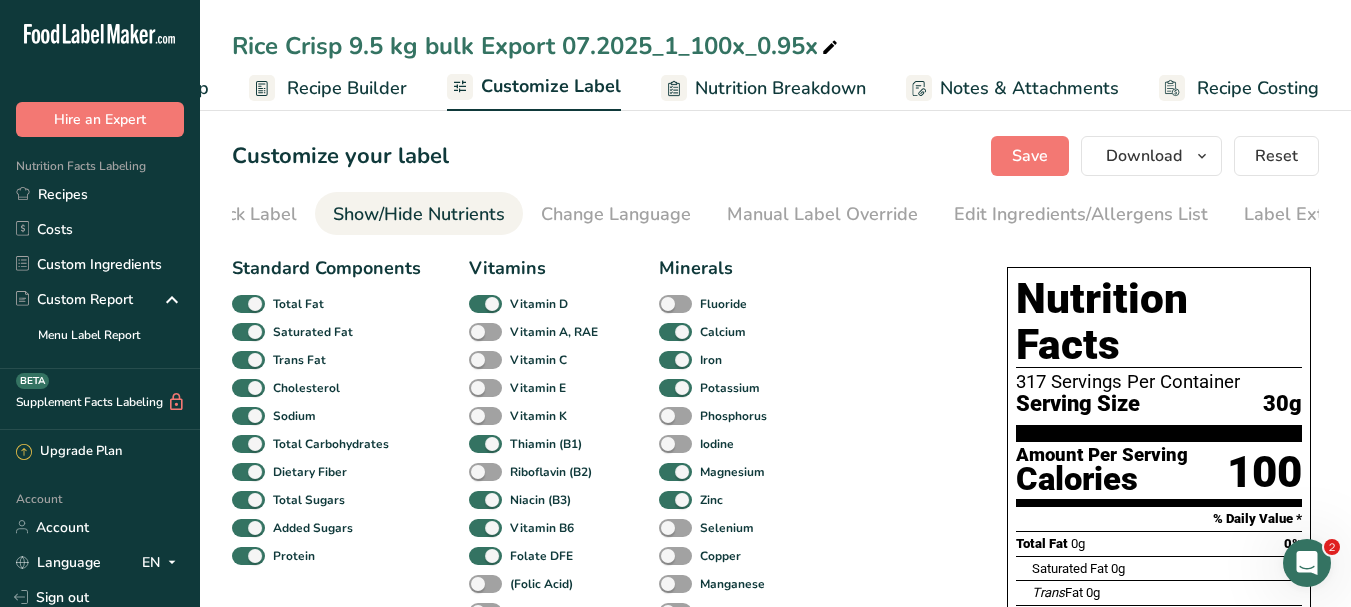 scroll, scrollTop: 0, scrollLeft: 366, axis: horizontal 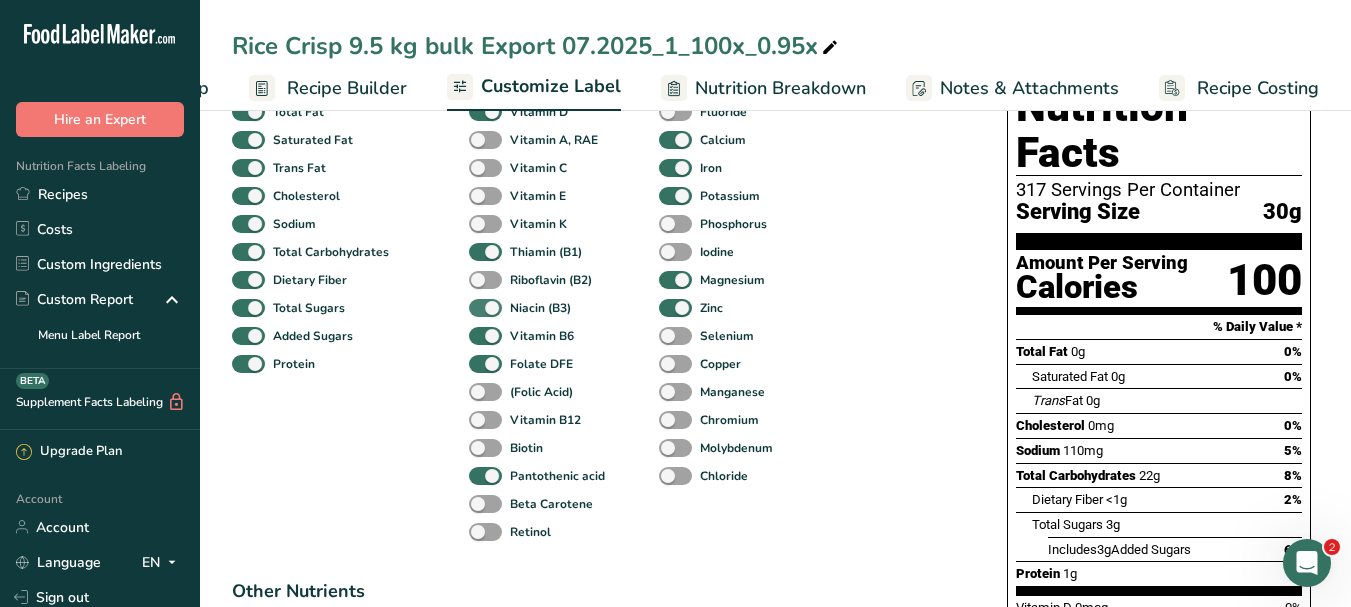click at bounding box center [485, 308] 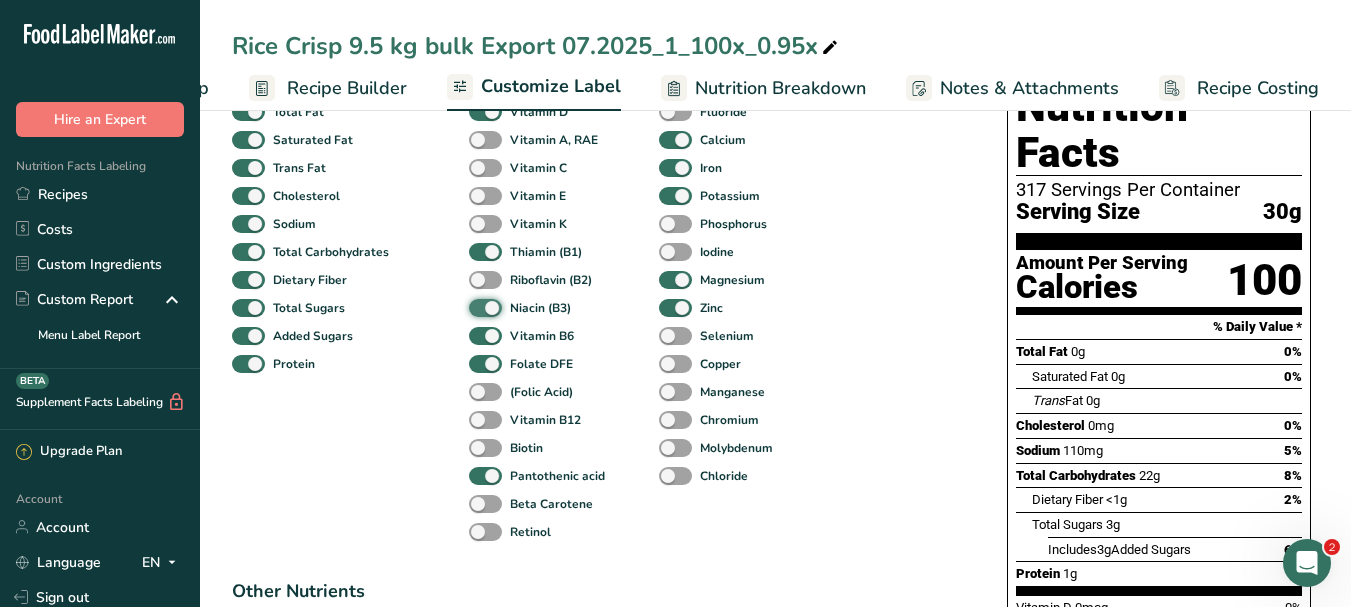 click on "Niacin (B3)" at bounding box center (475, 307) 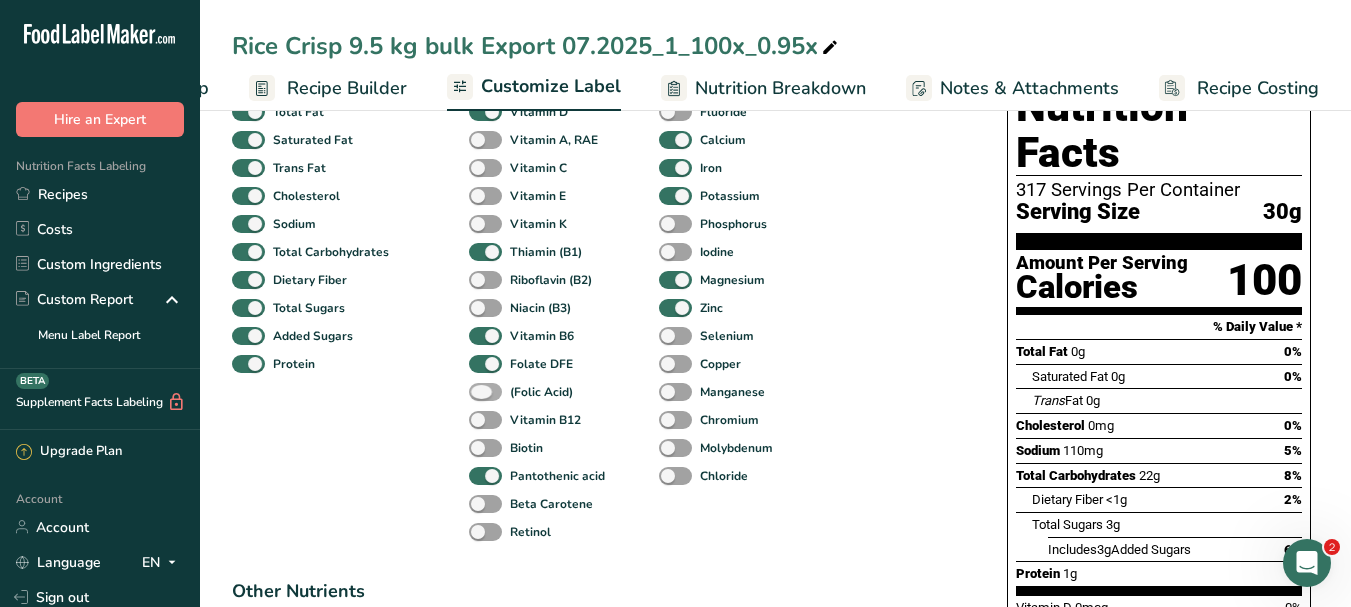 click at bounding box center [485, 392] 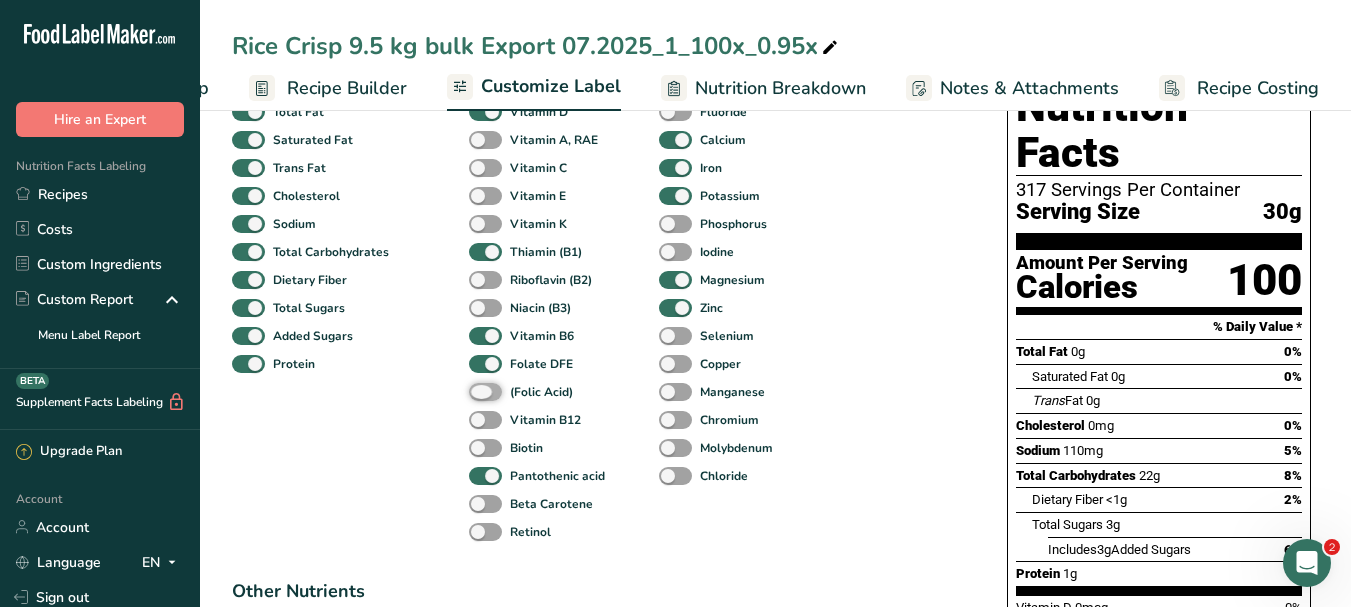 click on "(Folic Acid)" at bounding box center [475, 391] 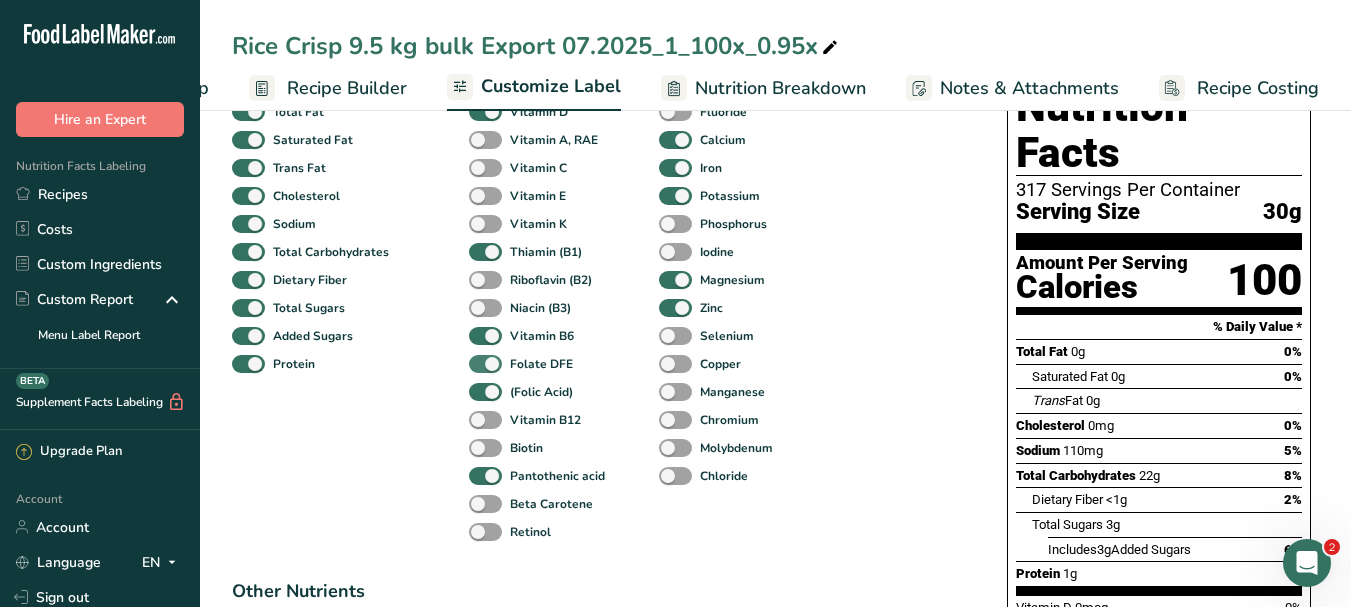 click at bounding box center (485, 364) 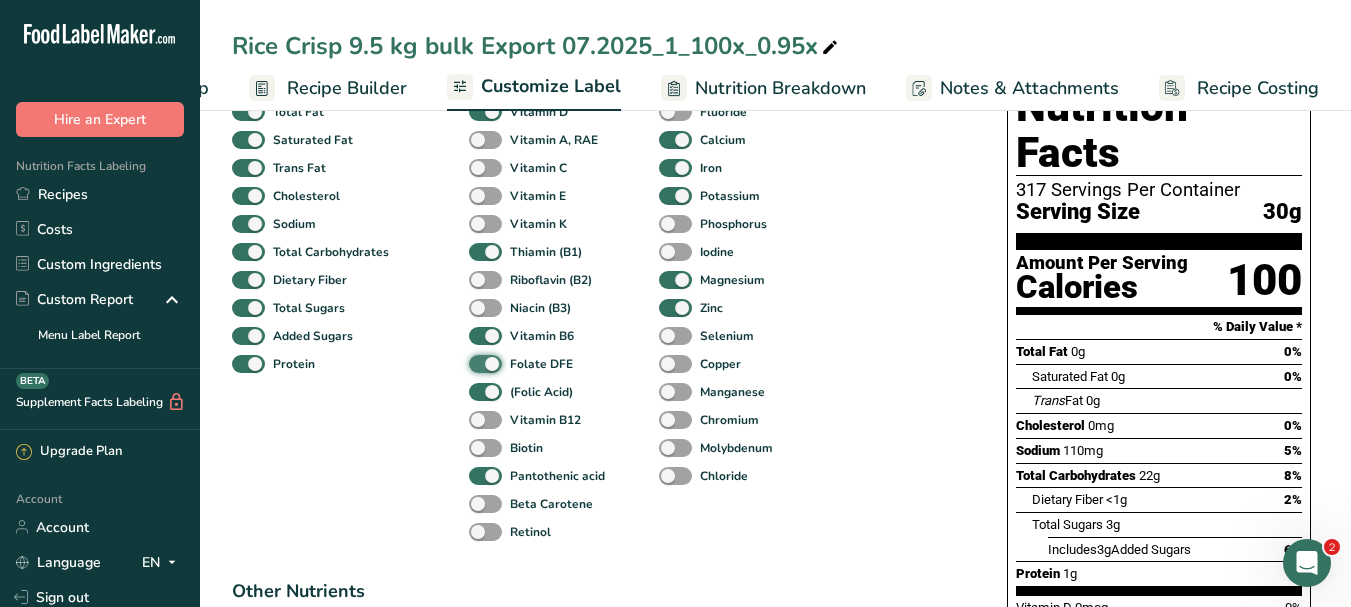 click on "Folate DFE" at bounding box center [475, 363] 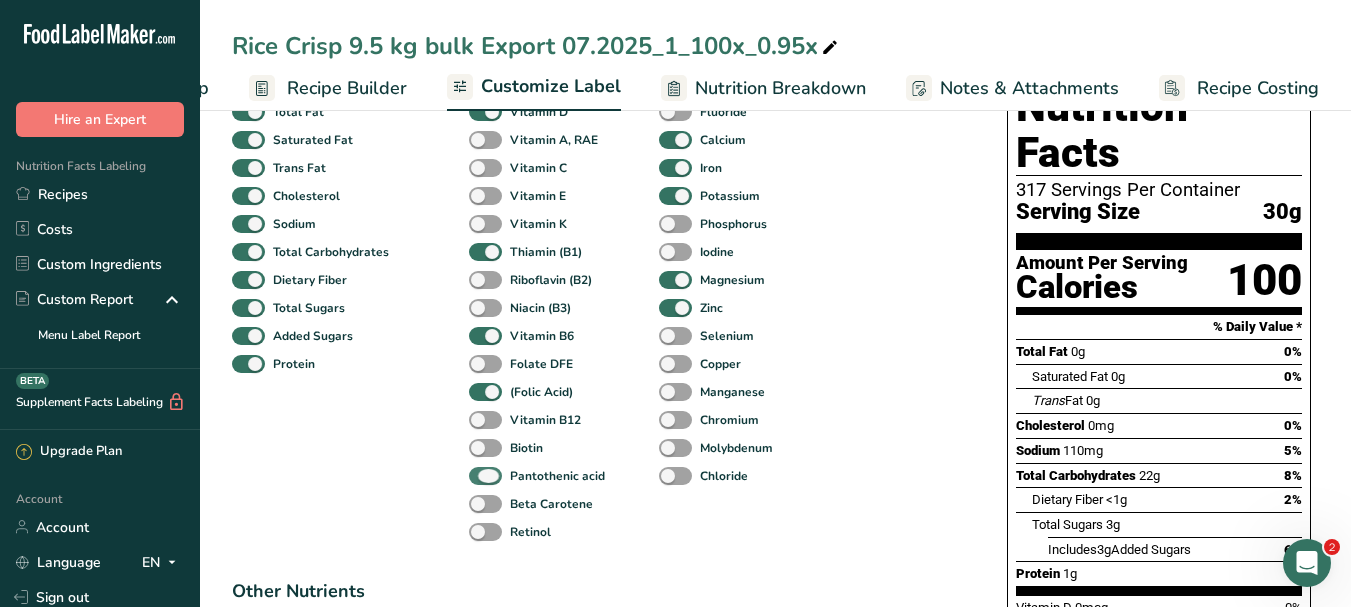 click at bounding box center [485, 476] 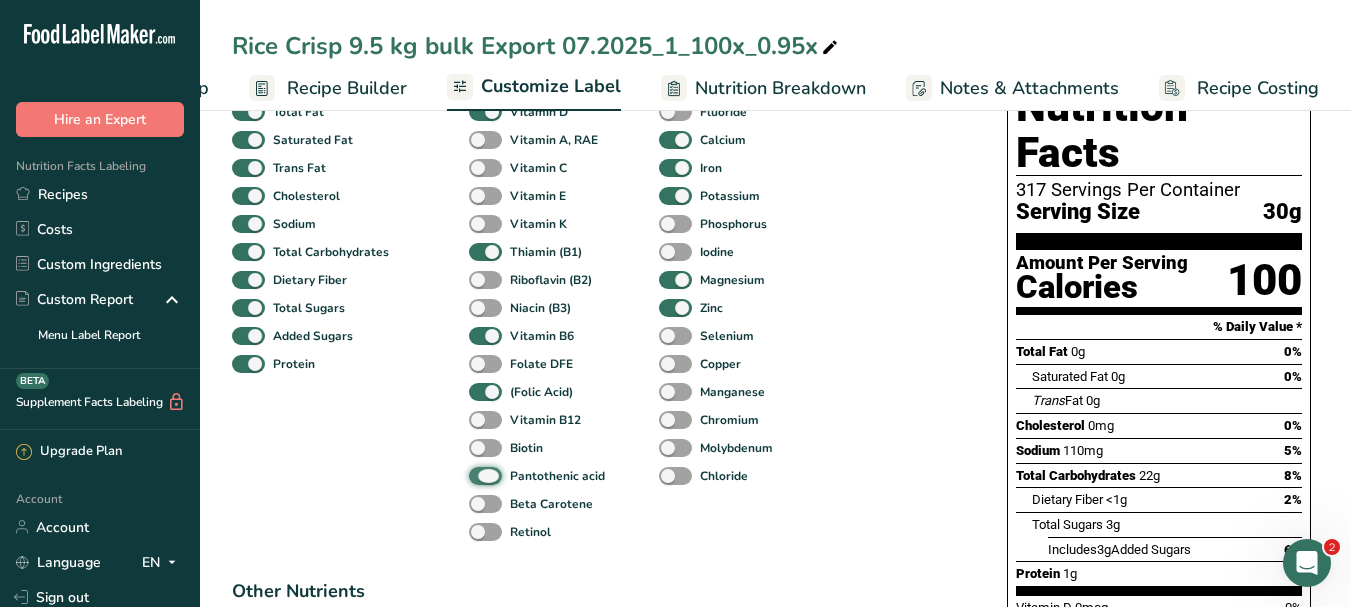 click on "Pantothenic acid" at bounding box center (475, 475) 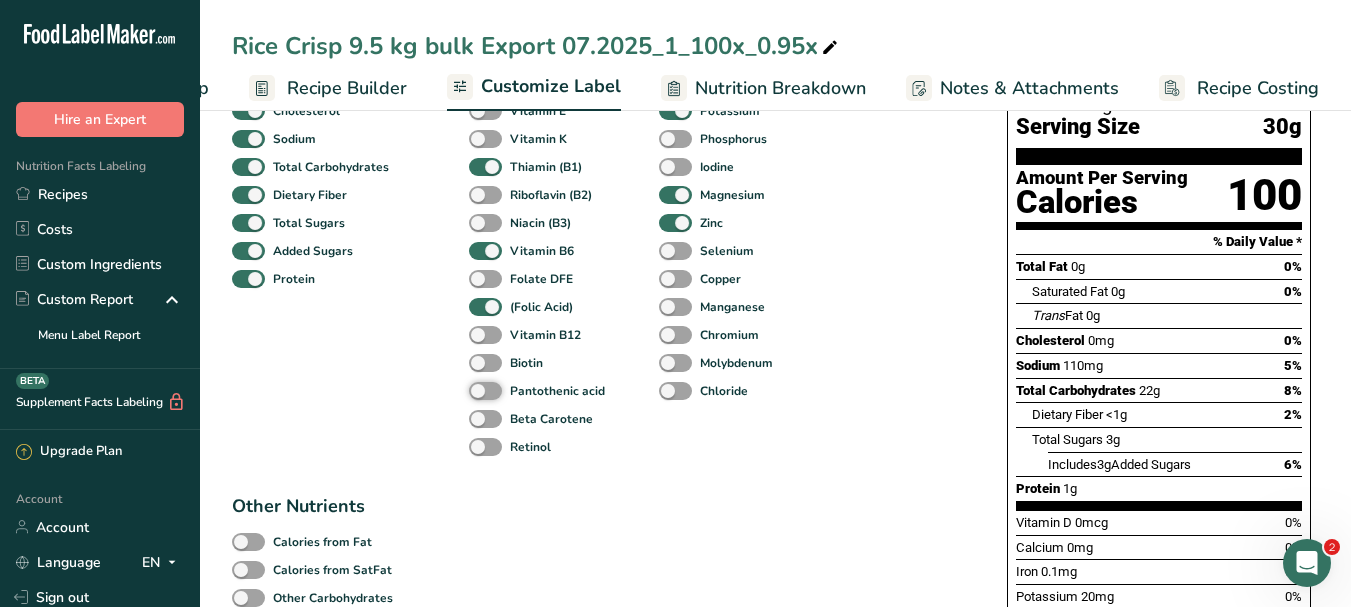 scroll, scrollTop: 279, scrollLeft: 0, axis: vertical 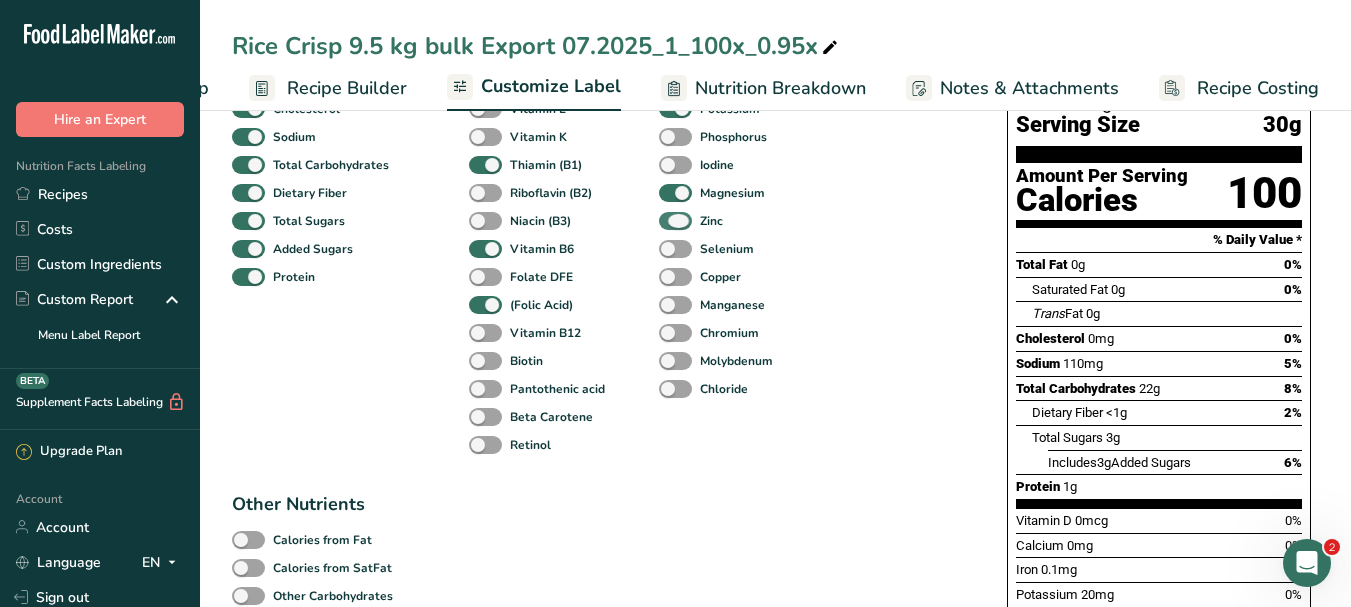 click at bounding box center [675, 221] 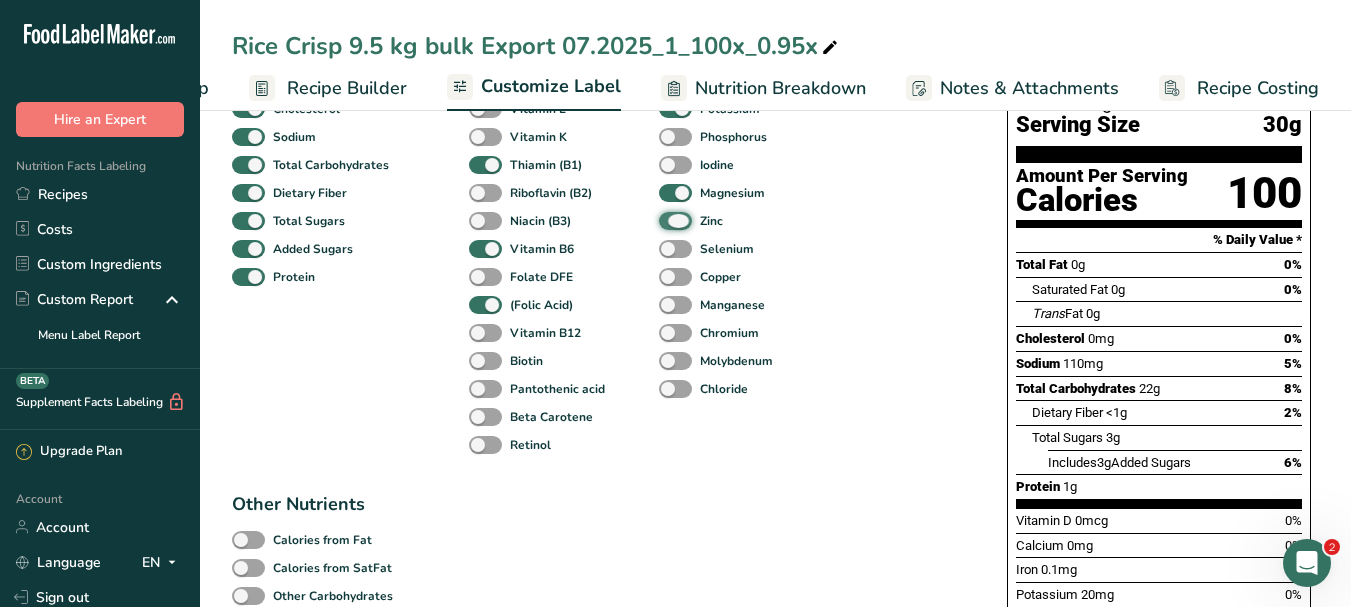 click on "Zinc" at bounding box center [665, 220] 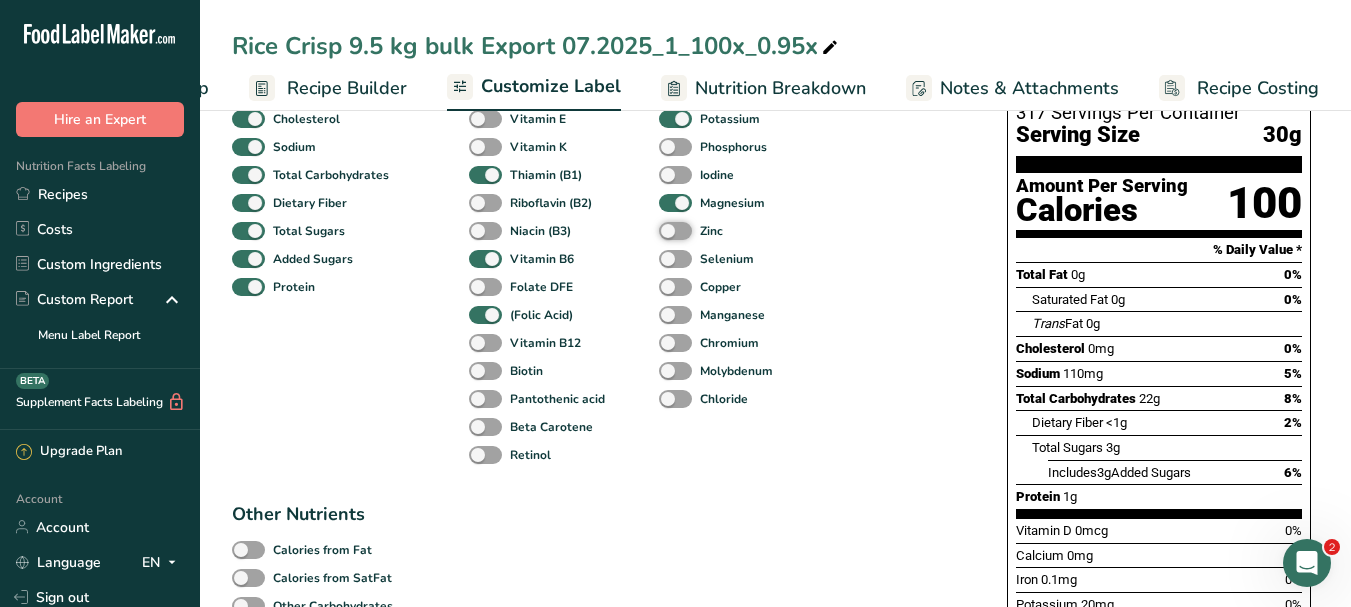 scroll, scrollTop: 268, scrollLeft: 0, axis: vertical 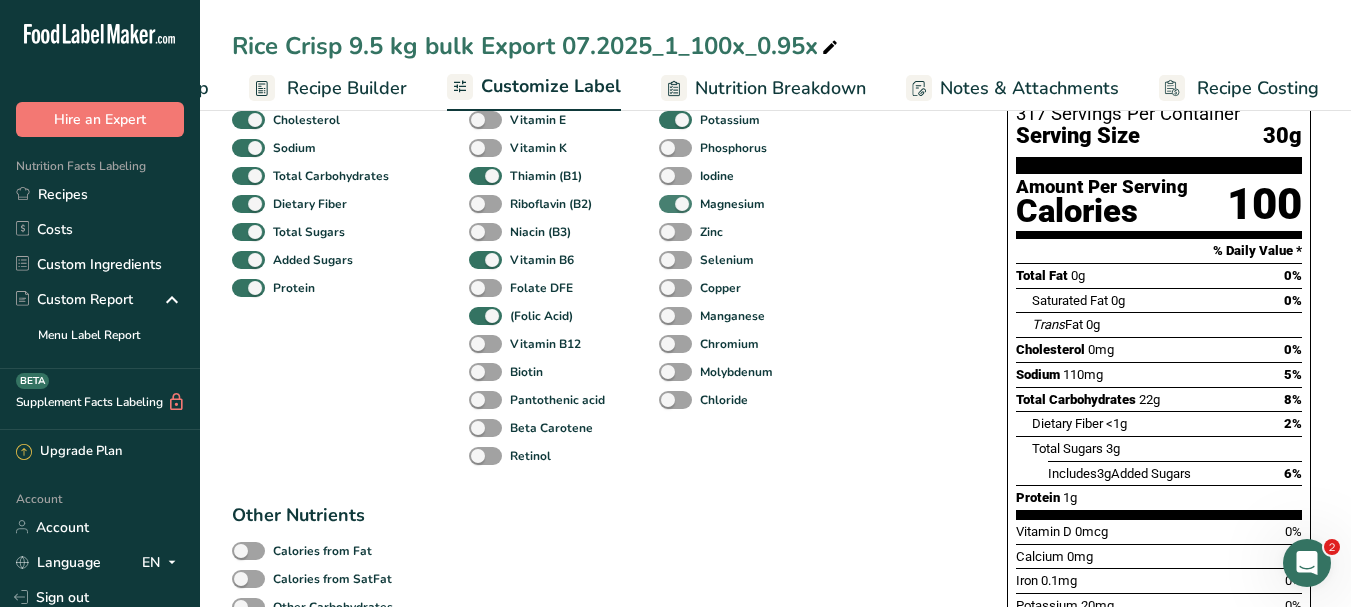 click at bounding box center (675, 204) 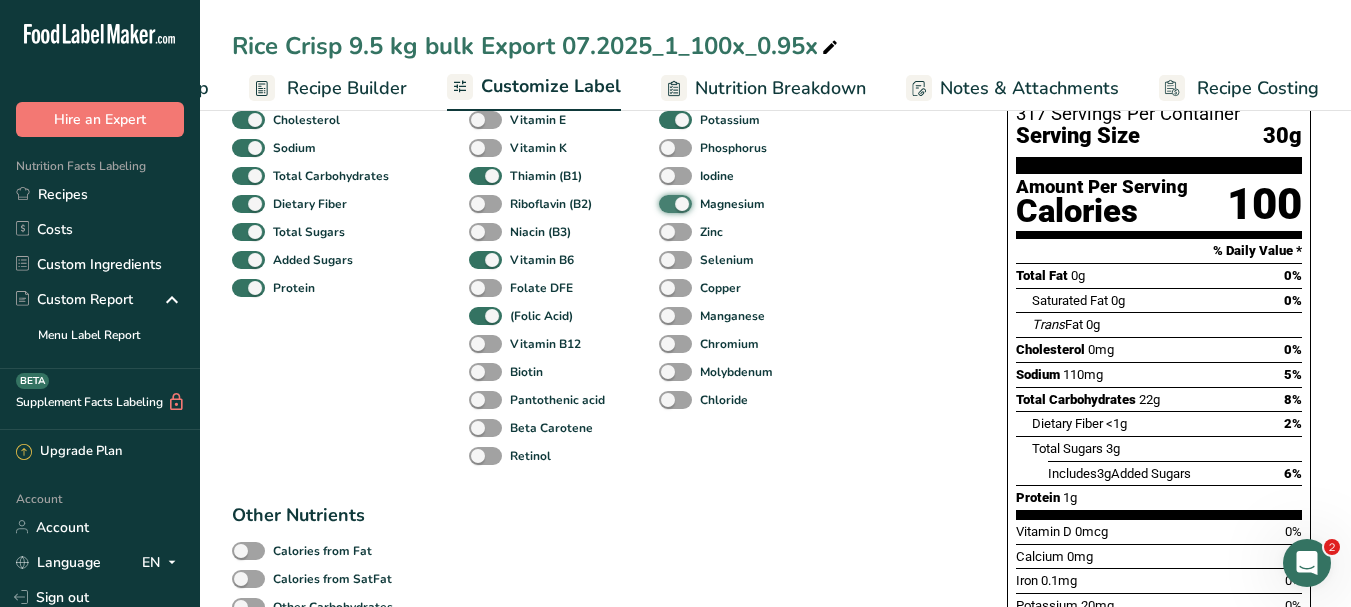 click on "Magnesium" at bounding box center [665, 203] 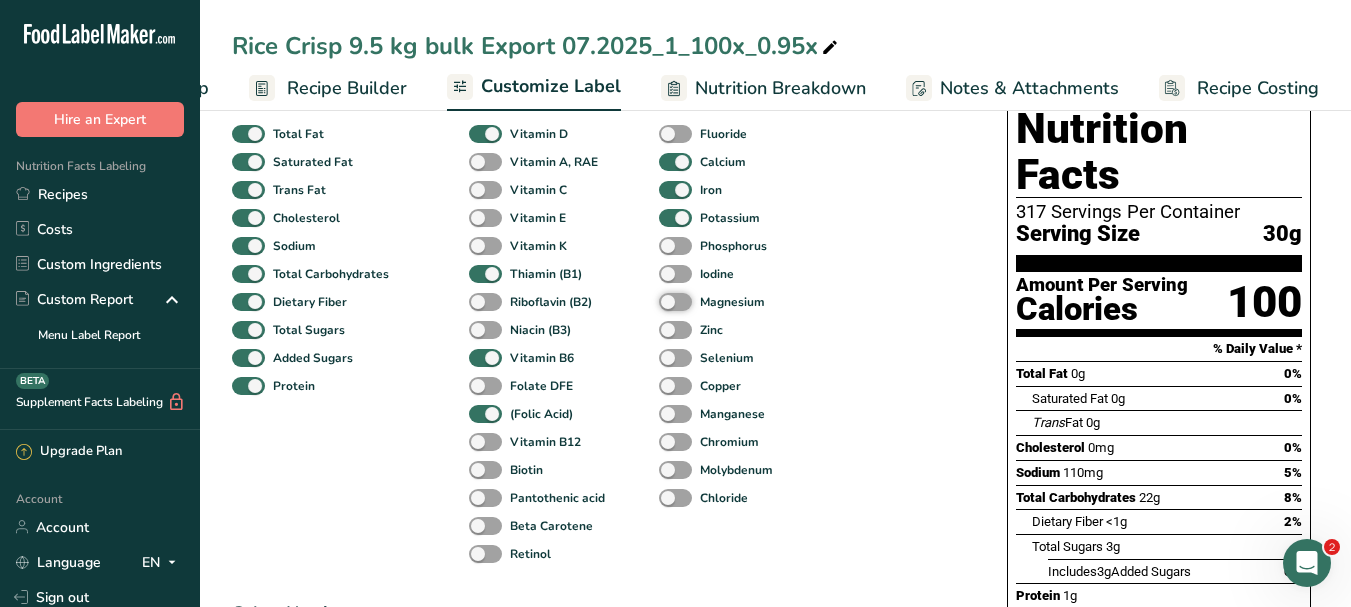 scroll, scrollTop: 169, scrollLeft: 0, axis: vertical 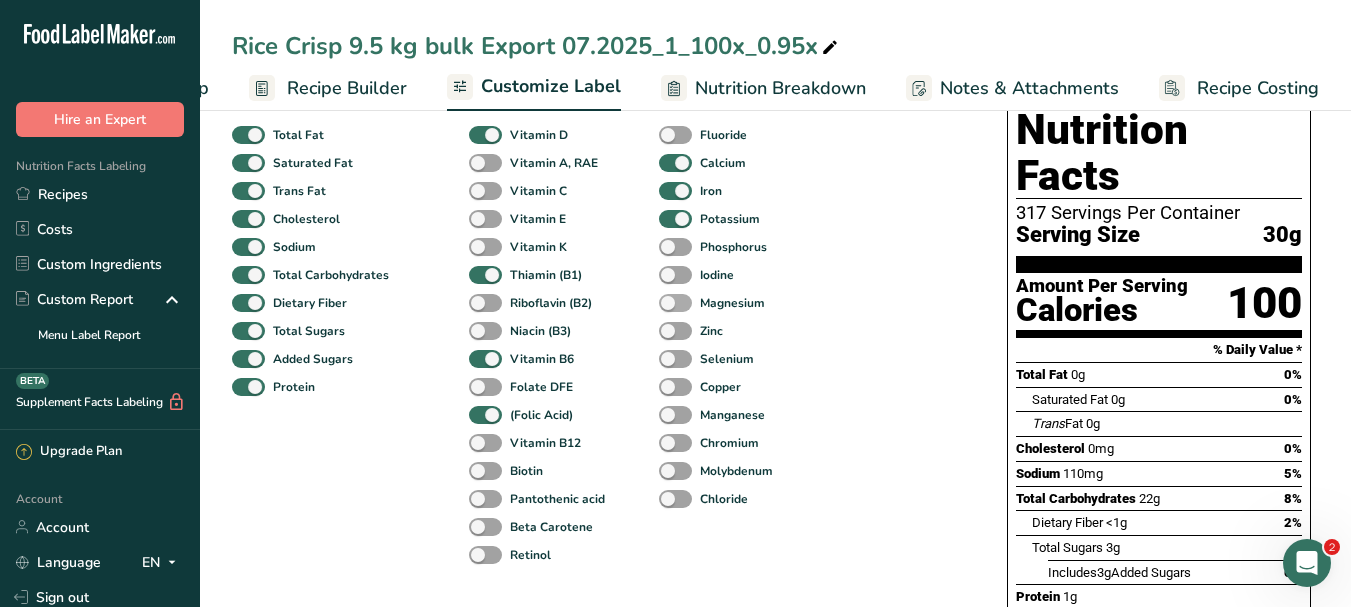 click at bounding box center (675, 303) 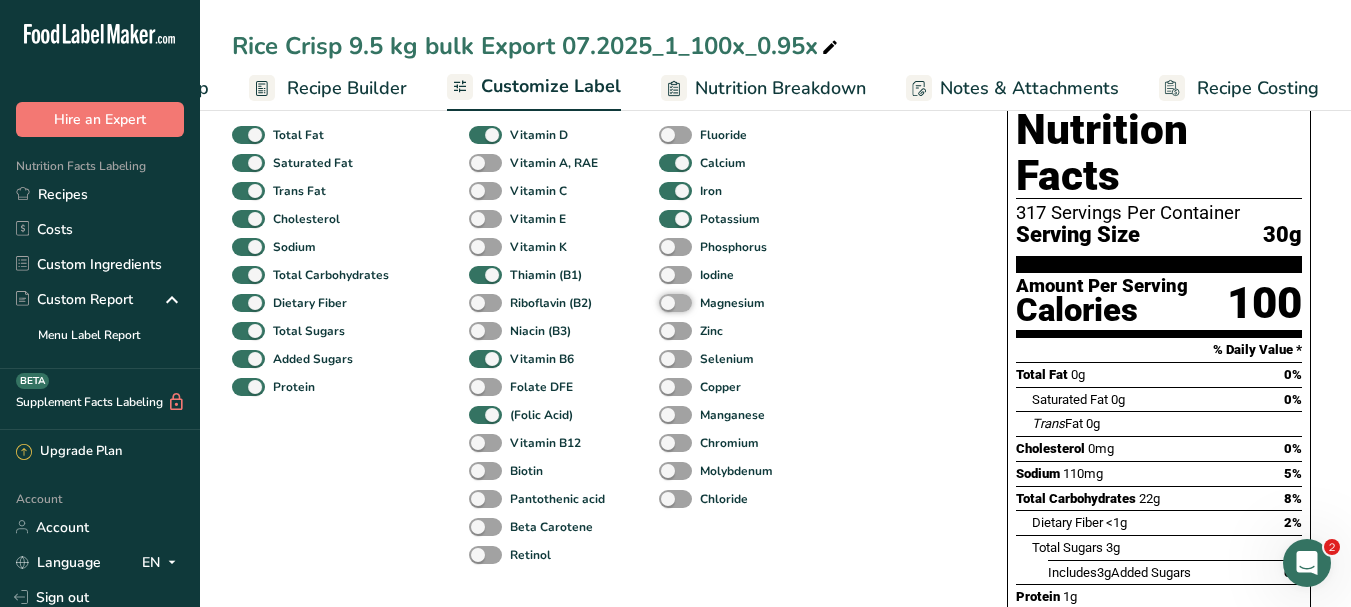 click on "Magnesium" at bounding box center [665, 302] 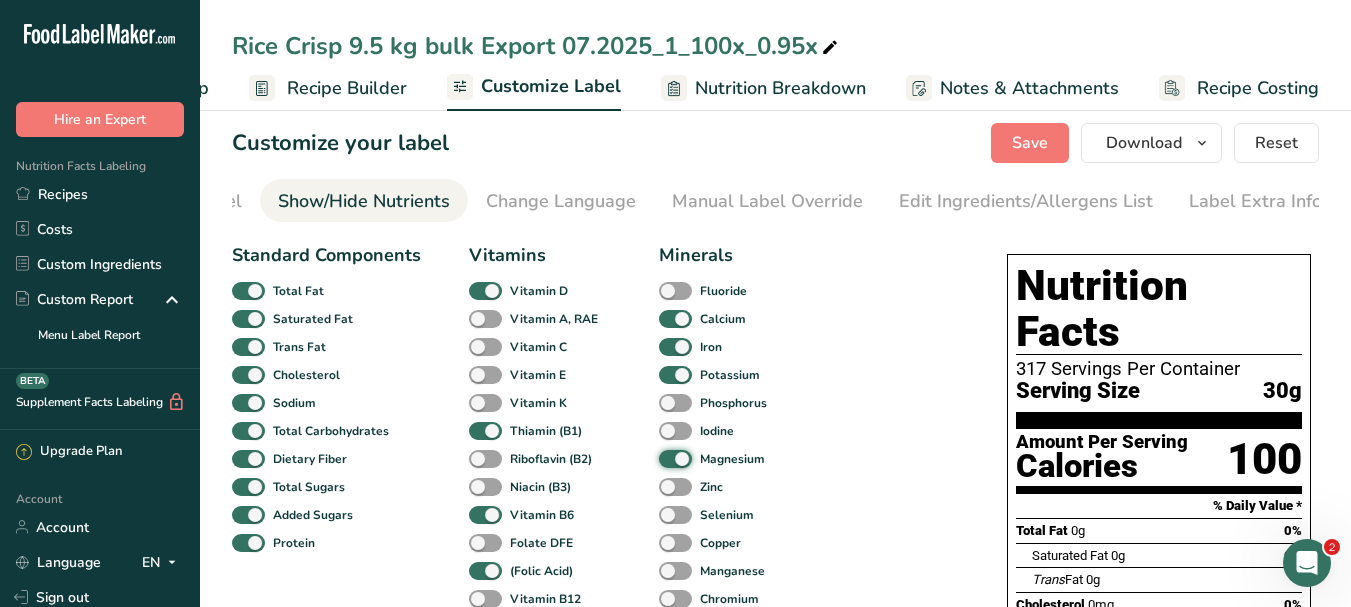 scroll, scrollTop: 0, scrollLeft: 0, axis: both 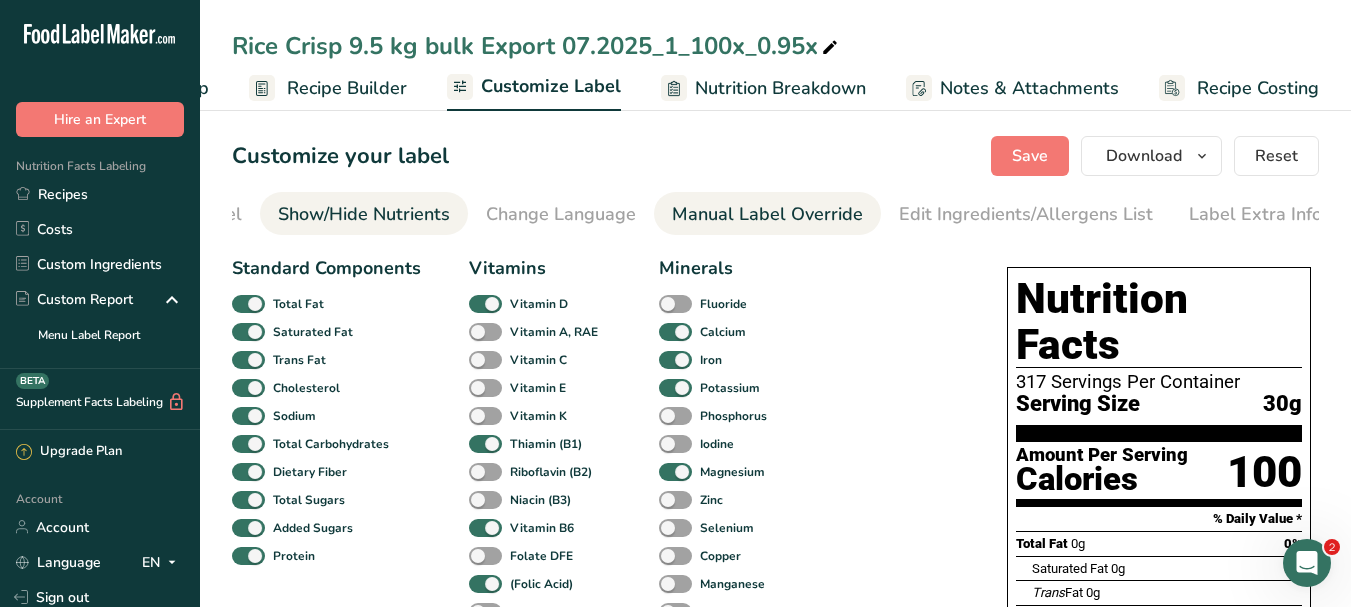 click on "Manual Label Override" at bounding box center [767, 214] 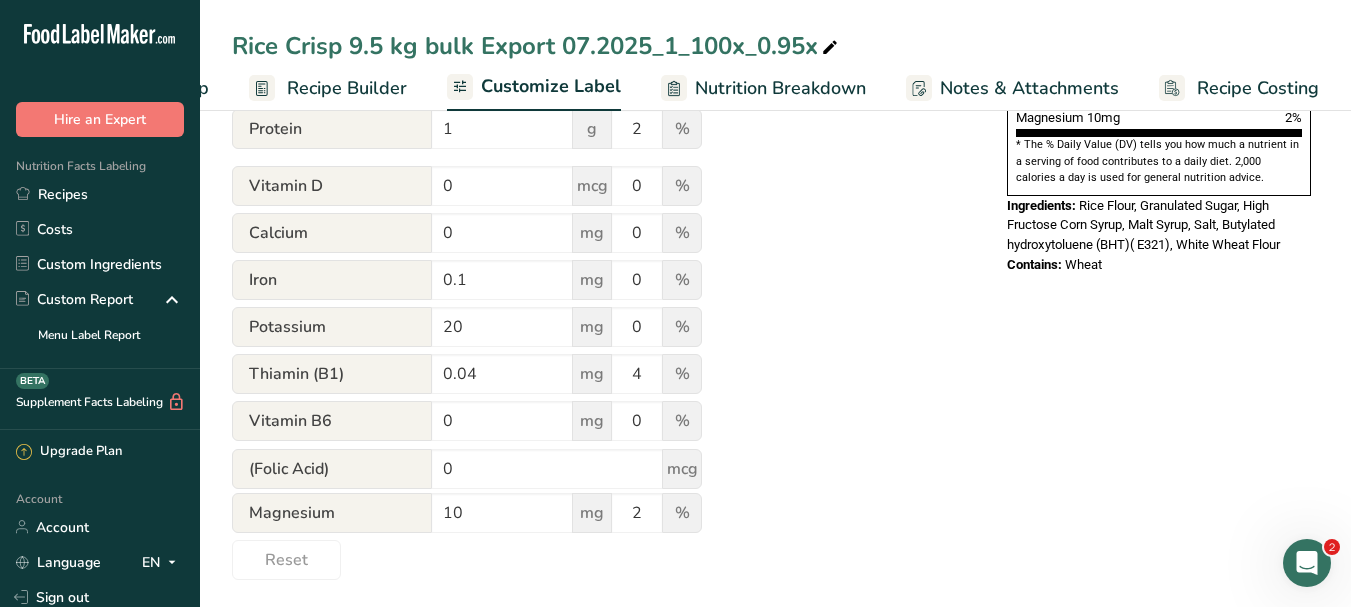 scroll, scrollTop: 858, scrollLeft: 0, axis: vertical 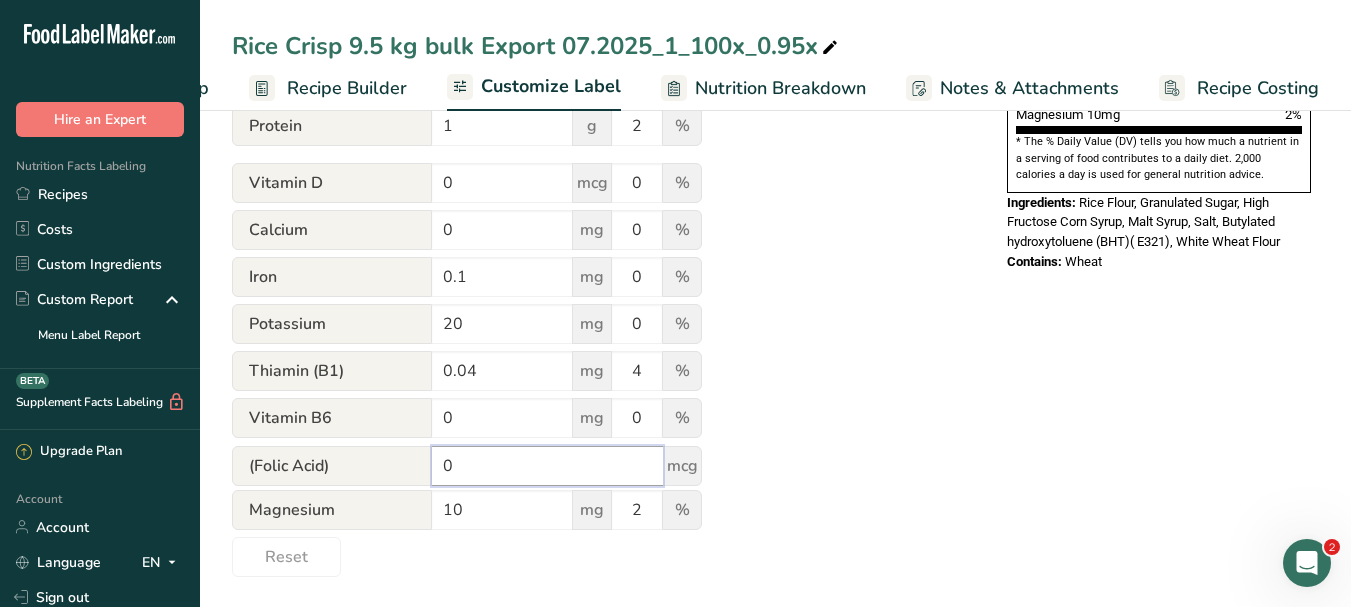 drag, startPoint x: 494, startPoint y: 482, endPoint x: 439, endPoint y: 479, distance: 55.081757 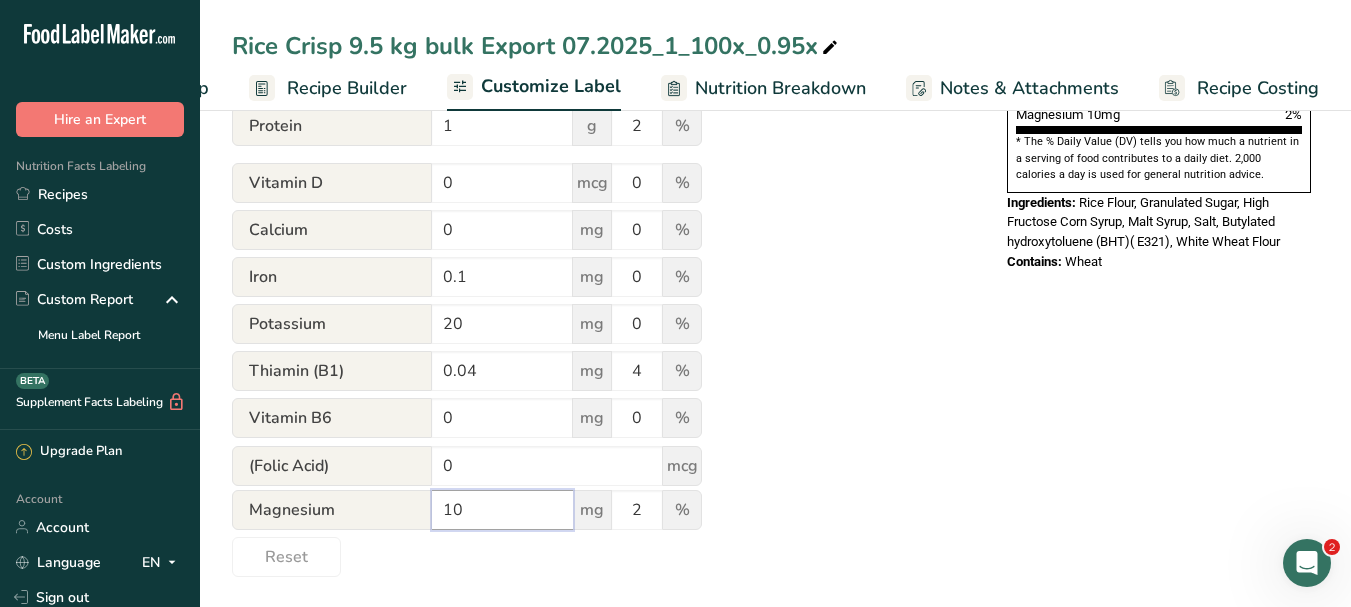 drag, startPoint x: 469, startPoint y: 526, endPoint x: 416, endPoint y: 517, distance: 53.75872 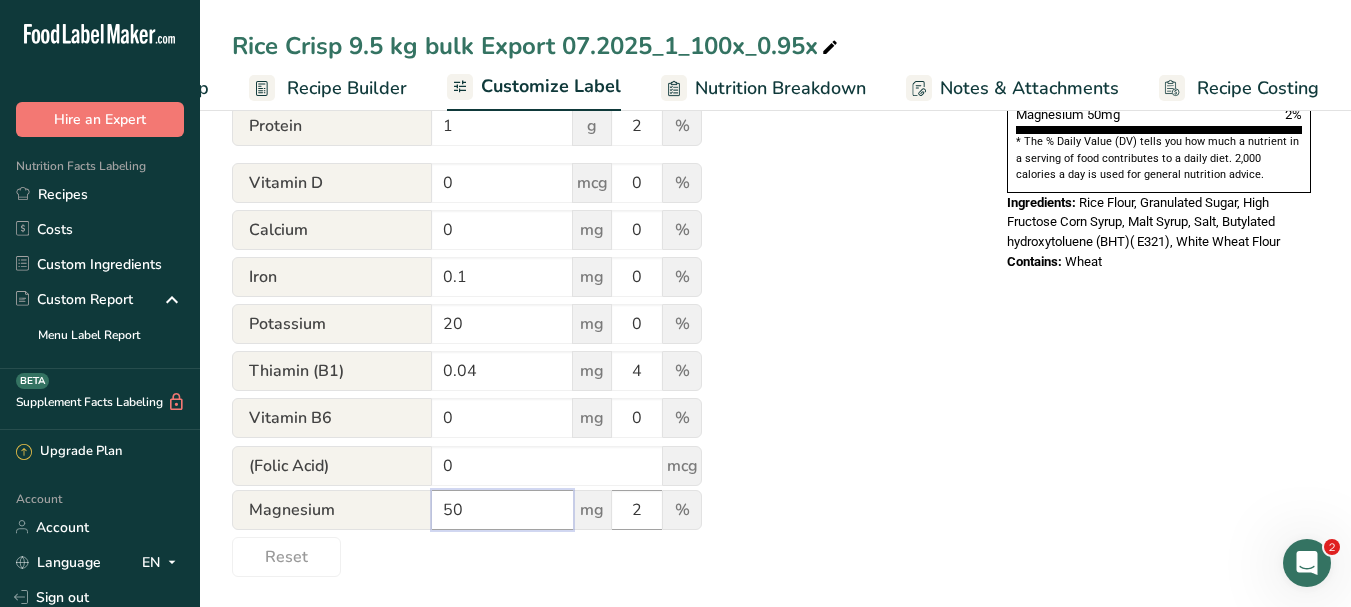 type on "50" 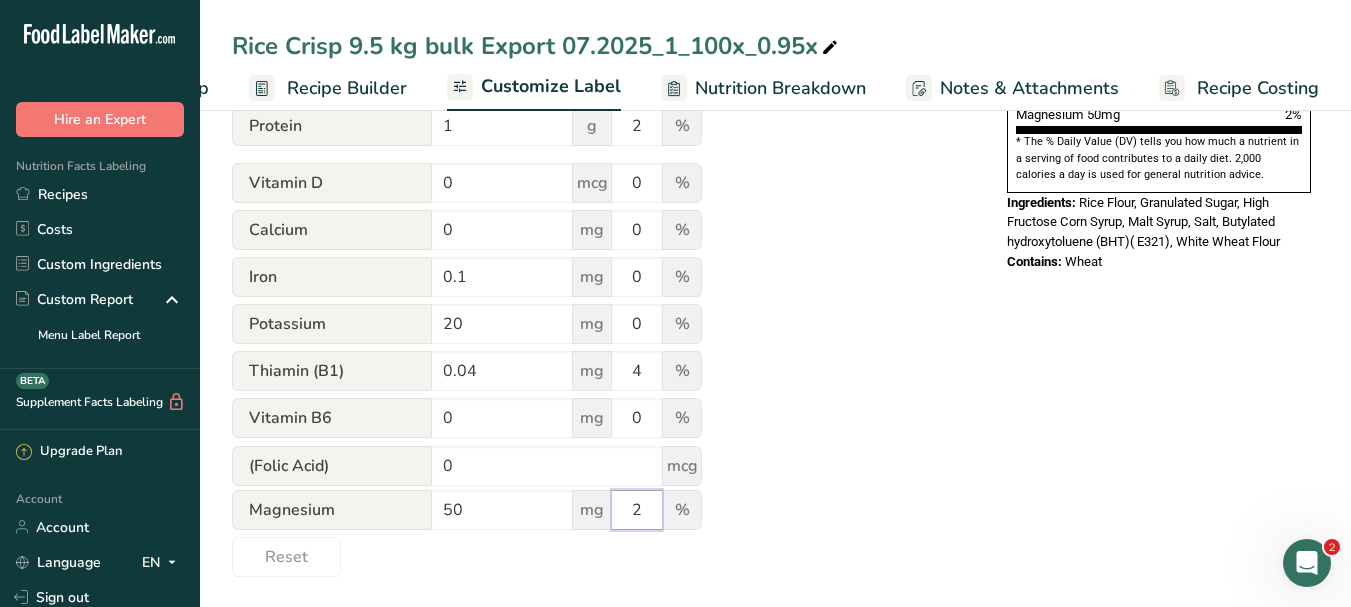 click on "2" at bounding box center [637, 510] 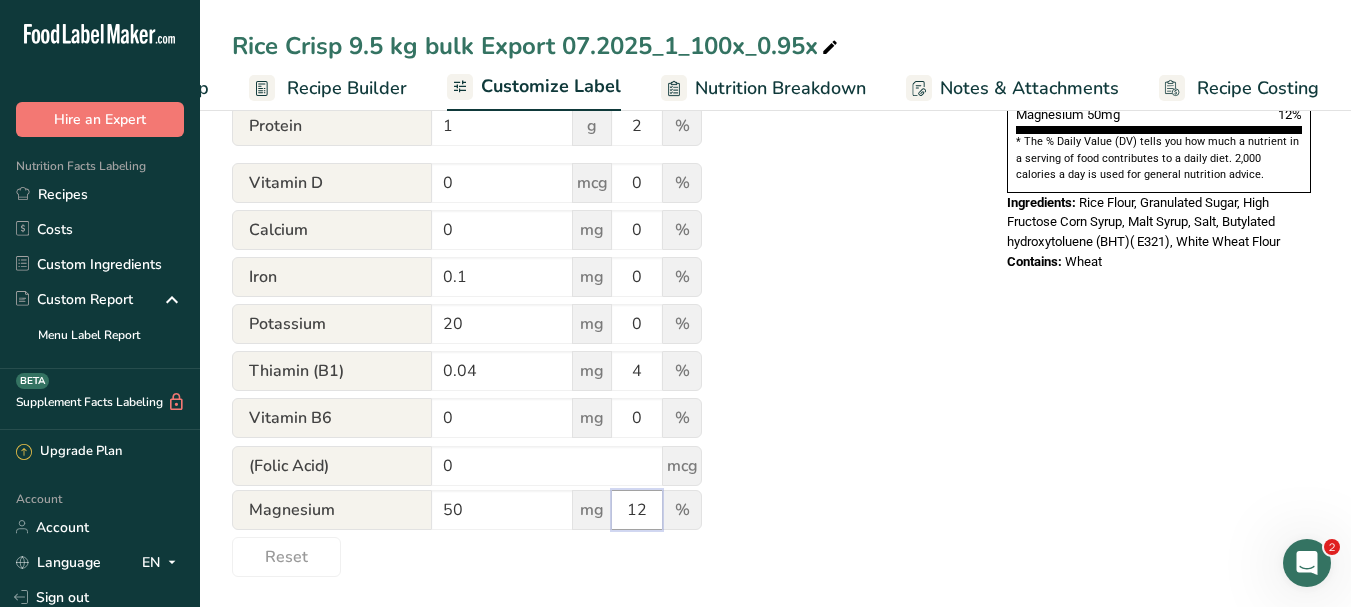type on "12" 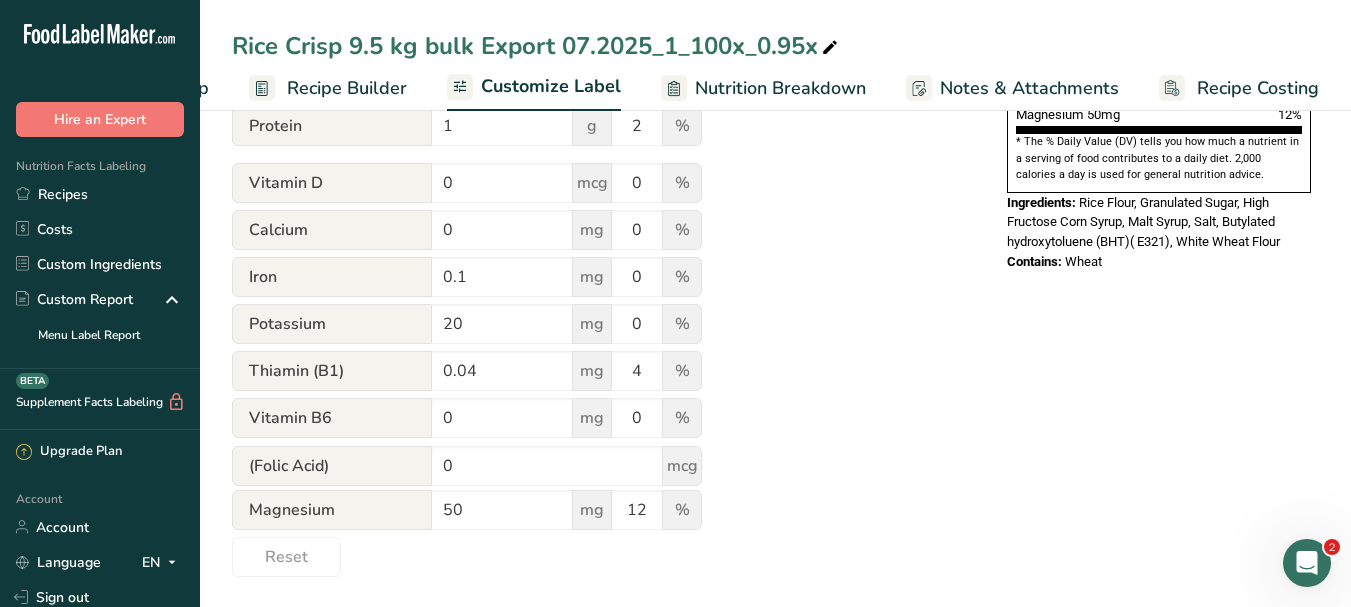 click on "Utilize this manual override feature to get full control over the nutrition label, allowing you to input and display your preferred values. Please bear in mind that the values entered through this feature
are not subject to validation
by our software. This feature is available to provide you with complete flexibility for making final adjustments to your label
Nutrition Facts
Serving
317 Servings Per Container
Serving Size
30g
Calories
100
kcal
Total Fat
0
g
0
%
Saturated Fat
0
g
0
%
Trans Fat
0
g
Cholesterol
0
mg
0
%
Sodium
110
mg
5
%
22     8" at bounding box center (599, -17) 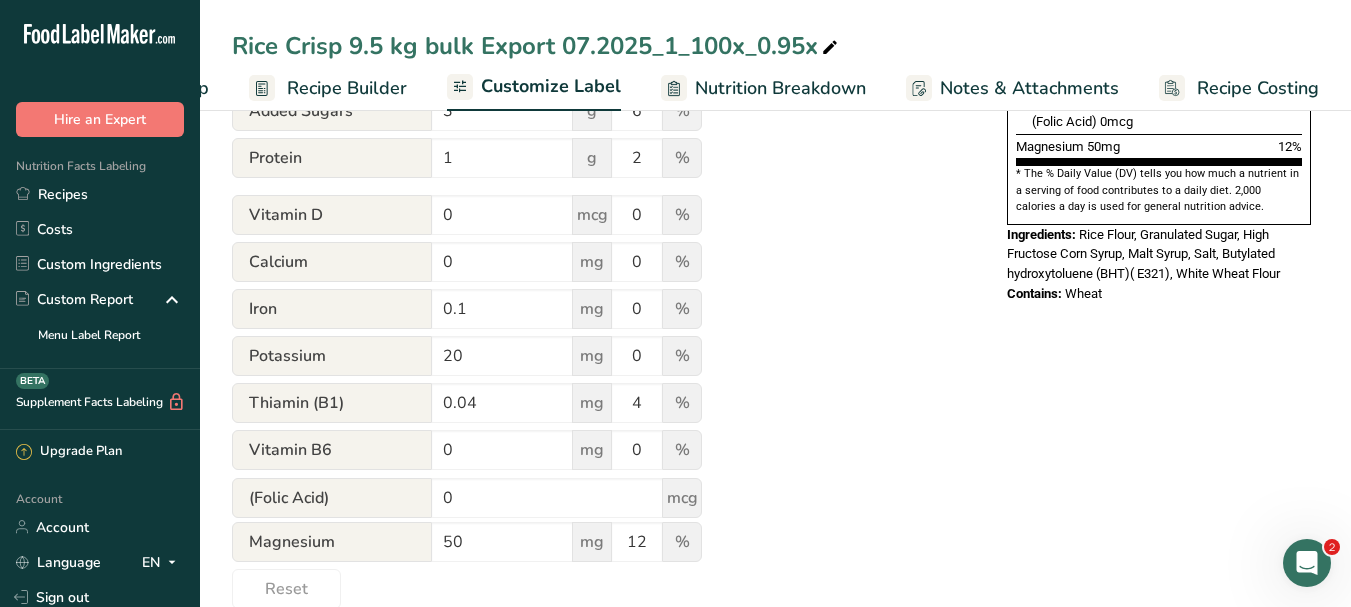 scroll, scrollTop: 824, scrollLeft: 0, axis: vertical 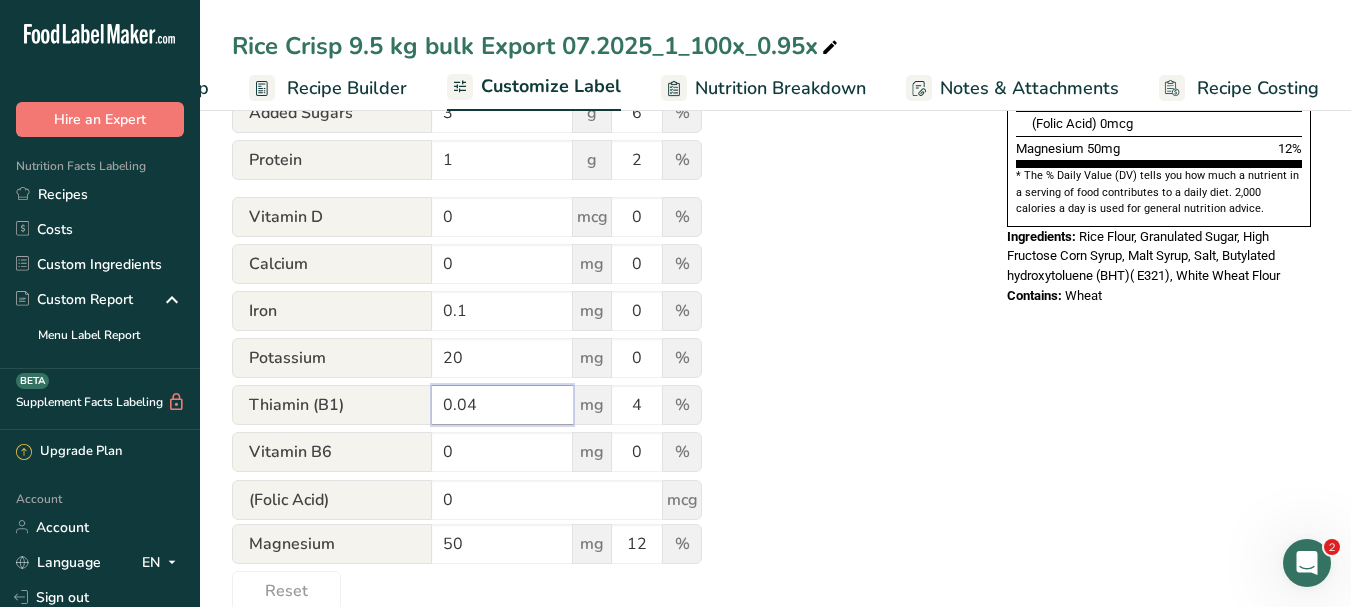 drag, startPoint x: 482, startPoint y: 416, endPoint x: 421, endPoint y: 409, distance: 61.400326 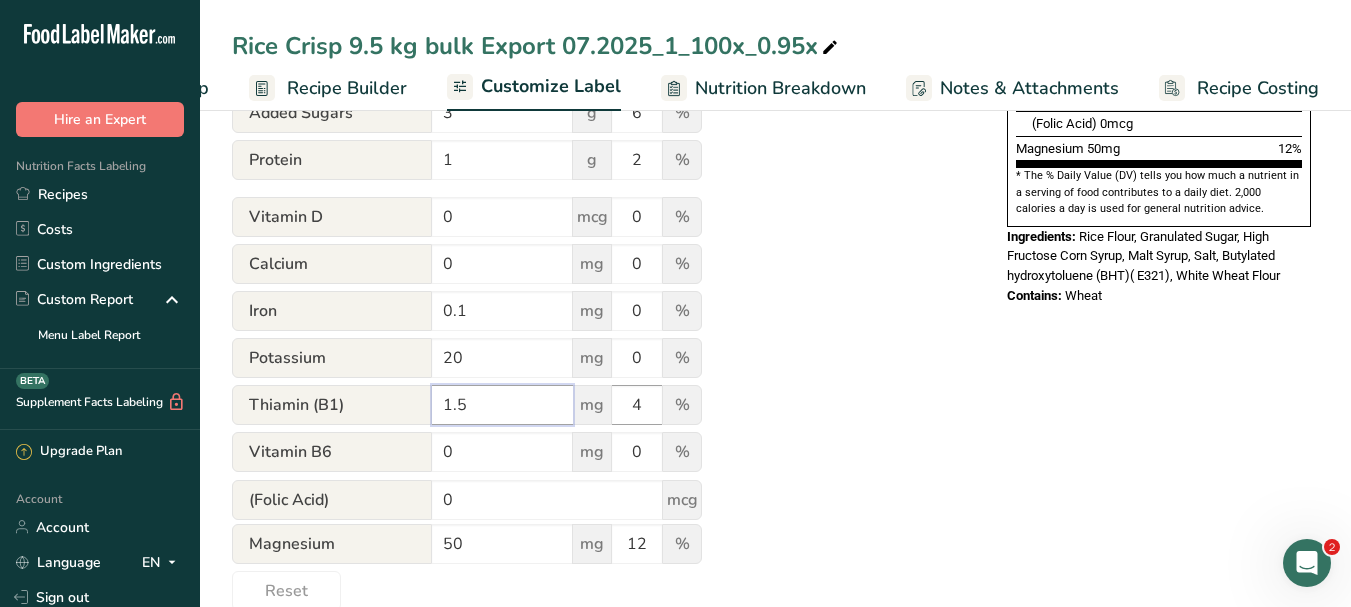 type on "1.5" 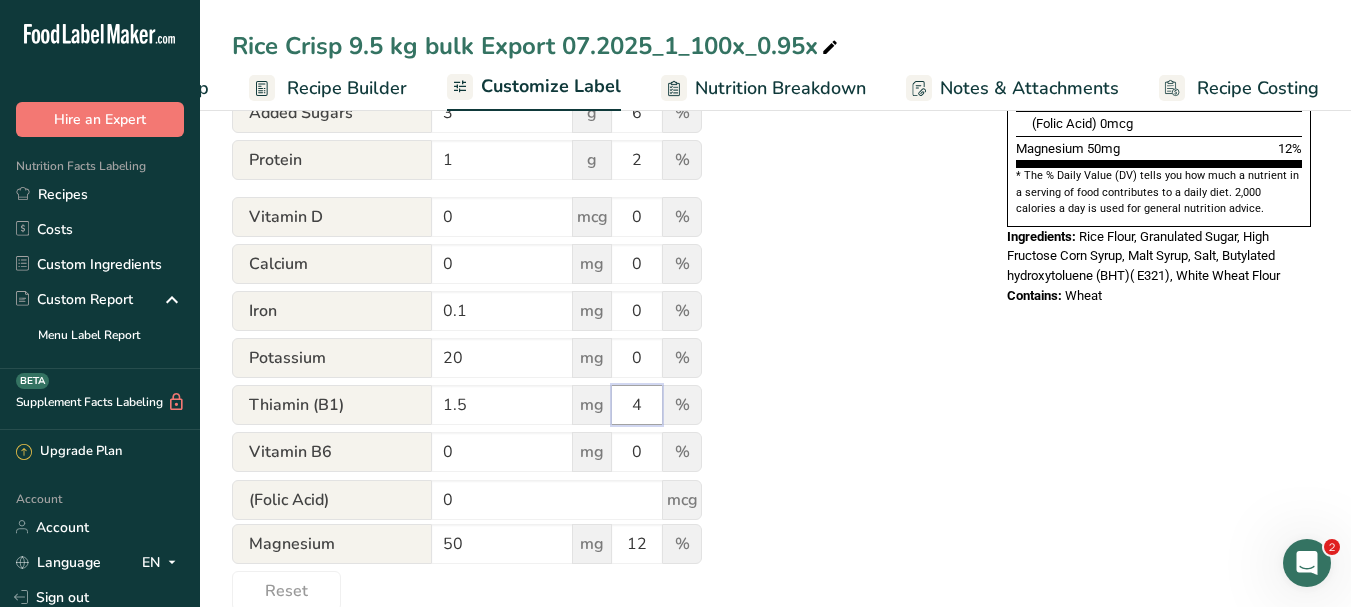 drag, startPoint x: 646, startPoint y: 408, endPoint x: 625, endPoint y: 413, distance: 21.587032 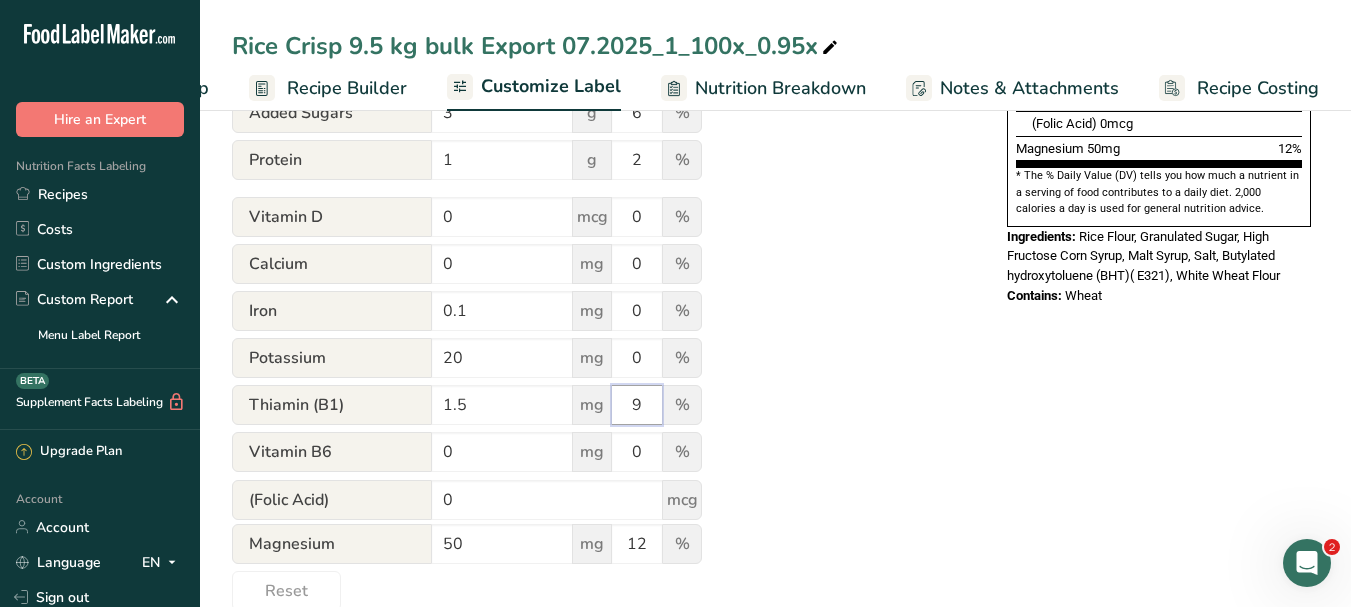 type on "9" 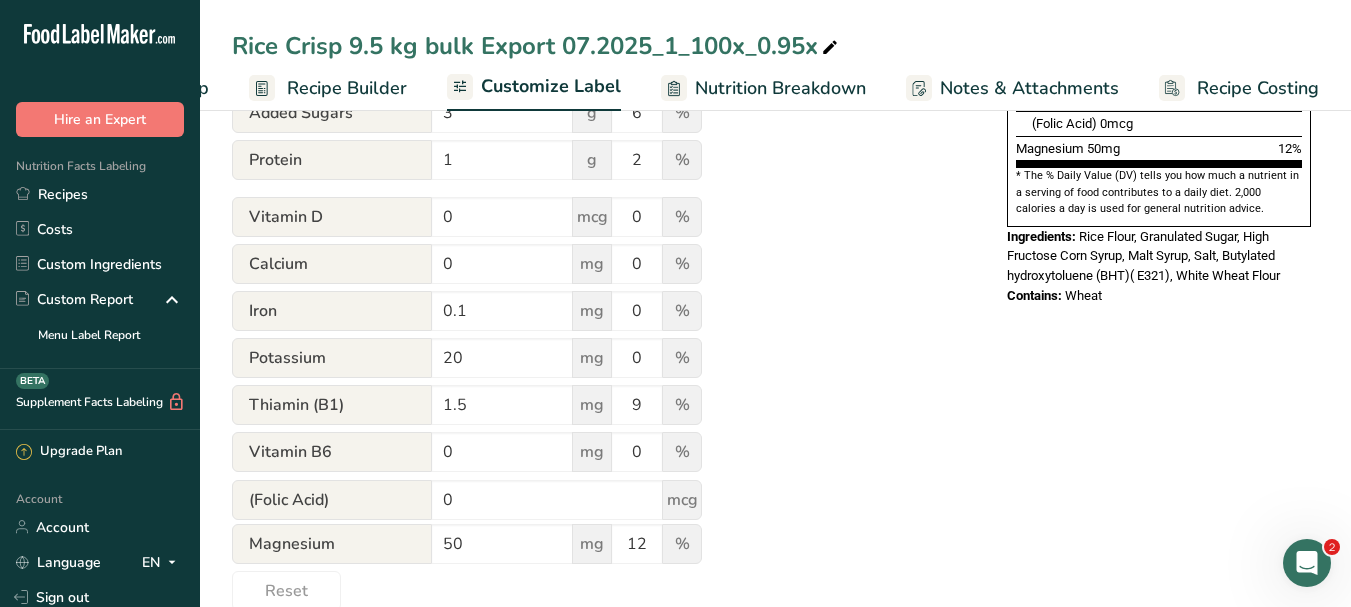click on "Utilize this manual override feature to get full control over the nutrition label, allowing you to input and display your preferred values. Please bear in mind that the values entered through this feature
are not subject to validation
by our software. This feature is available to provide you with complete flexibility for making final adjustments to your label
Nutrition Facts
Serving
317 Servings Per Container
Serving Size
30g
Calories
100
kcal
Total Fat
0
g
0
%
Saturated Fat
0
g
0
%
Trans Fat
0
g
Cholesterol
0
mg
0
%
Sodium
110
mg
5
%
22     8" at bounding box center (599, 17) 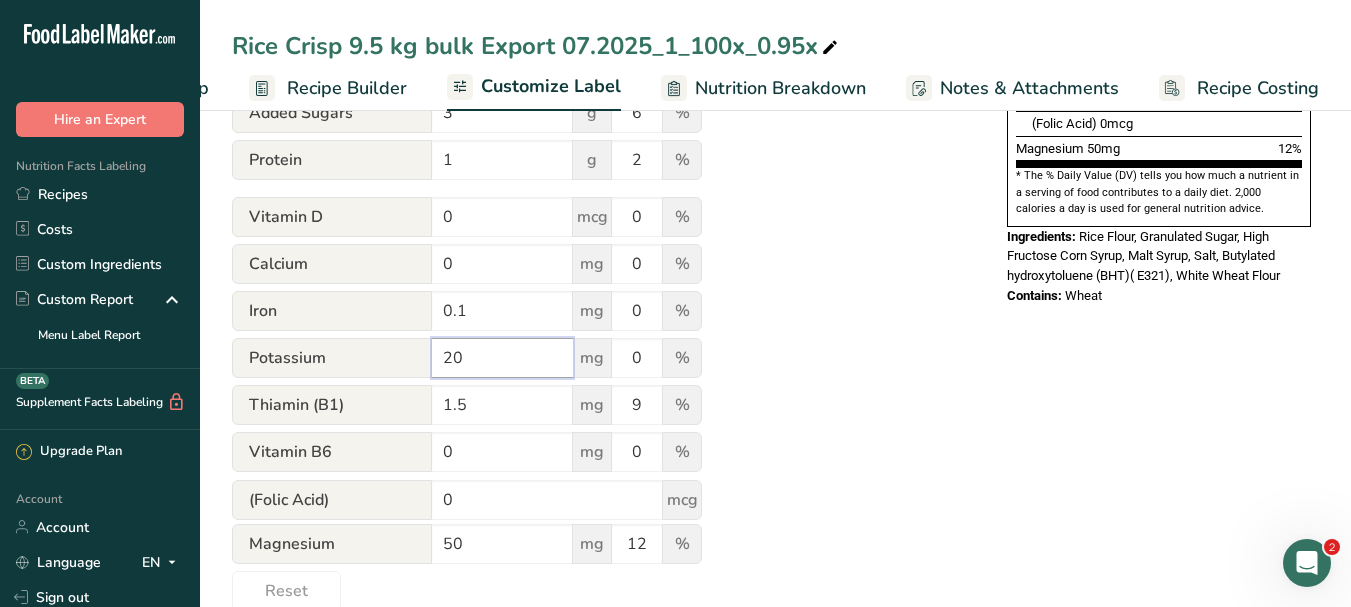 drag, startPoint x: 464, startPoint y: 362, endPoint x: 430, endPoint y: 364, distance: 34.058773 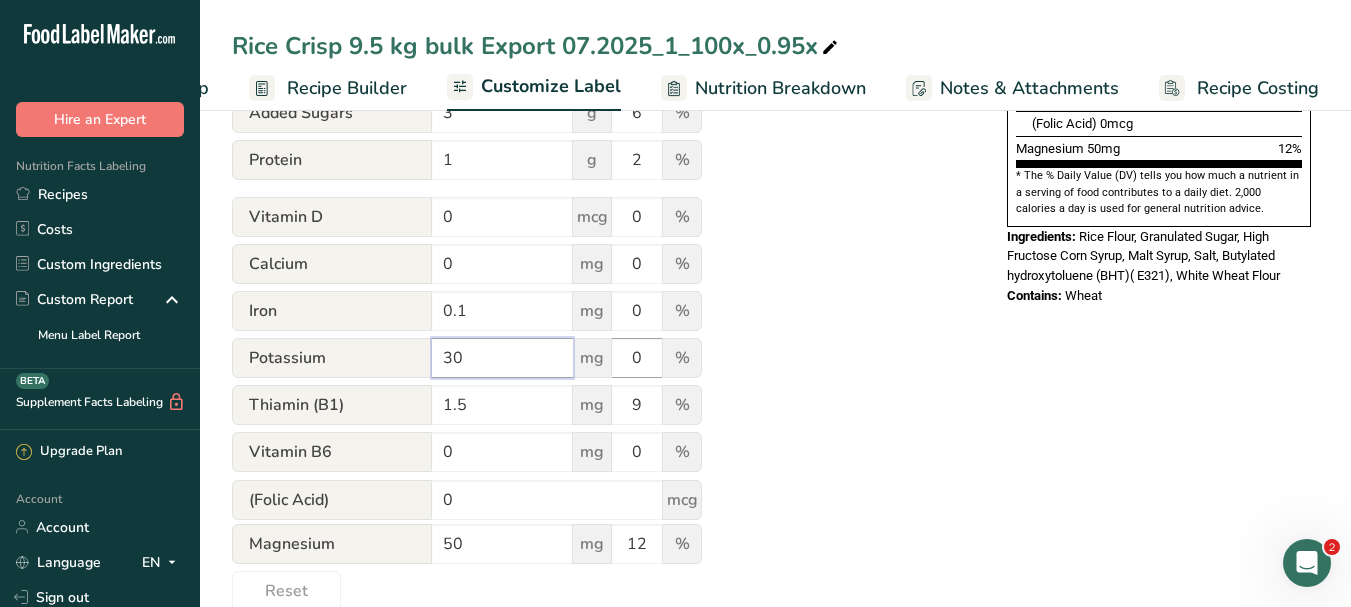 type on "30" 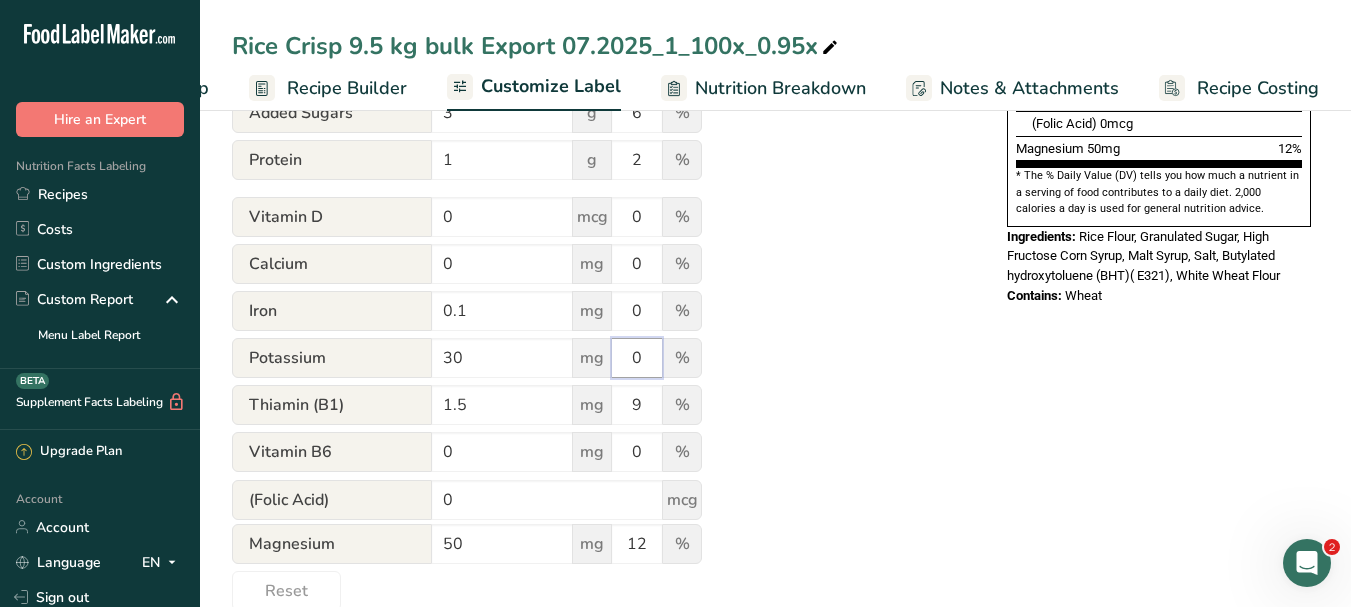drag, startPoint x: 640, startPoint y: 368, endPoint x: 620, endPoint y: 368, distance: 20 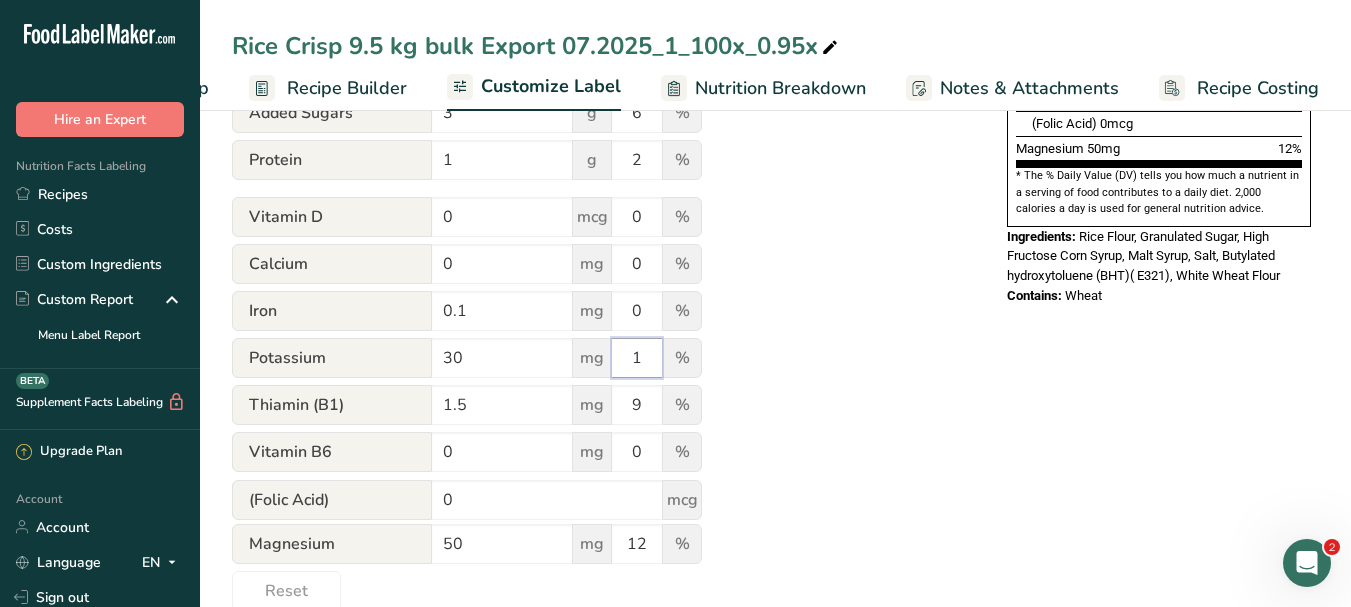 type on "1" 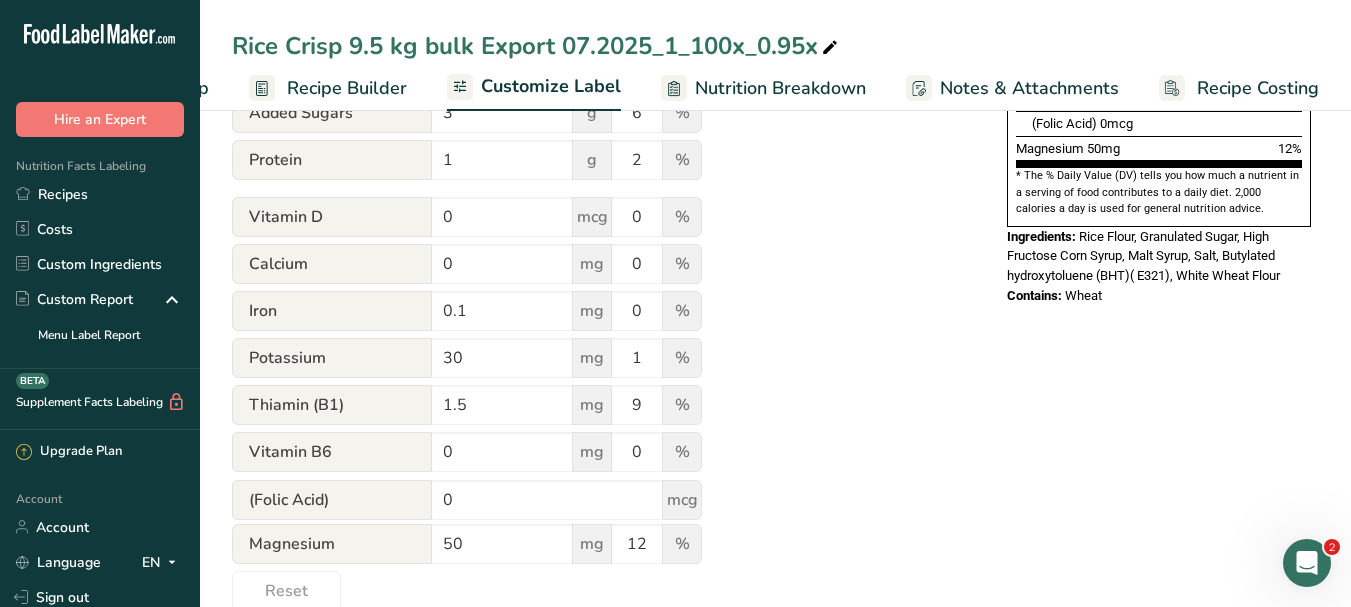 click on "Utilize this manual override feature to get full control over the nutrition label, allowing you to input and display your preferred values. Please bear in mind that the values entered through this feature
are not subject to validation
by our software. This feature is available to provide you with complete flexibility for making final adjustments to your label
Nutrition Facts
Serving
317 Servings Per Container
Serving Size
30g
Calories
100
kcal
Total Fat
0
g
0
%
Saturated Fat
0
g
0
%
Trans Fat
0
g
Cholesterol
0
mg
0
%
Sodium
110
mg
5
%
22     8" at bounding box center (599, 17) 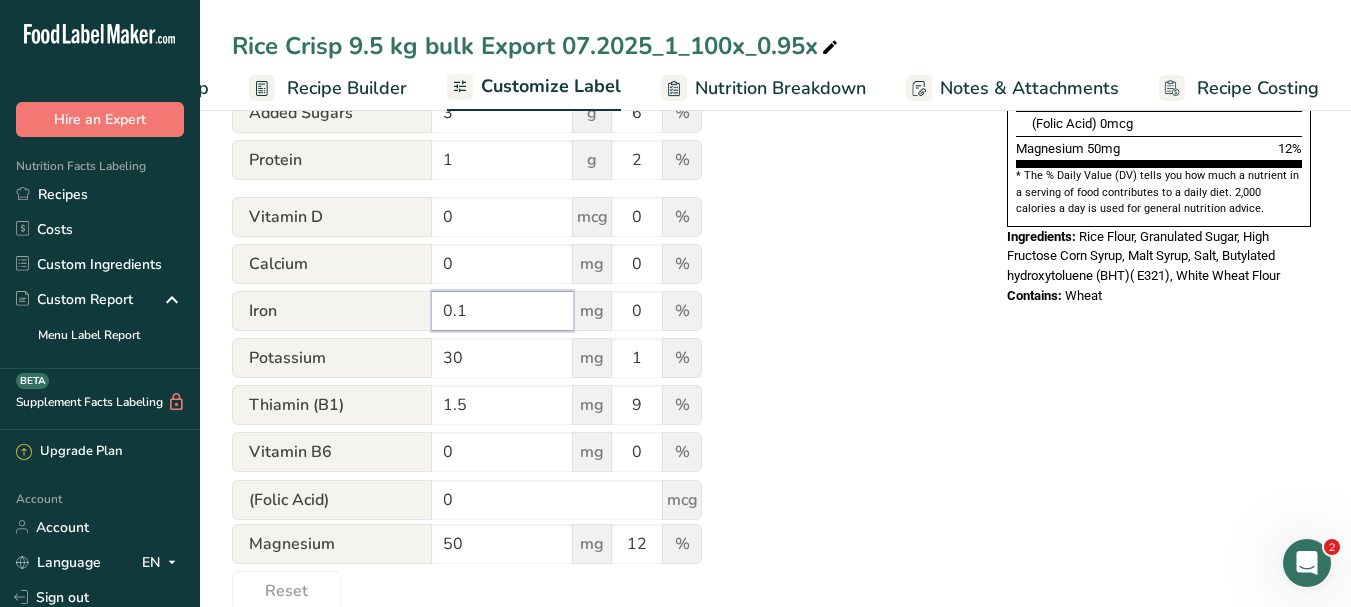 drag, startPoint x: 468, startPoint y: 321, endPoint x: 424, endPoint y: 318, distance: 44.102154 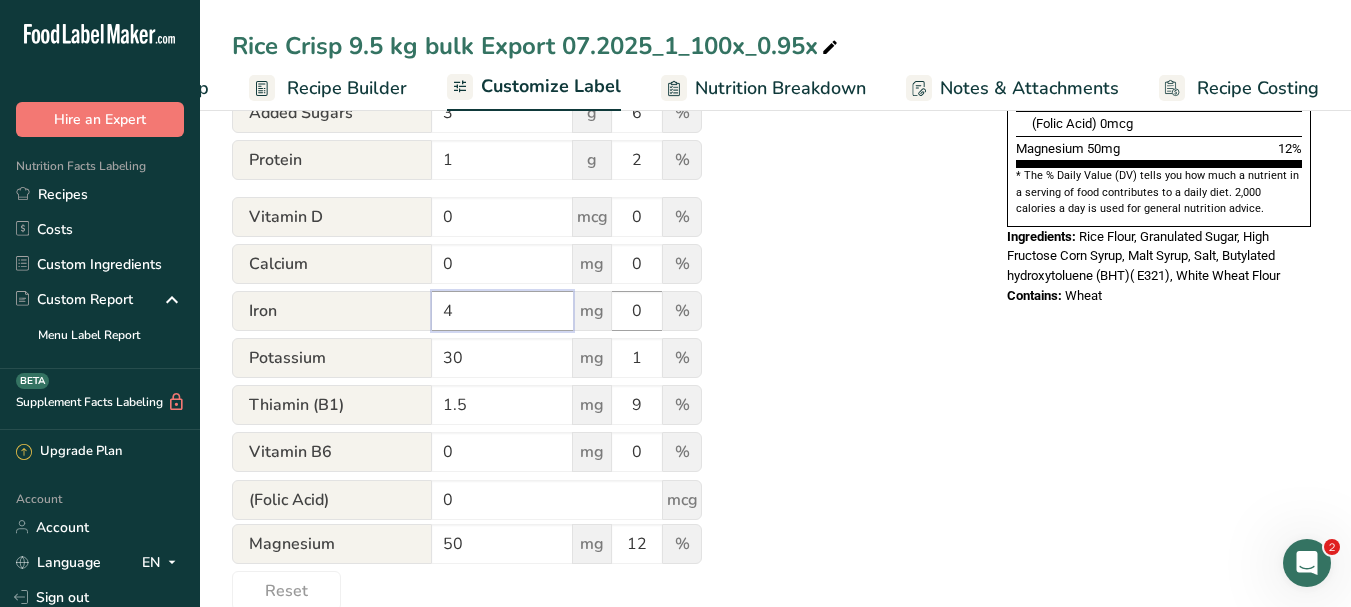 type on "4" 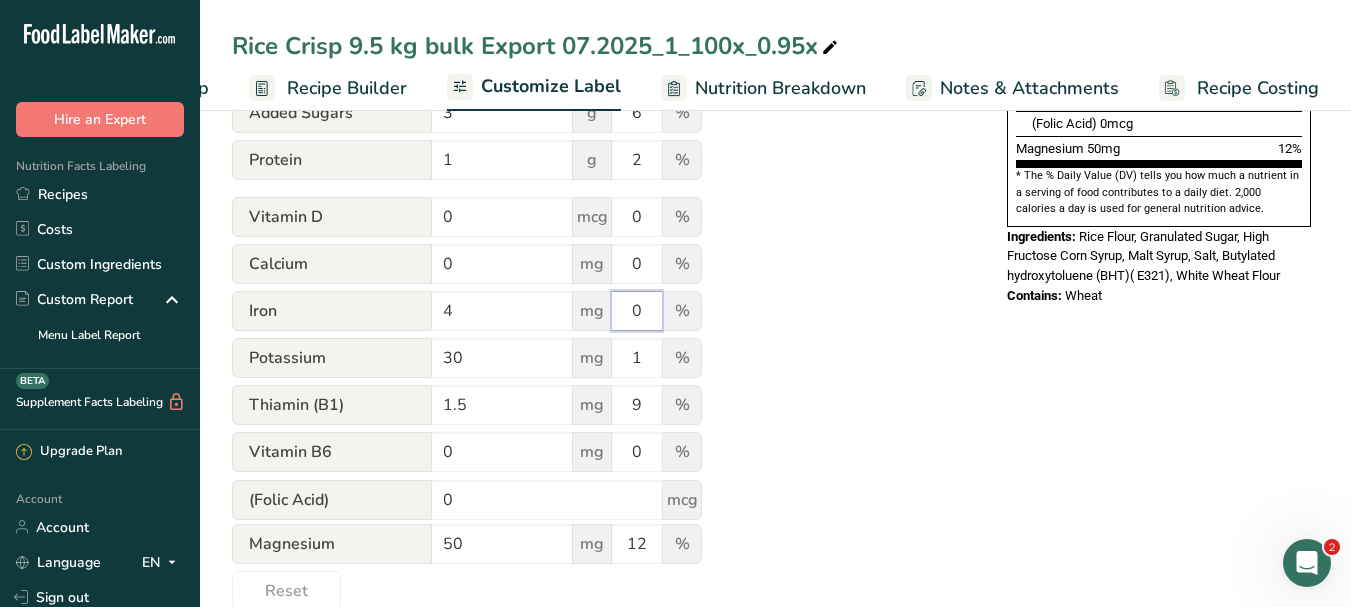 drag, startPoint x: 647, startPoint y: 318, endPoint x: 627, endPoint y: 322, distance: 20.396078 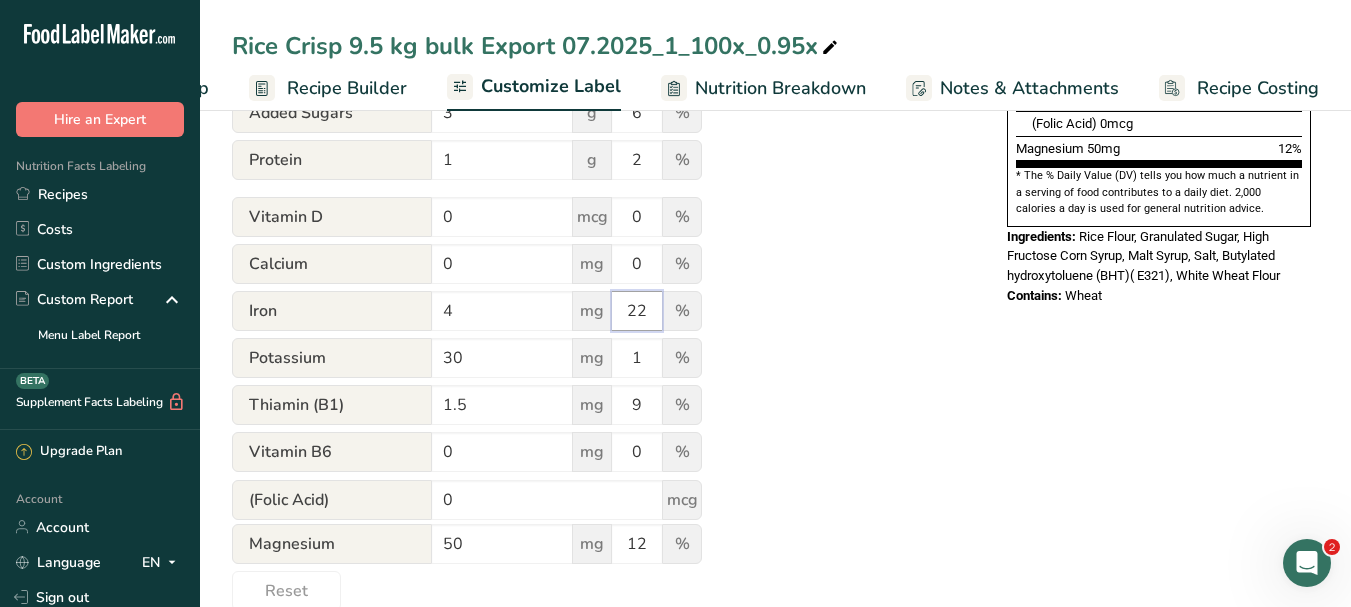 type on "22" 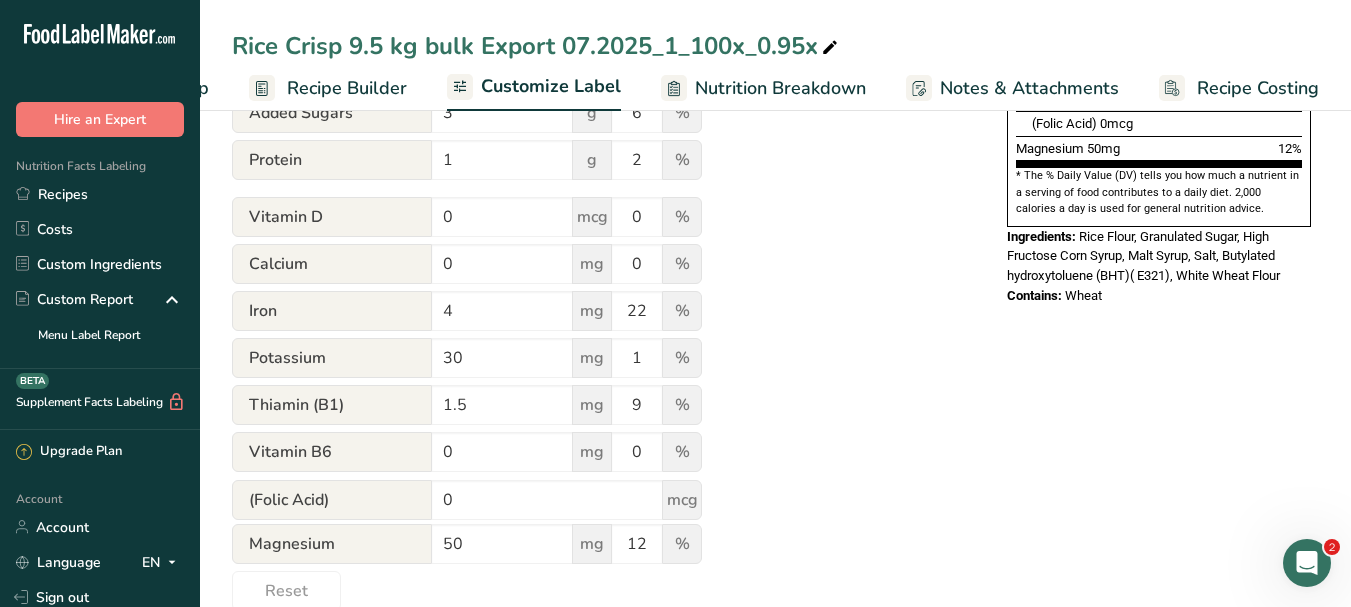 click on "Utilize this manual override feature to get full control over the nutrition label, allowing you to input and display your preferred values. Please bear in mind that the values entered through this feature
are not subject to validation
by our software. This feature is available to provide you with complete flexibility for making final adjustments to your label
Nutrition Facts
Serving
317 Servings Per Container
Serving Size
30g
Calories
100
kcal
Total Fat
0
g
0
%
Saturated Fat
0
g
0
%
Trans Fat
0
g
Cholesterol
0
mg
0
%
Sodium
110
mg
5
%
22     8" at bounding box center [599, 17] 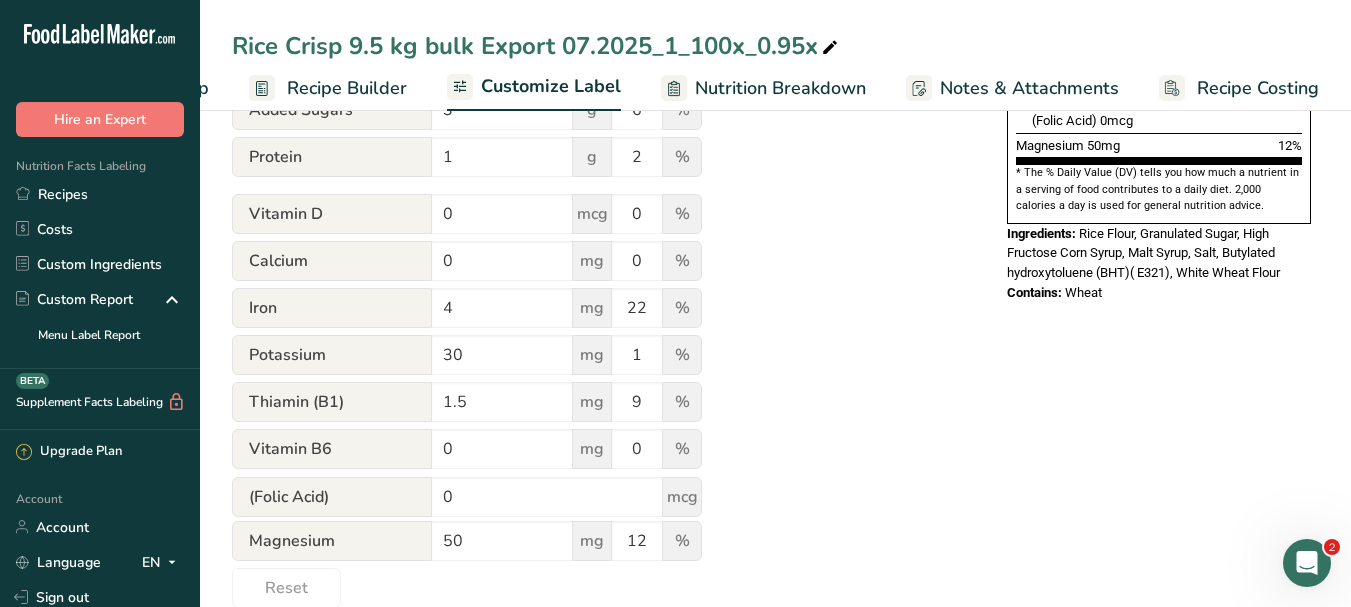 scroll, scrollTop: 865, scrollLeft: 0, axis: vertical 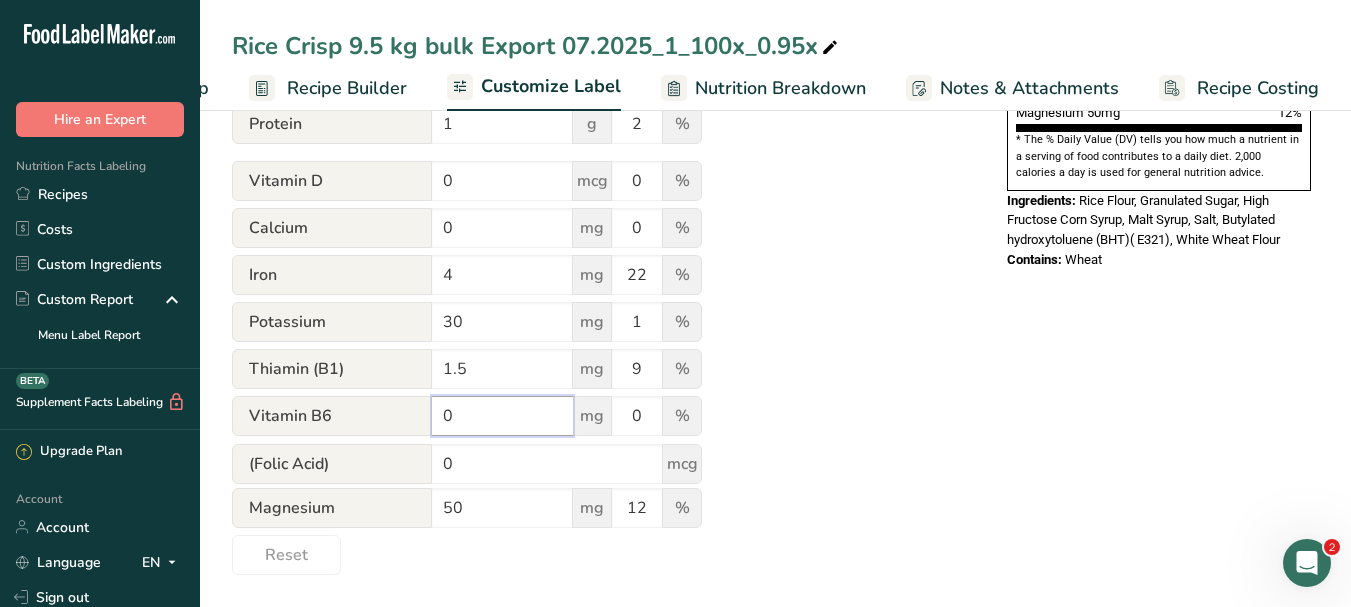 drag, startPoint x: 514, startPoint y: 414, endPoint x: 427, endPoint y: 420, distance: 87.20665 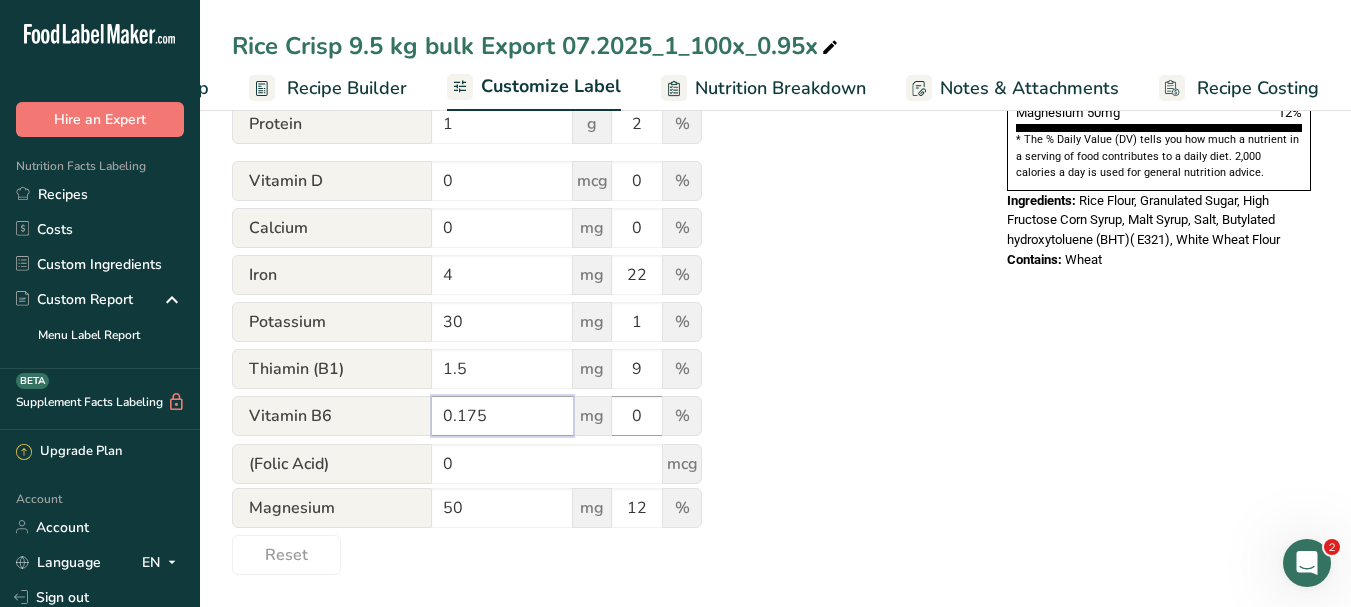 type on "0.175" 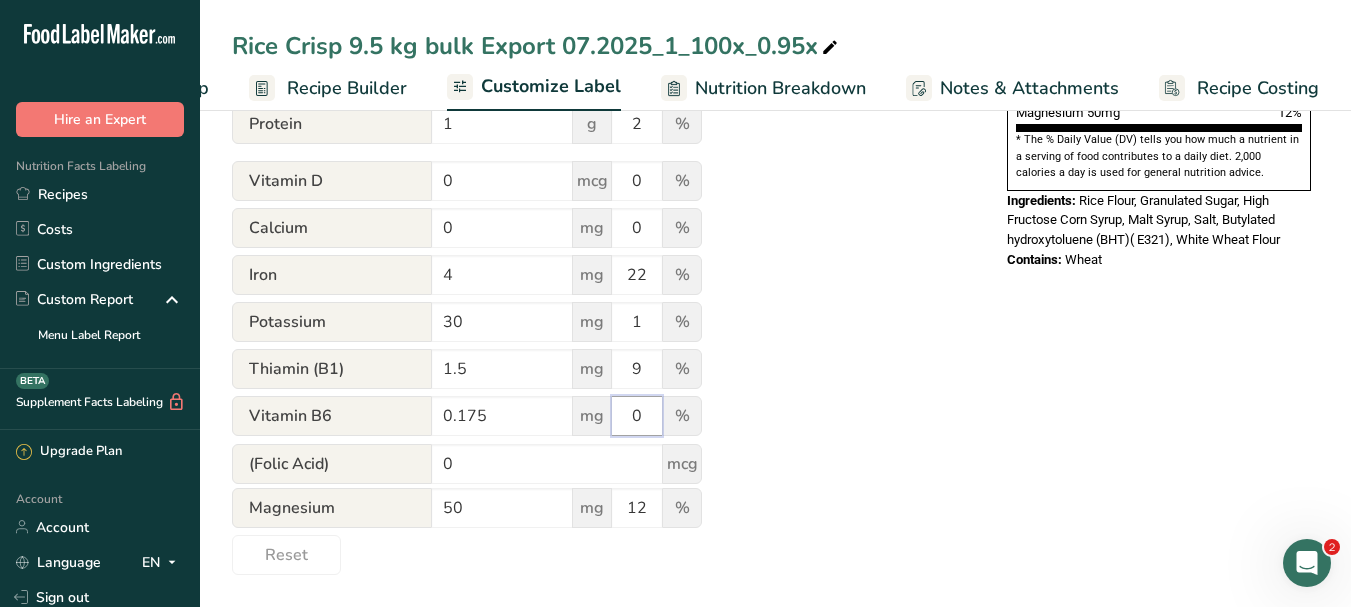 drag, startPoint x: 649, startPoint y: 421, endPoint x: 621, endPoint y: 421, distance: 28 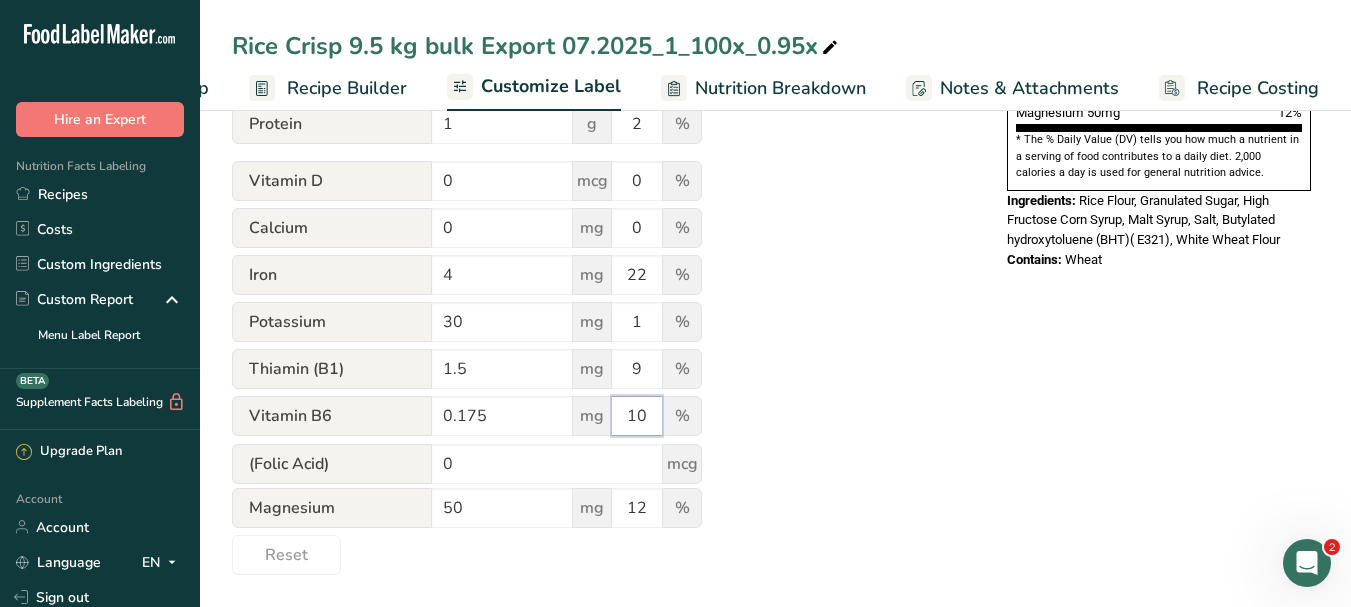 type on "10" 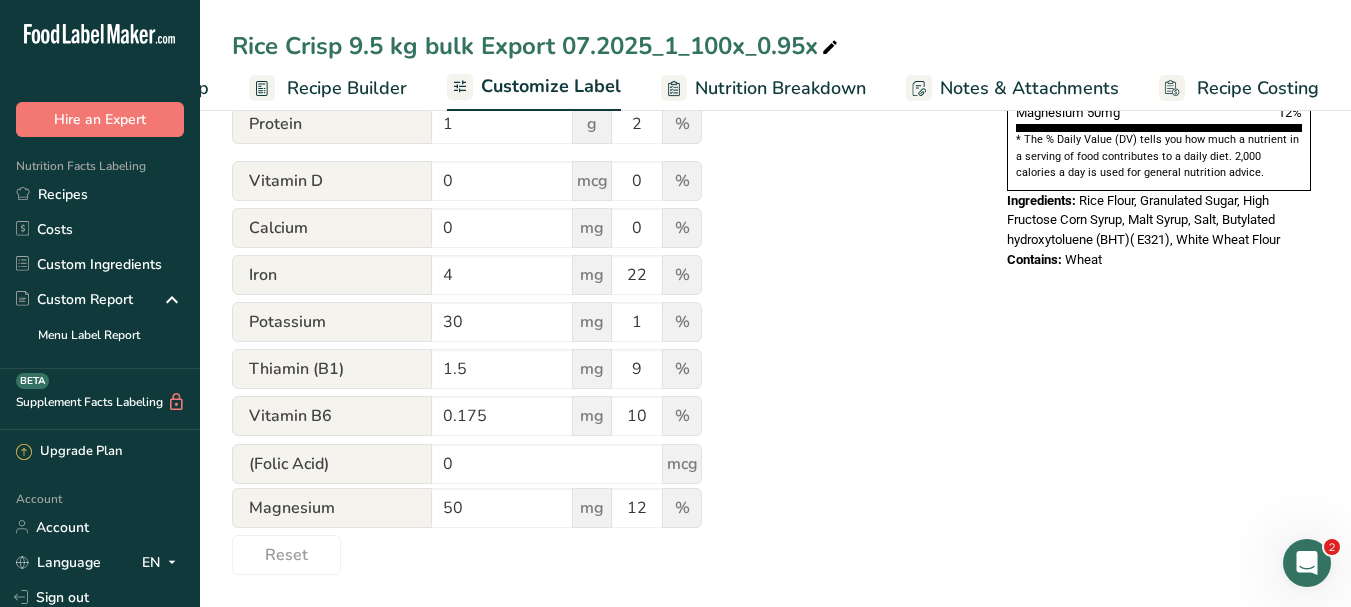 click on "Utilize this manual override feature to get full control over the nutrition label, allowing you to input and display your preferred values. Please bear in mind that the values entered through this feature
are not subject to validation
by our software. This feature is available to provide you with complete flexibility for making final adjustments to your label
Nutrition Facts
Serving
317 Servings Per Container
Serving Size
30g
Calories
100
kcal
Total Fat
0
g
0
%
Saturated Fat
0
g
0
%
Trans Fat
0
g
Cholesterol
0
mg
0
%
Sodium
110
mg
5
%
22     8" at bounding box center [599, -19] 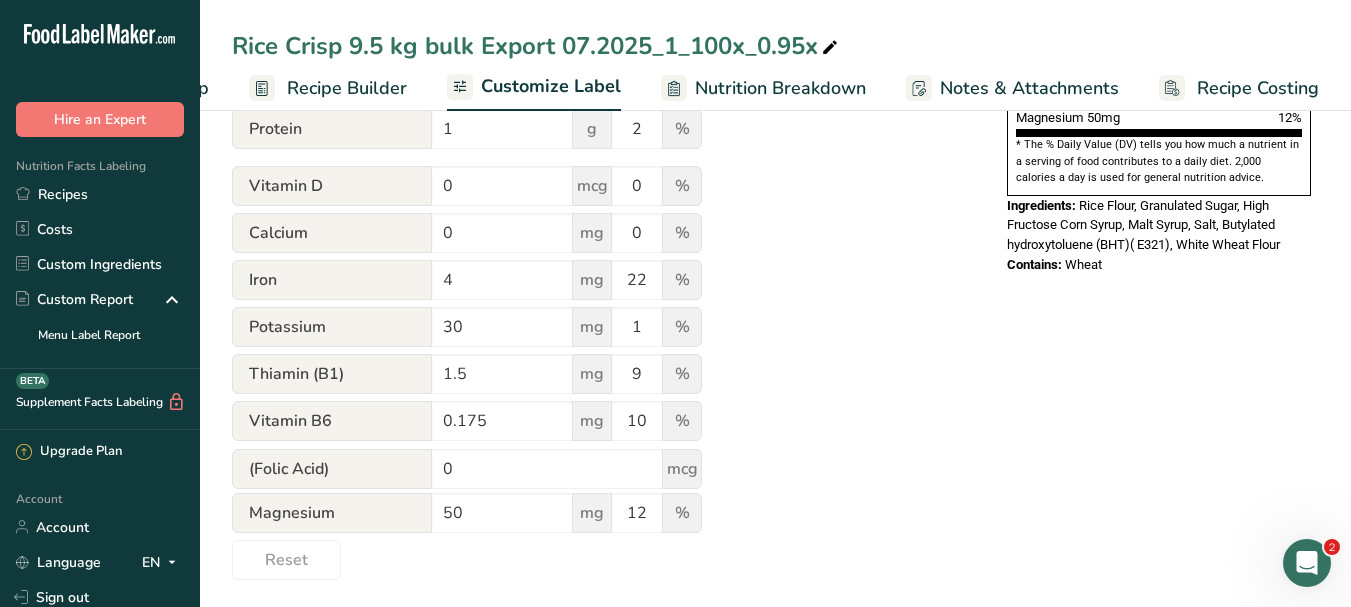 scroll, scrollTop: 865, scrollLeft: 0, axis: vertical 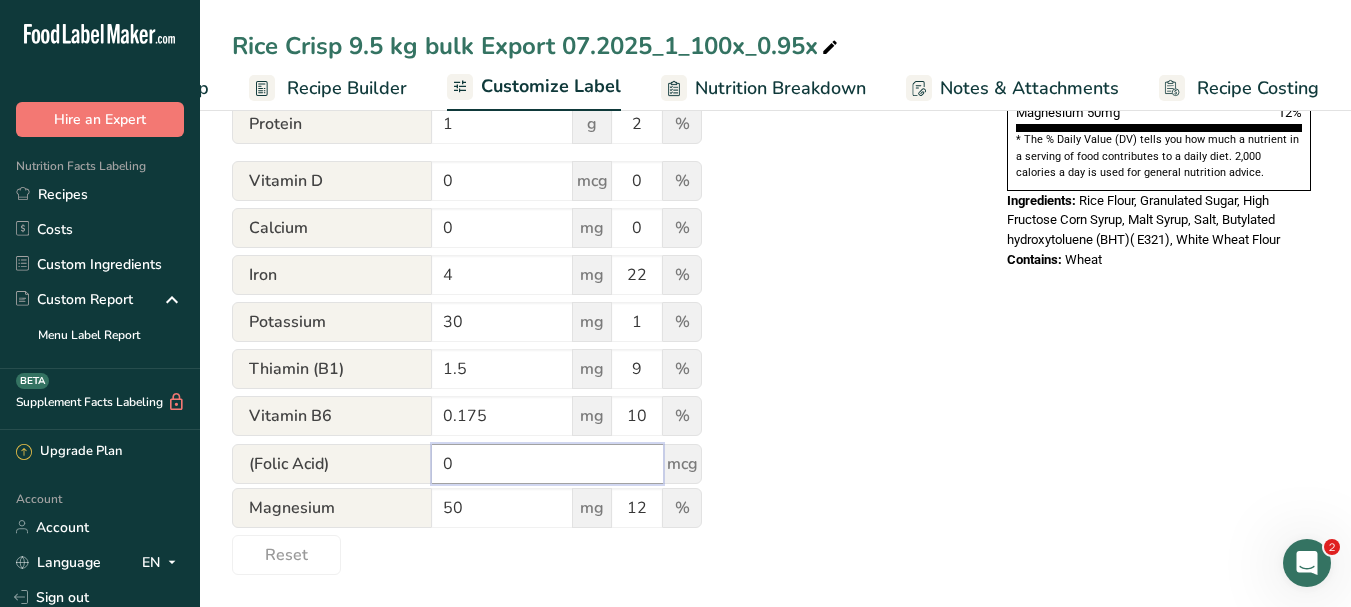 drag, startPoint x: 480, startPoint y: 468, endPoint x: 446, endPoint y: 466, distance: 34.058773 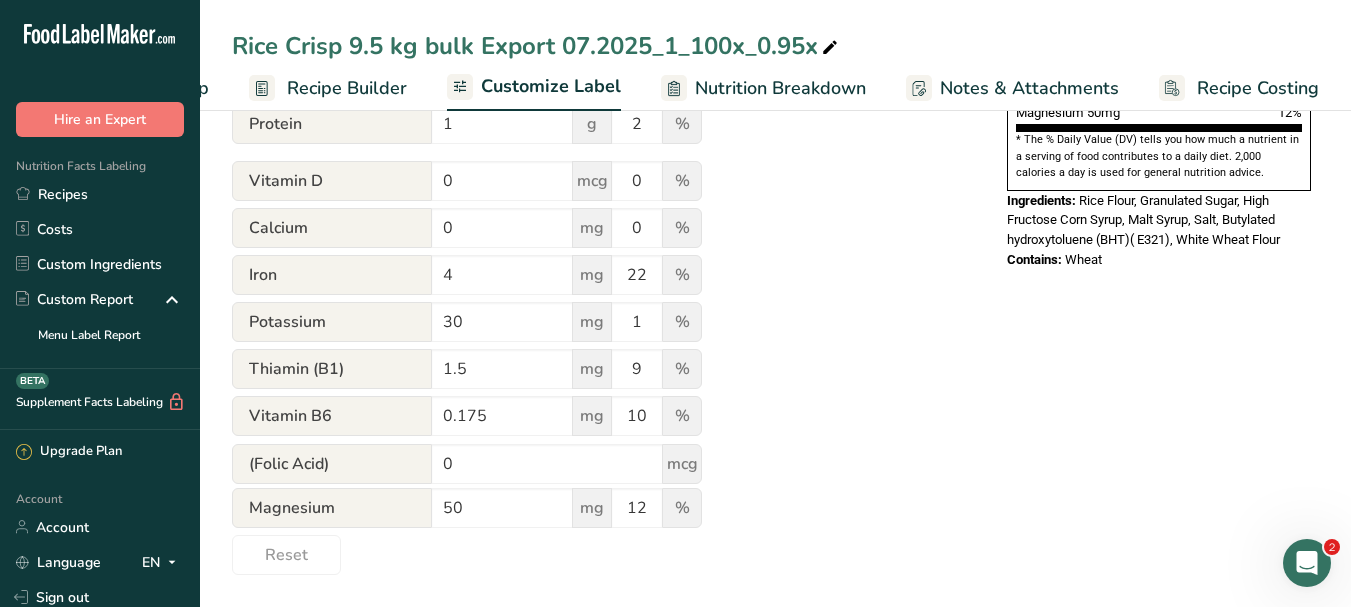click on "Utilize this manual override feature to get full control over the nutrition label, allowing you to input and display your preferred values. Please bear in mind that the values entered through this feature
are not subject to validation
by our software. This feature is available to provide you with complete flexibility for making final adjustments to your label
Nutrition Facts
Serving
317 Servings Per Container
Serving Size
30g
Calories
100
kcal
Total Fat
0
g
0
%
Saturated Fat
0
g
0
%
Trans Fat
0
g
Cholesterol
0
mg
0
%
Sodium
110
mg
5
%
22     8" at bounding box center [599, -19] 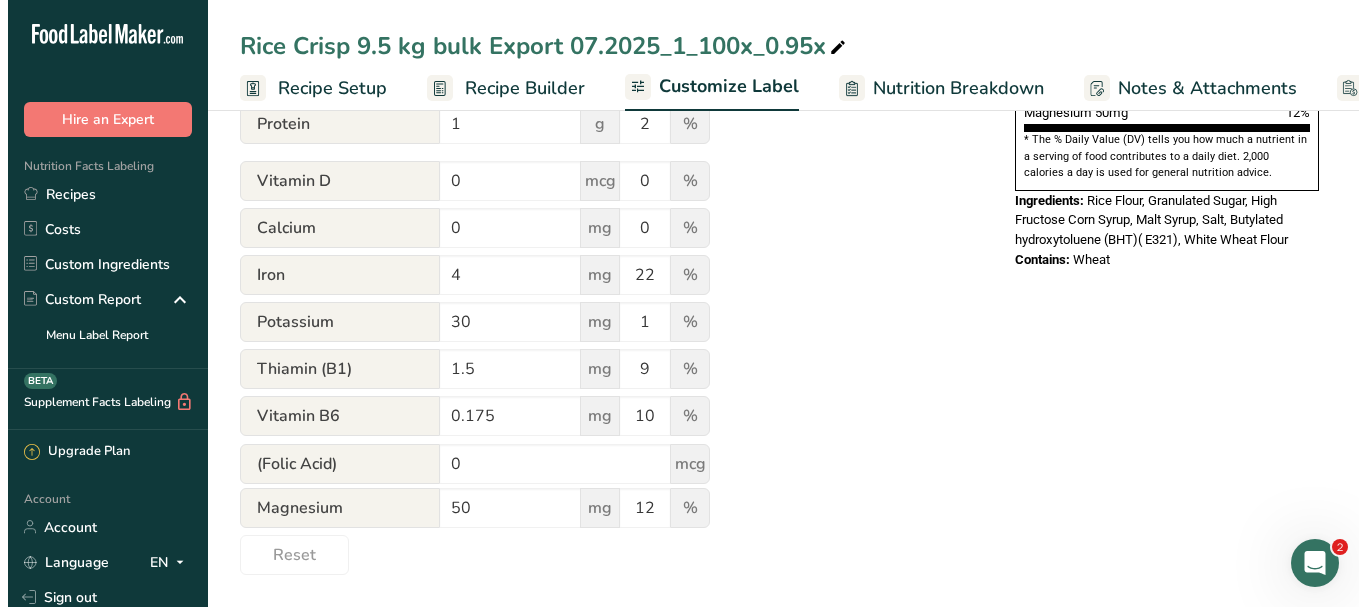 scroll, scrollTop: 0, scrollLeft: 170, axis: horizontal 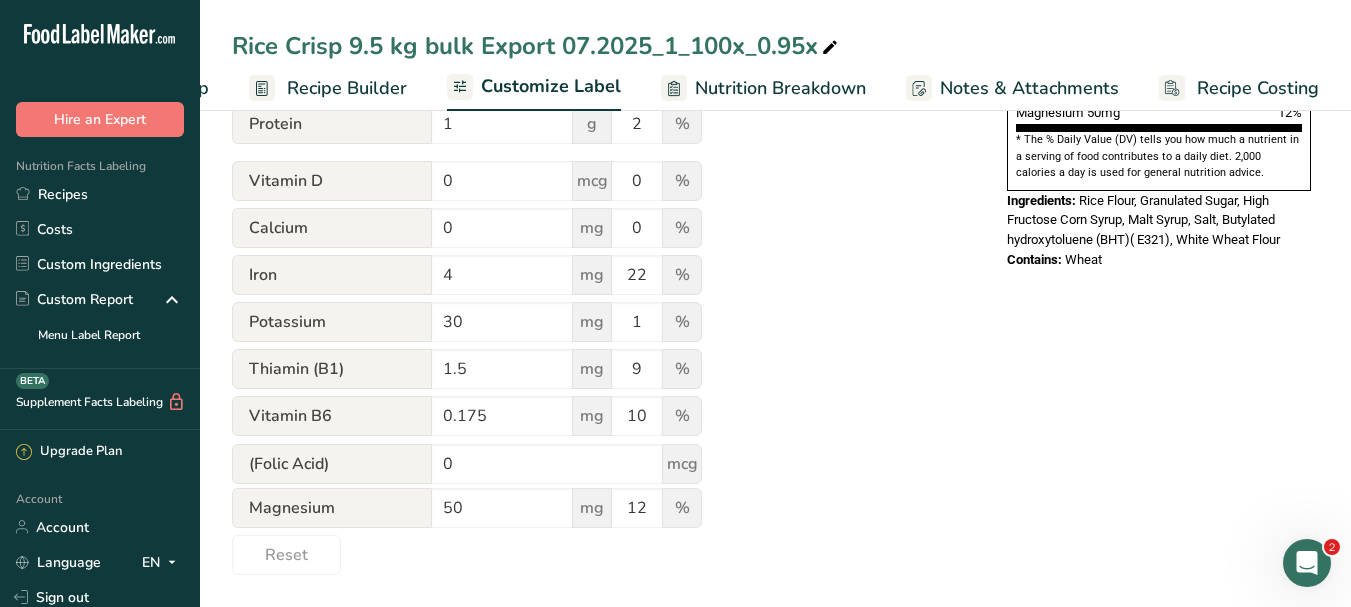 click on "Recipe Builder" at bounding box center [347, 88] 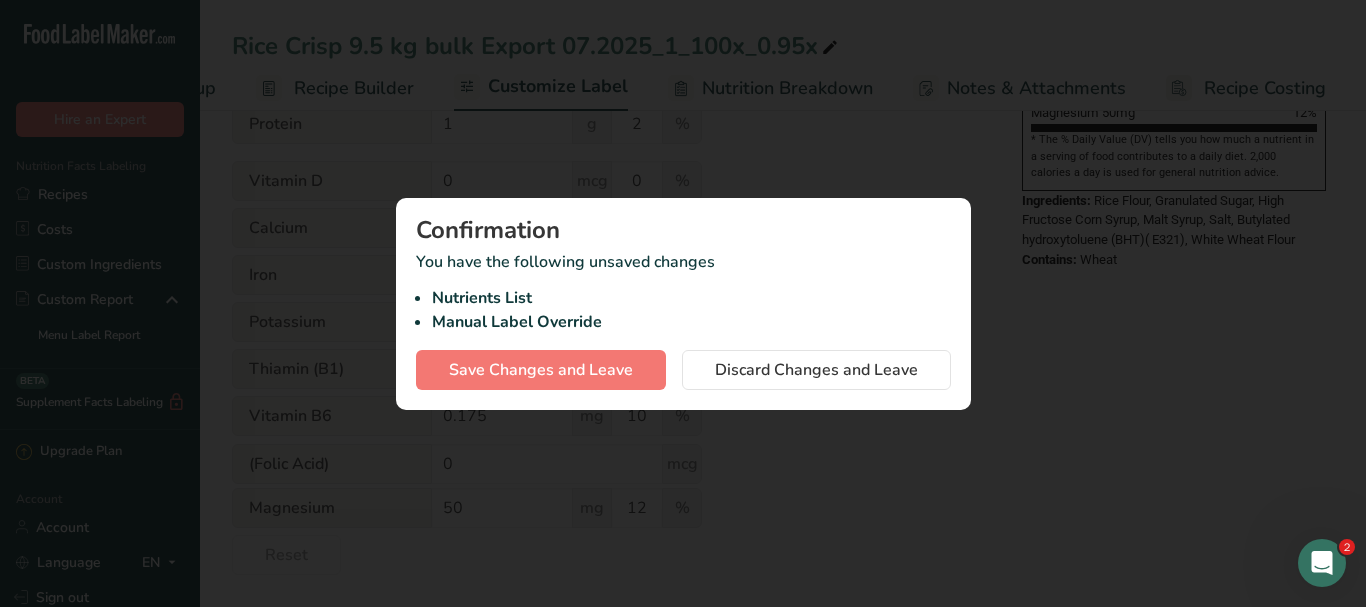 scroll, scrollTop: 0, scrollLeft: 351, axis: horizontal 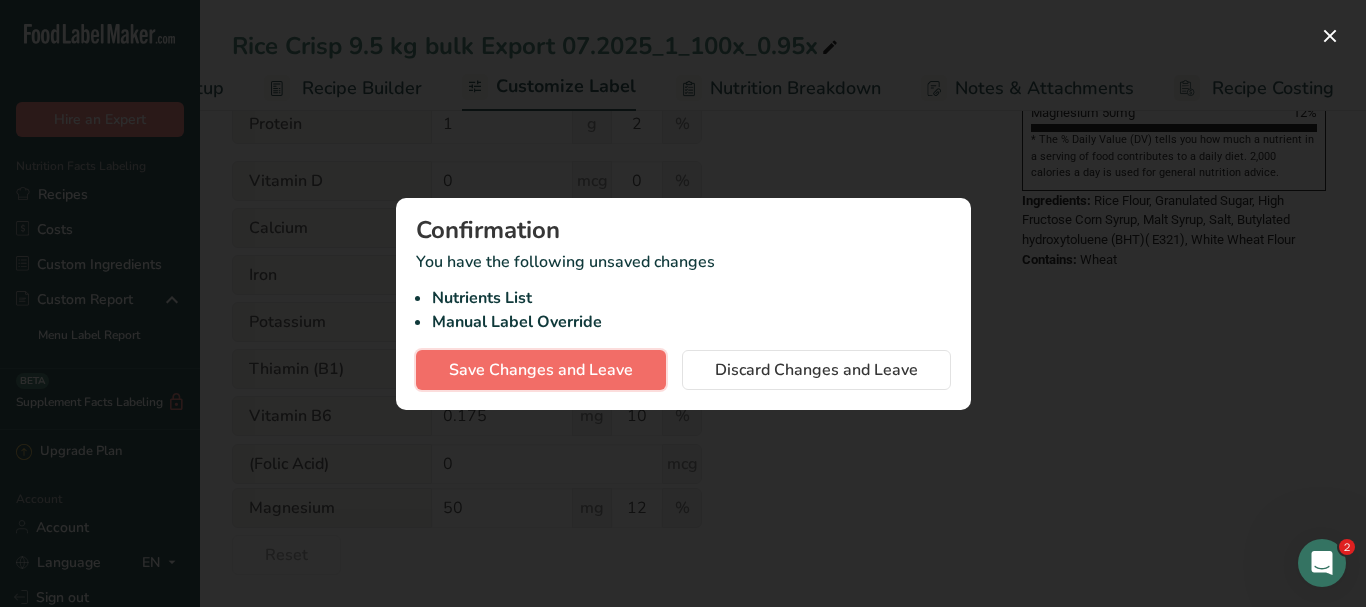 click on "Save Changes and Leave" at bounding box center (541, 370) 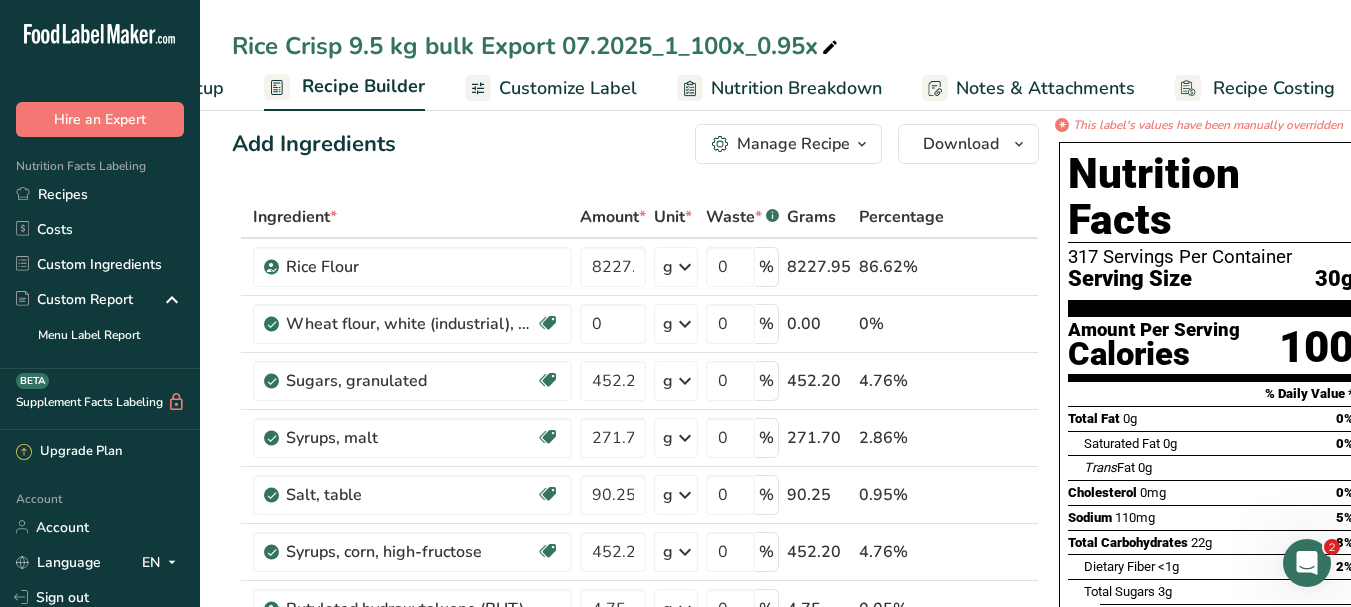 scroll, scrollTop: 0, scrollLeft: 0, axis: both 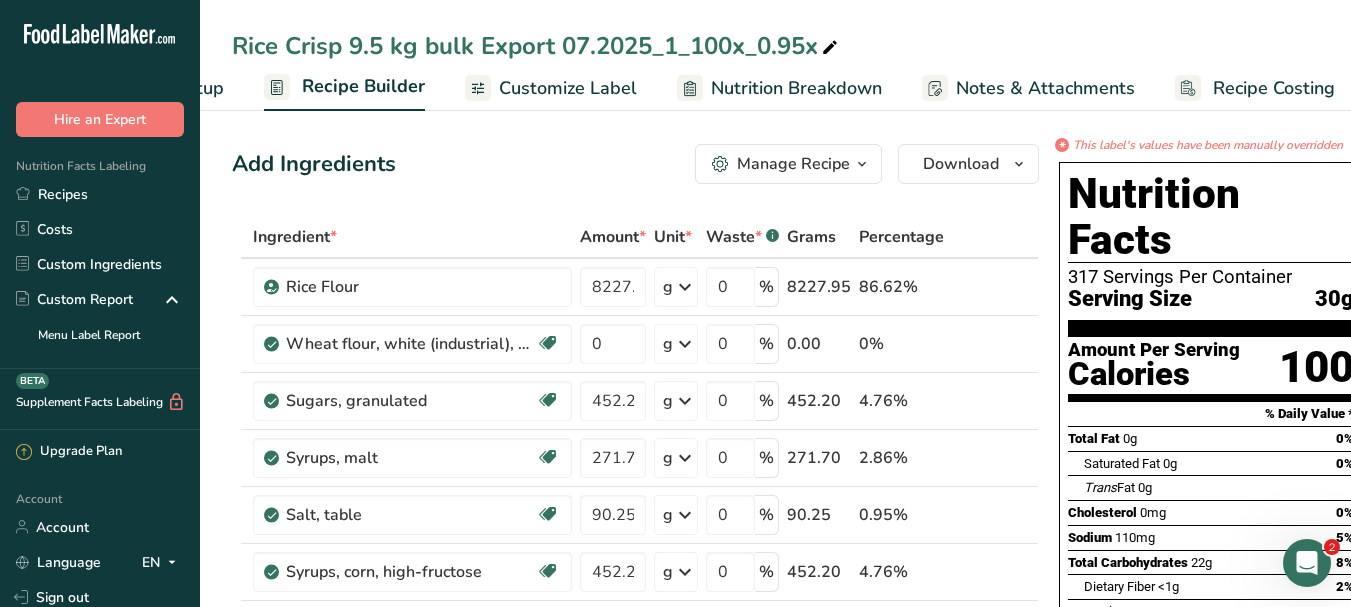 click on "Nutrition Breakdown" at bounding box center (796, 88) 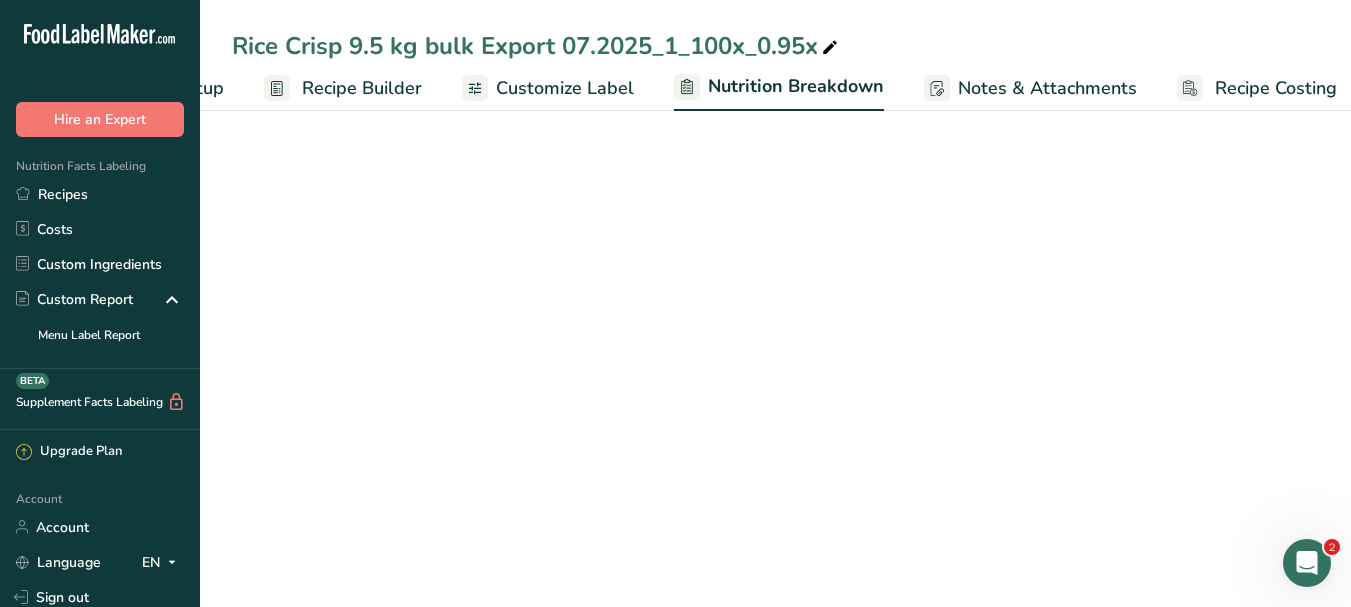 scroll, scrollTop: 0, scrollLeft: 172, axis: horizontal 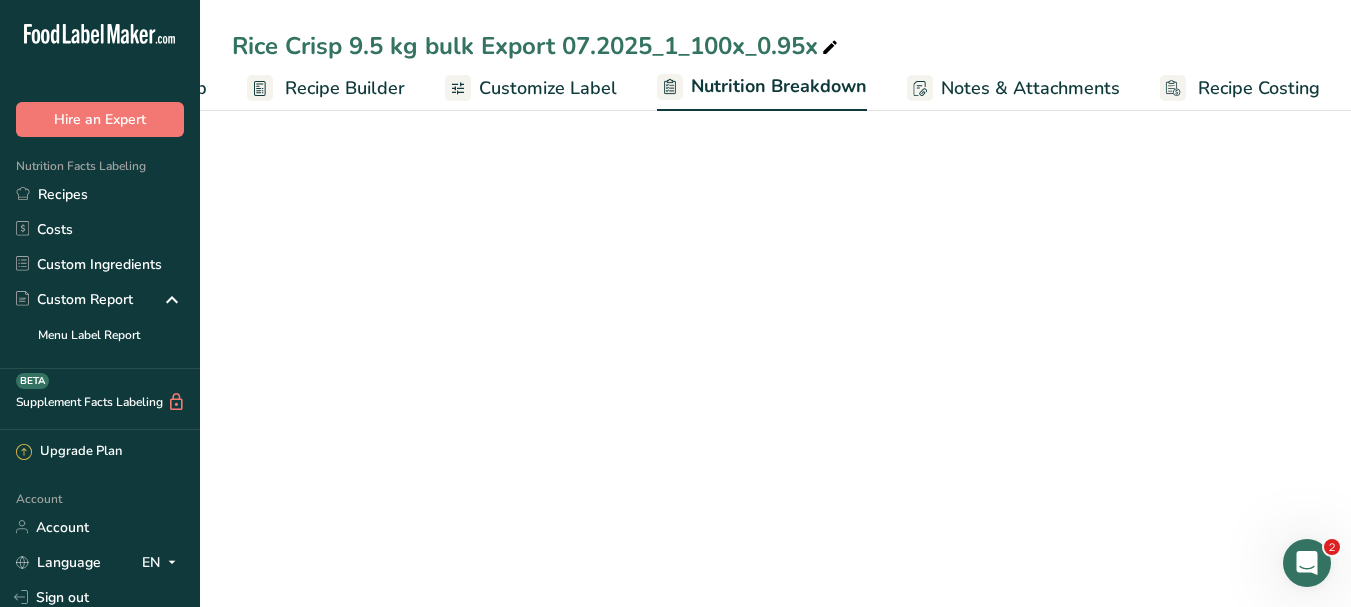 select on "Calories" 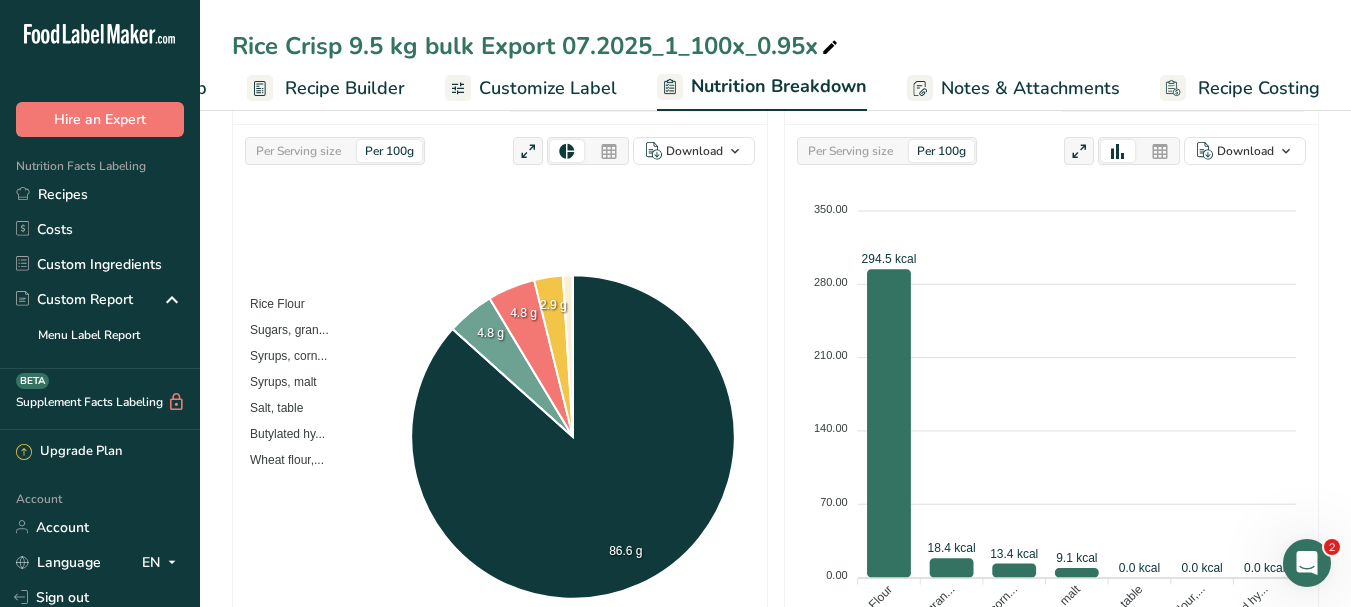 scroll, scrollTop: 512, scrollLeft: 0, axis: vertical 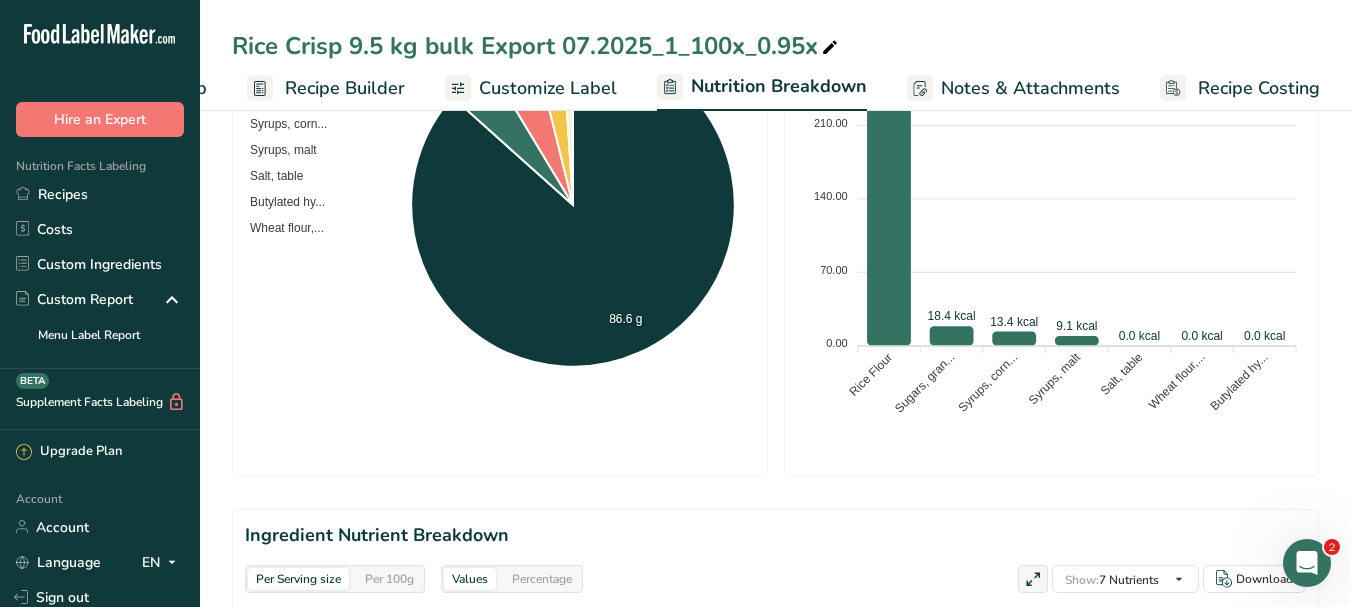 click on "Customize Label" at bounding box center [548, 88] 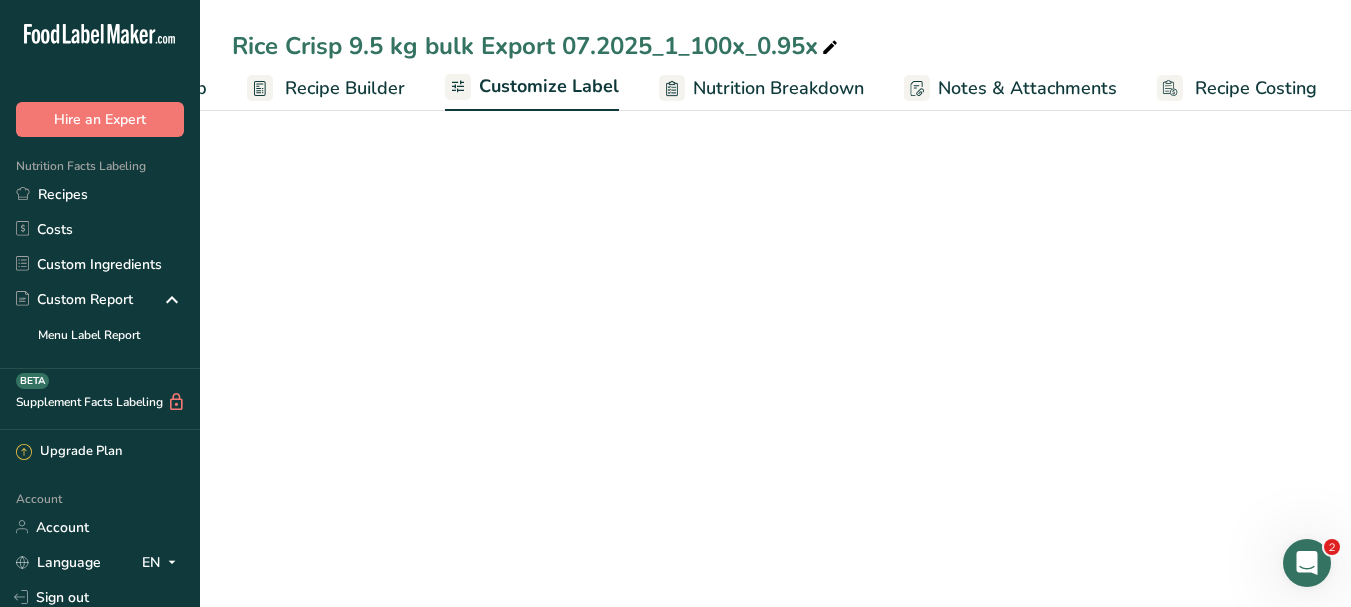 scroll, scrollTop: 0, scrollLeft: 170, axis: horizontal 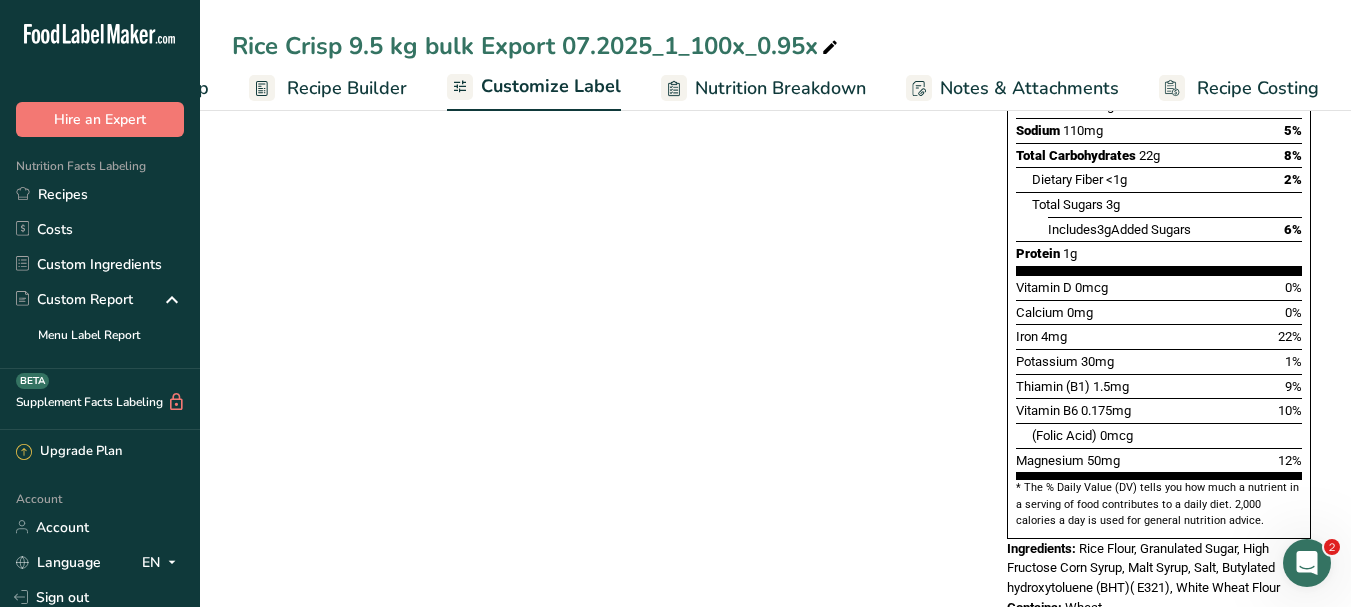 click on "Nutrition Breakdown" at bounding box center (780, 88) 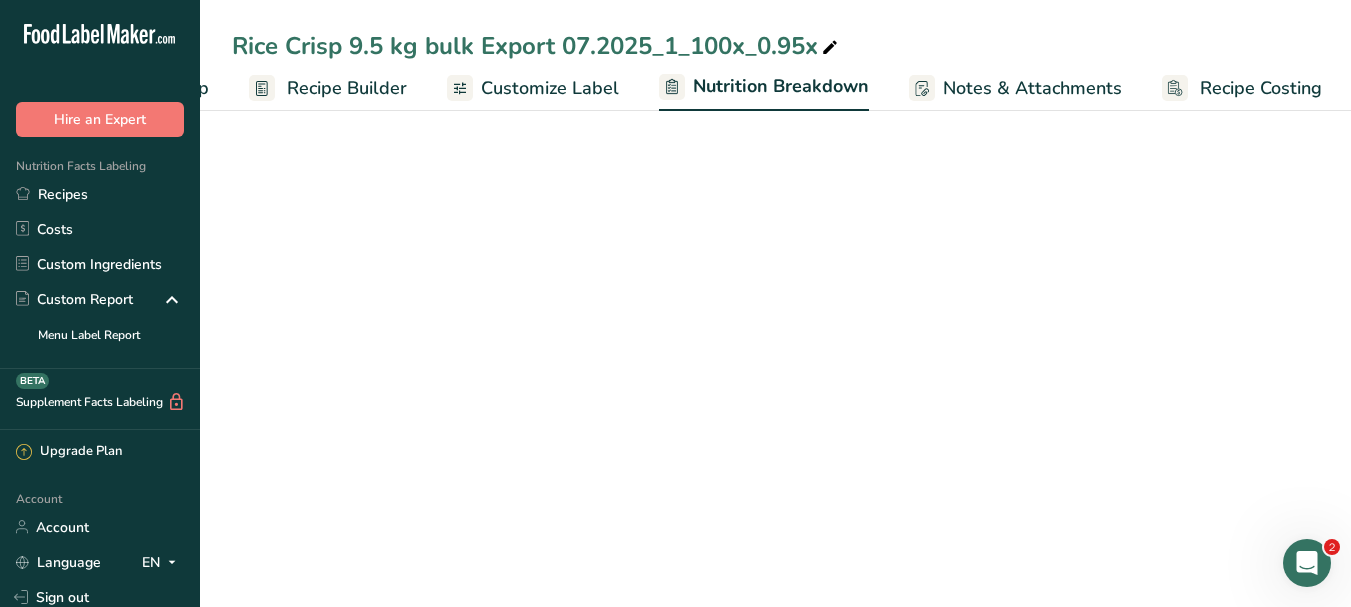 scroll, scrollTop: 0, scrollLeft: 172, axis: horizontal 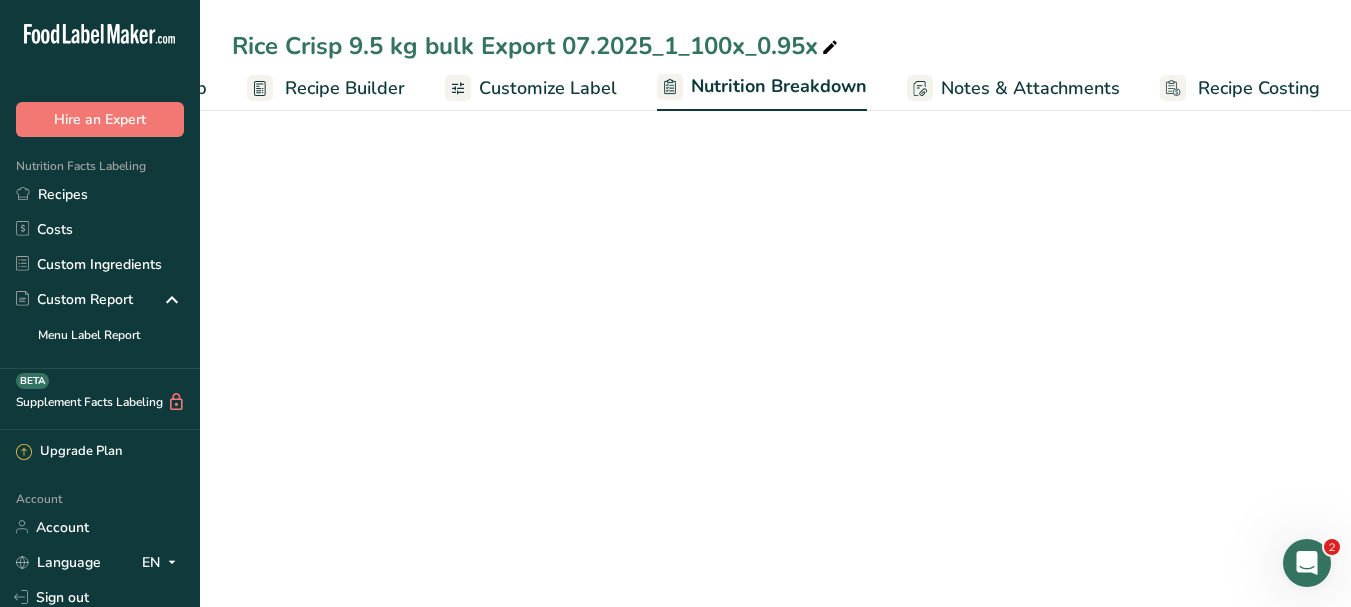 select on "Calories" 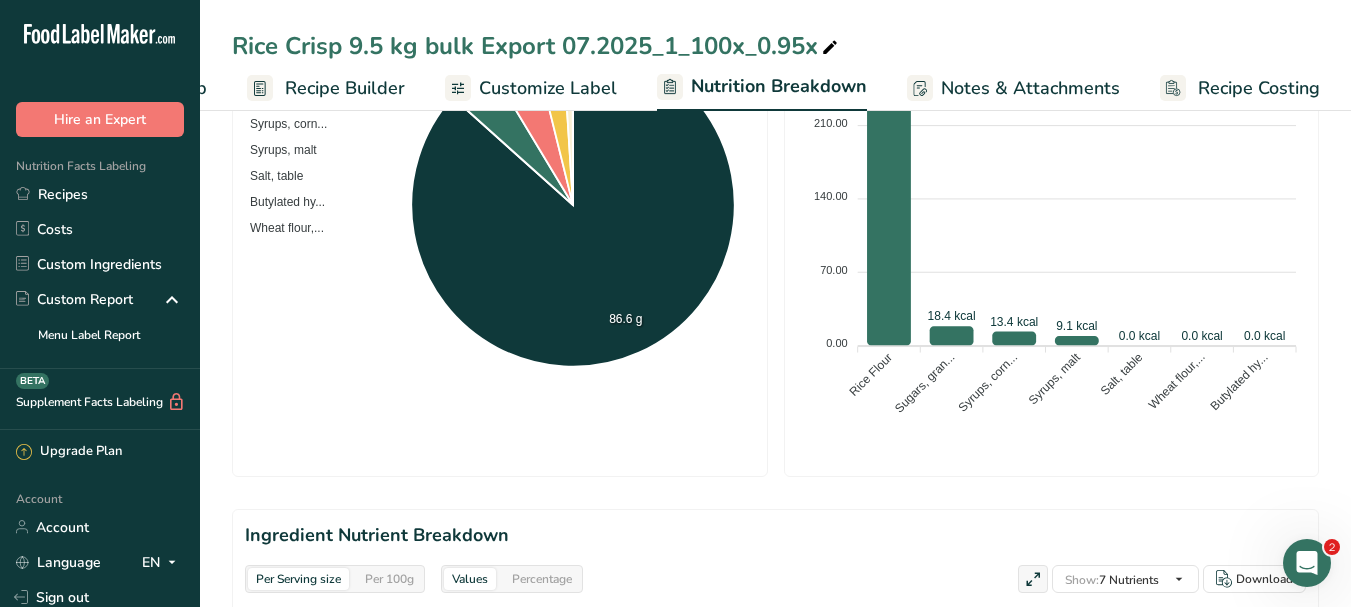 click on "Recipe Costing" at bounding box center (1259, 88) 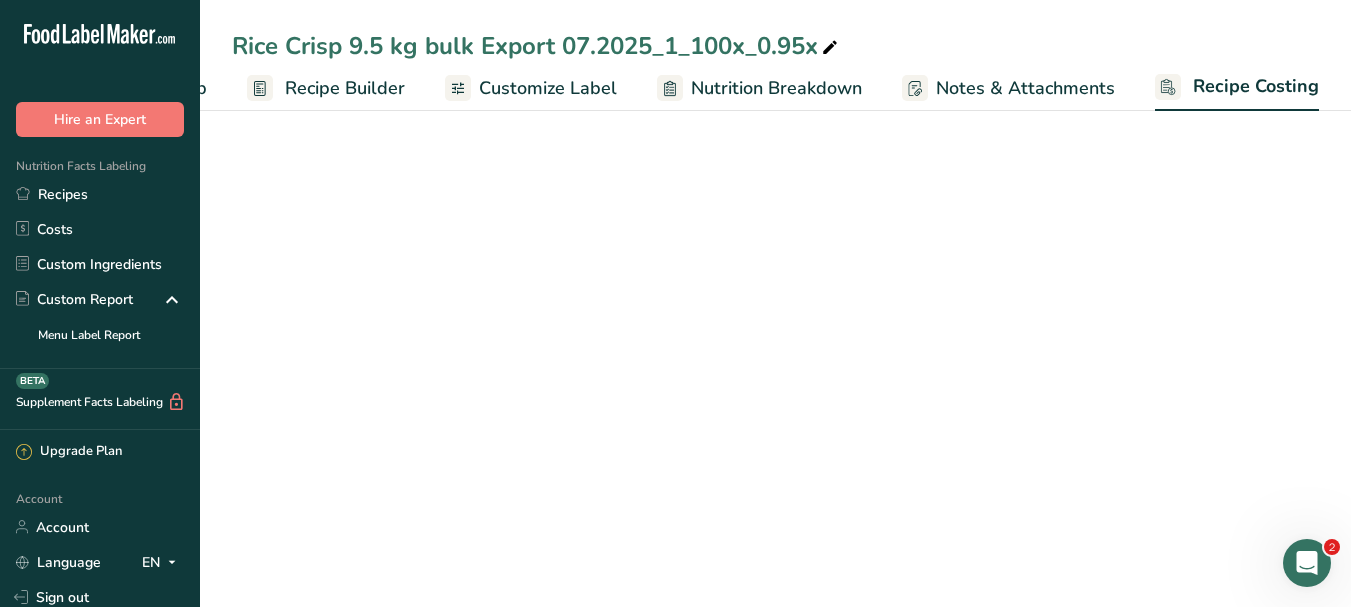 scroll, scrollTop: 0, scrollLeft: 170, axis: horizontal 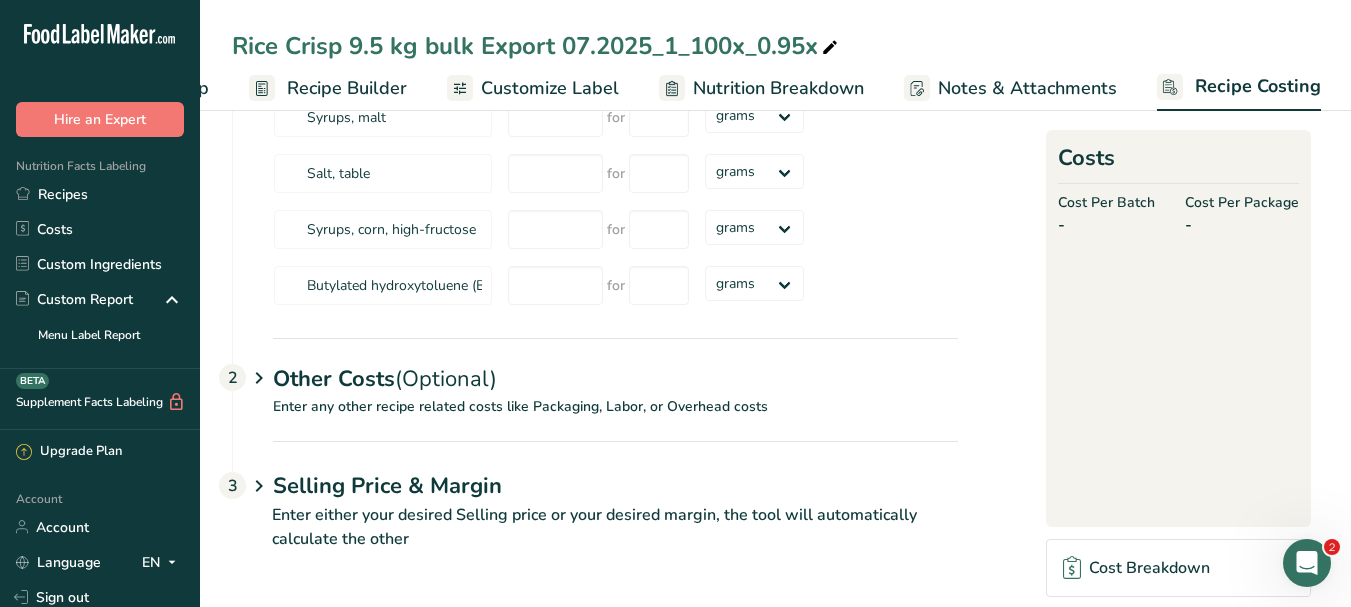 click on "Notes & Attachments" at bounding box center (1027, 88) 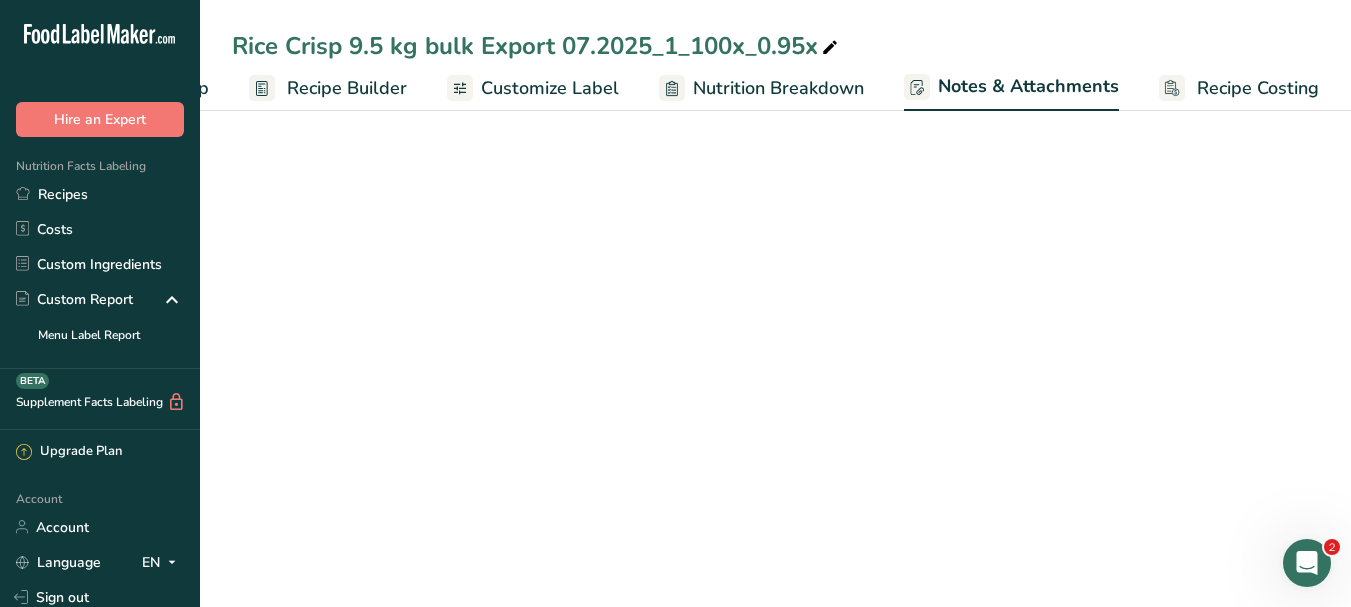scroll, scrollTop: 0, scrollLeft: 171, axis: horizontal 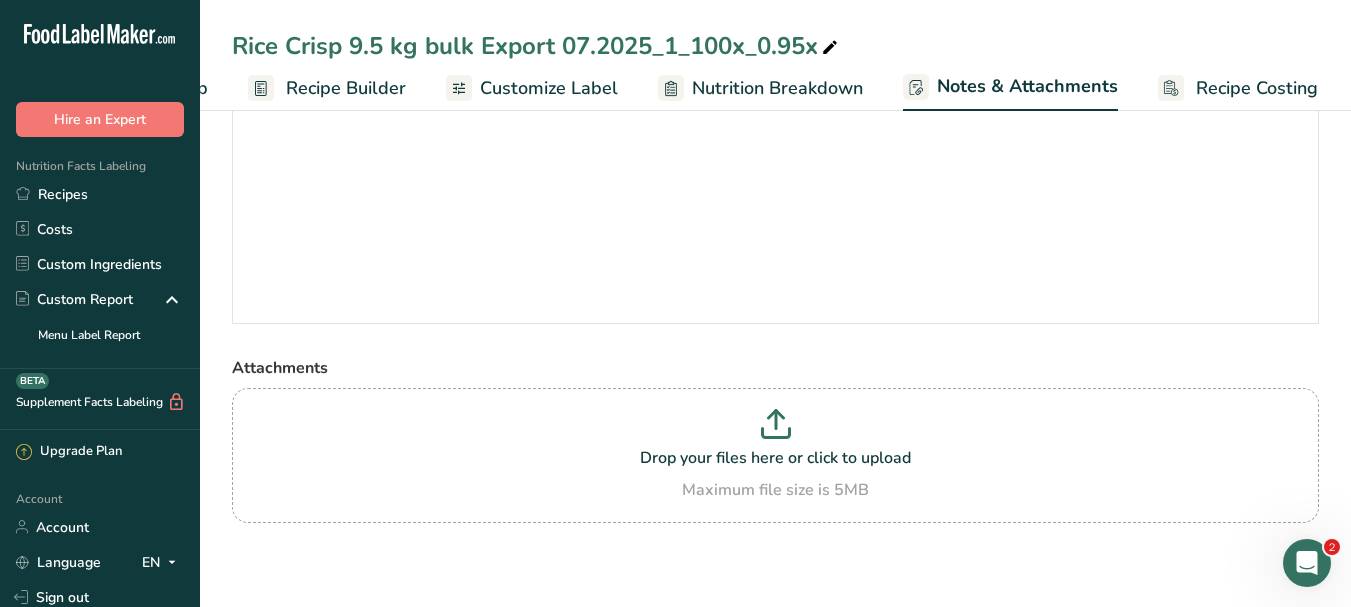 click on "Nutrition Breakdown" at bounding box center [777, 88] 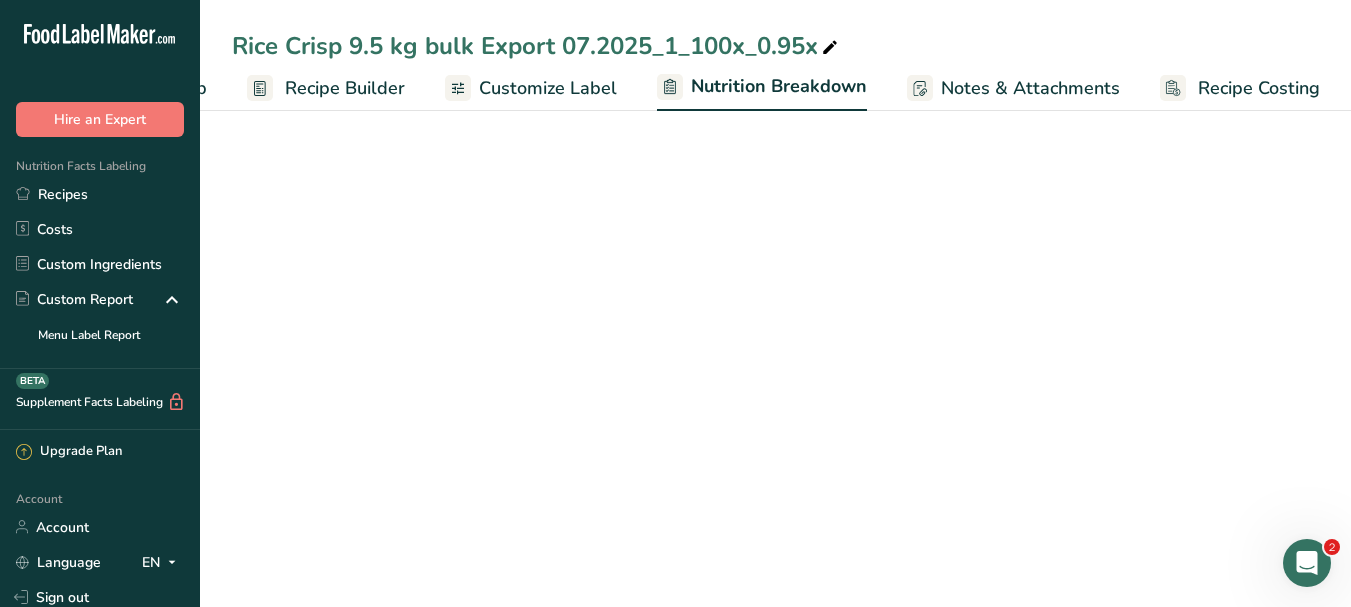 select on "Calories" 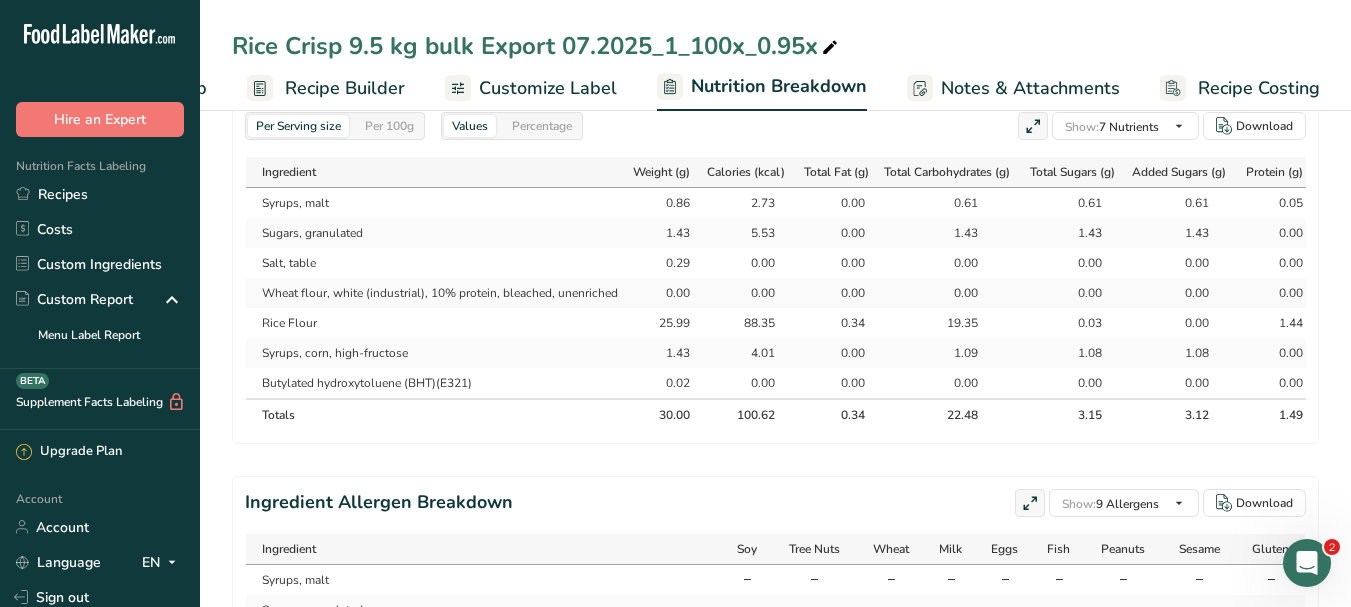 scroll, scrollTop: 964, scrollLeft: 0, axis: vertical 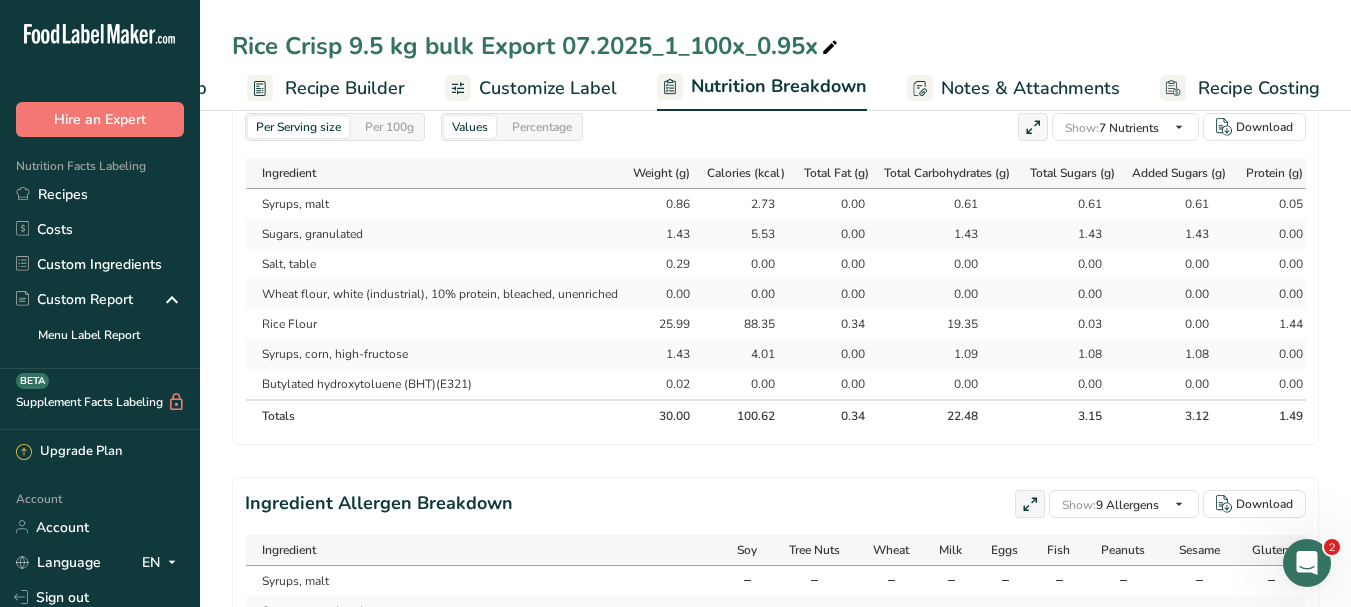 click on "Customize Label" at bounding box center (531, 88) 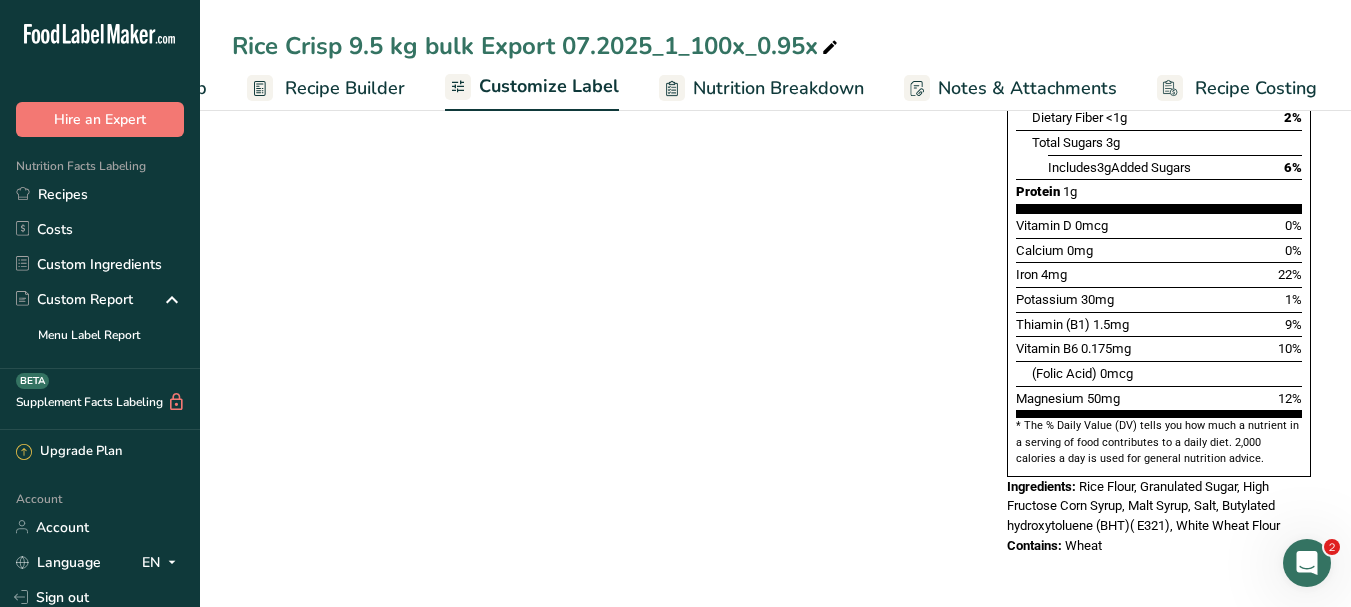 scroll, scrollTop: 534, scrollLeft: 0, axis: vertical 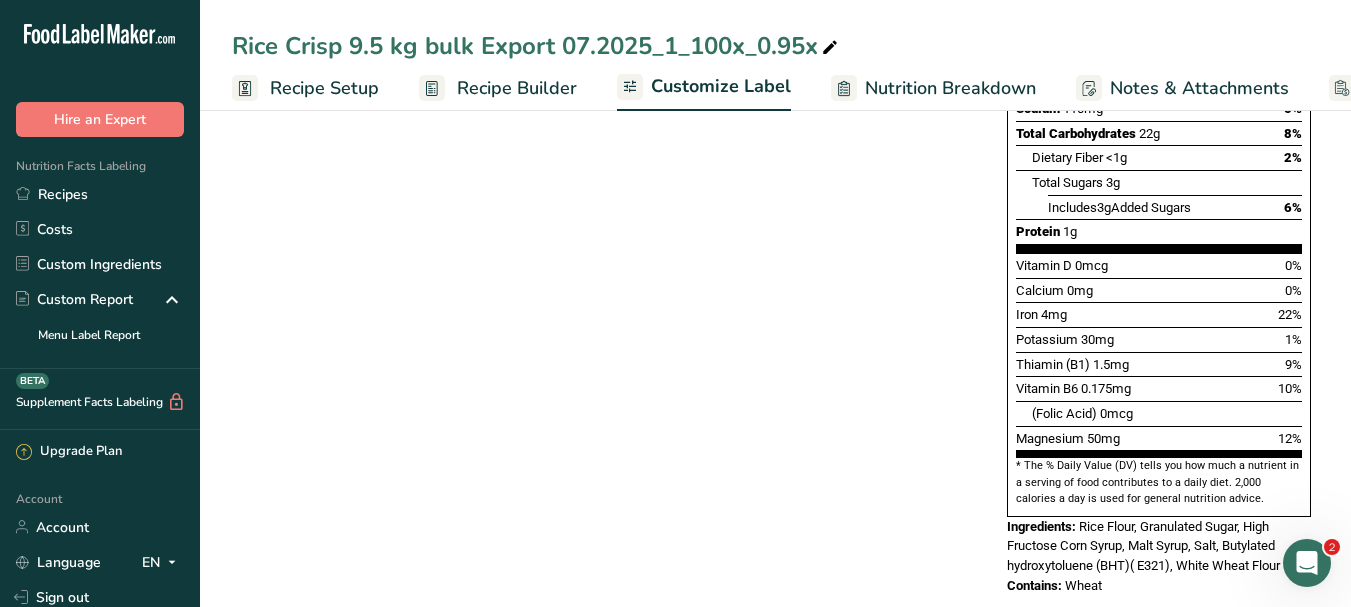 click on "Recipe Setup" at bounding box center [324, 88] 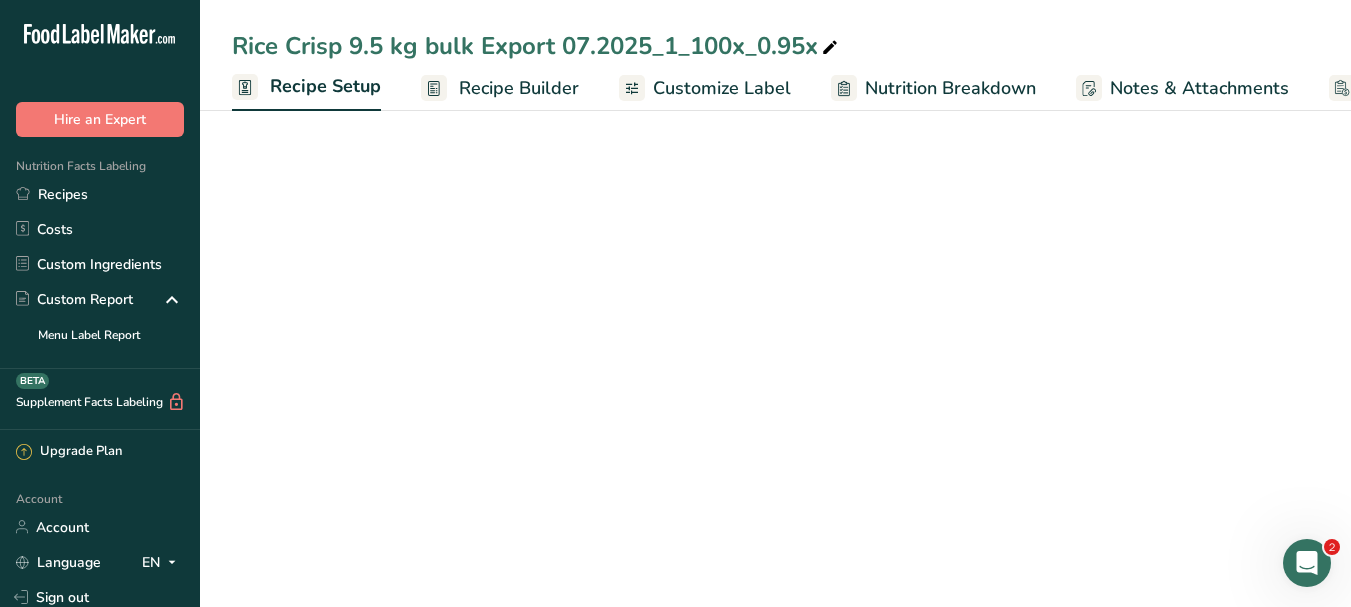 scroll, scrollTop: 0, scrollLeft: 7, axis: horizontal 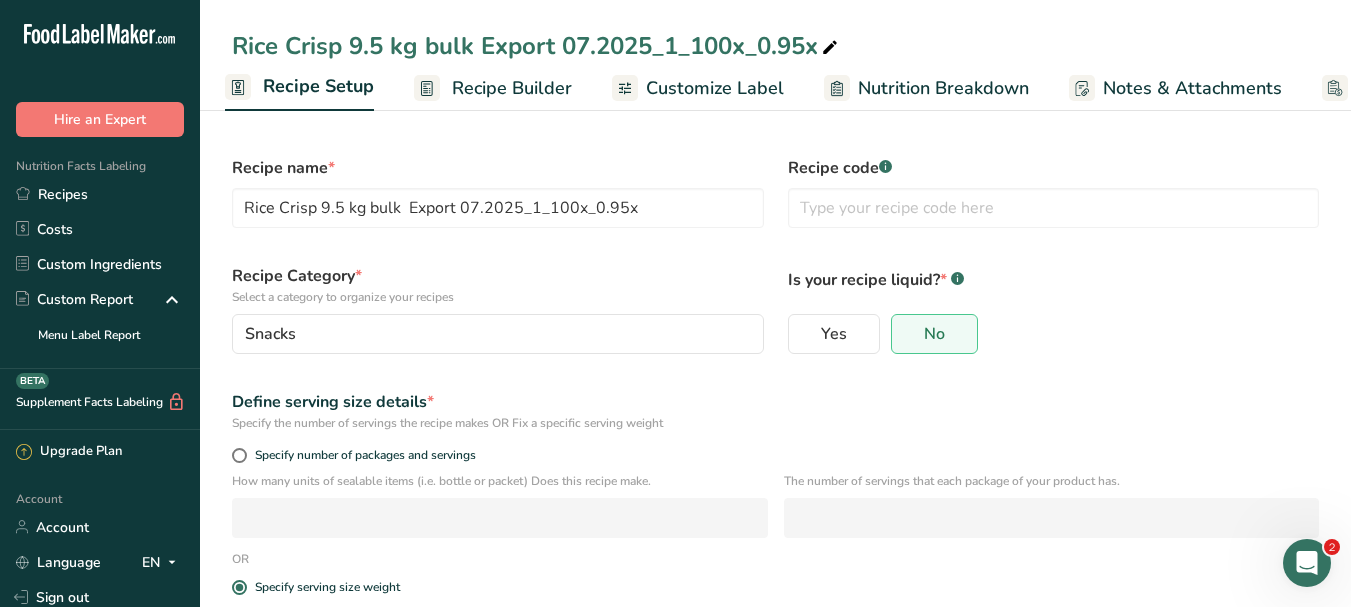 click on "Recipe Builder" at bounding box center [512, 88] 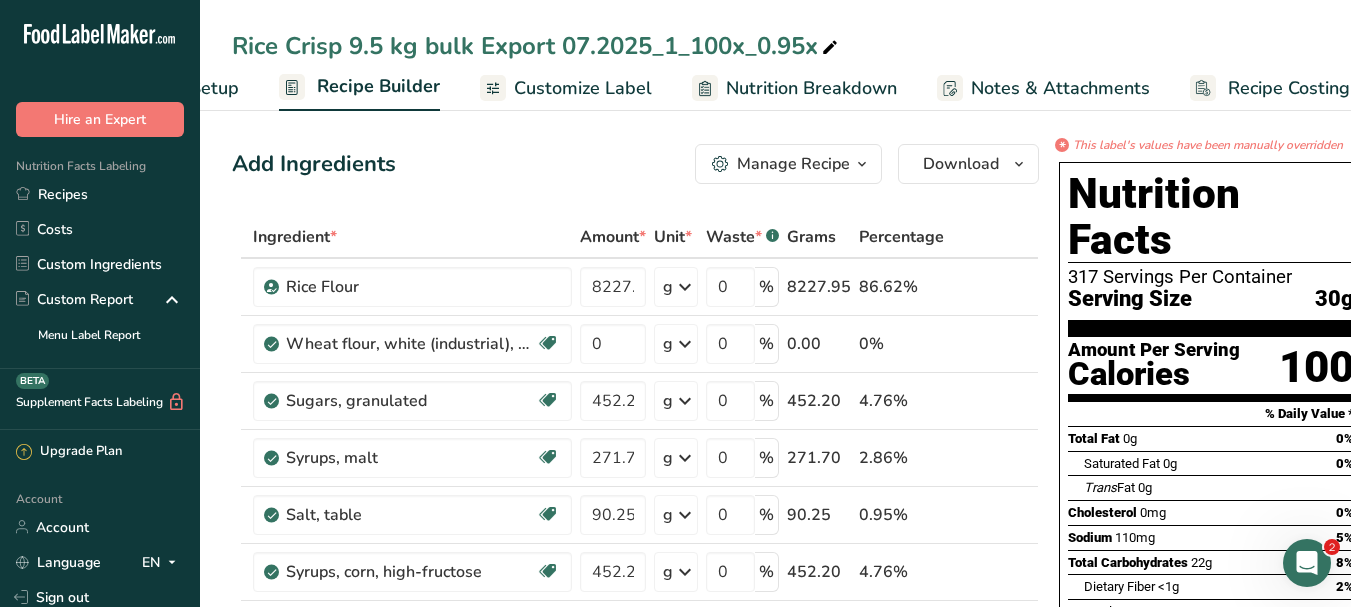 scroll, scrollTop: 0, scrollLeft: 170, axis: horizontal 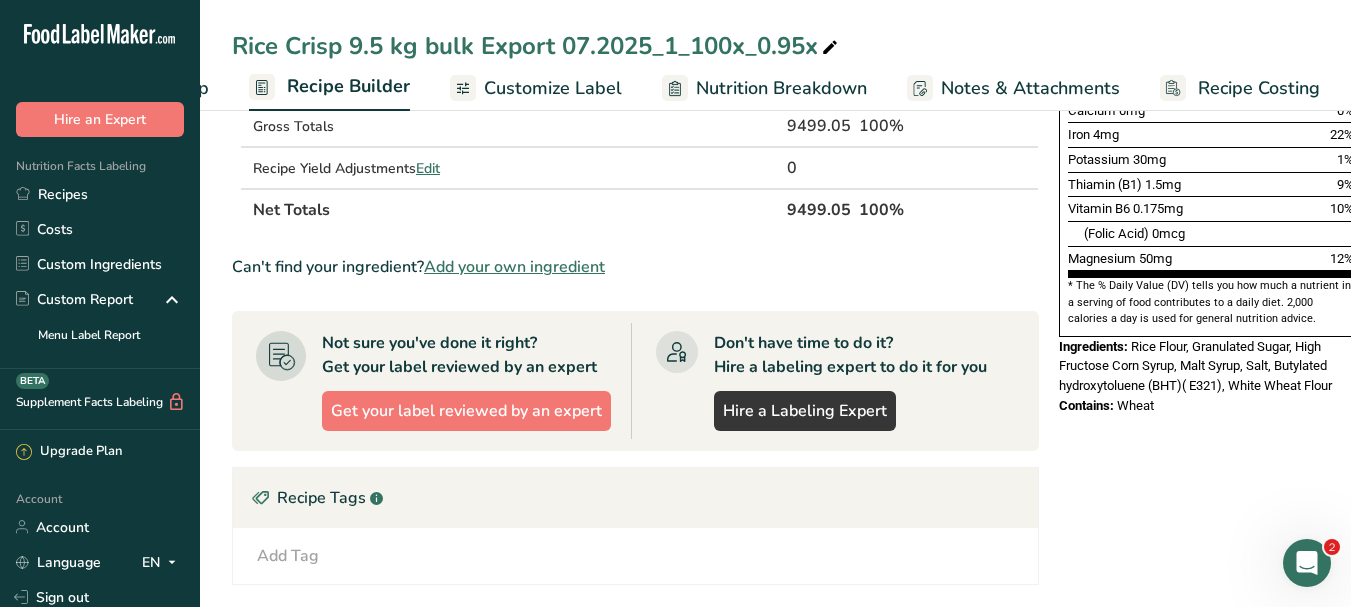 click on "Nutrition Breakdown" at bounding box center [781, 88] 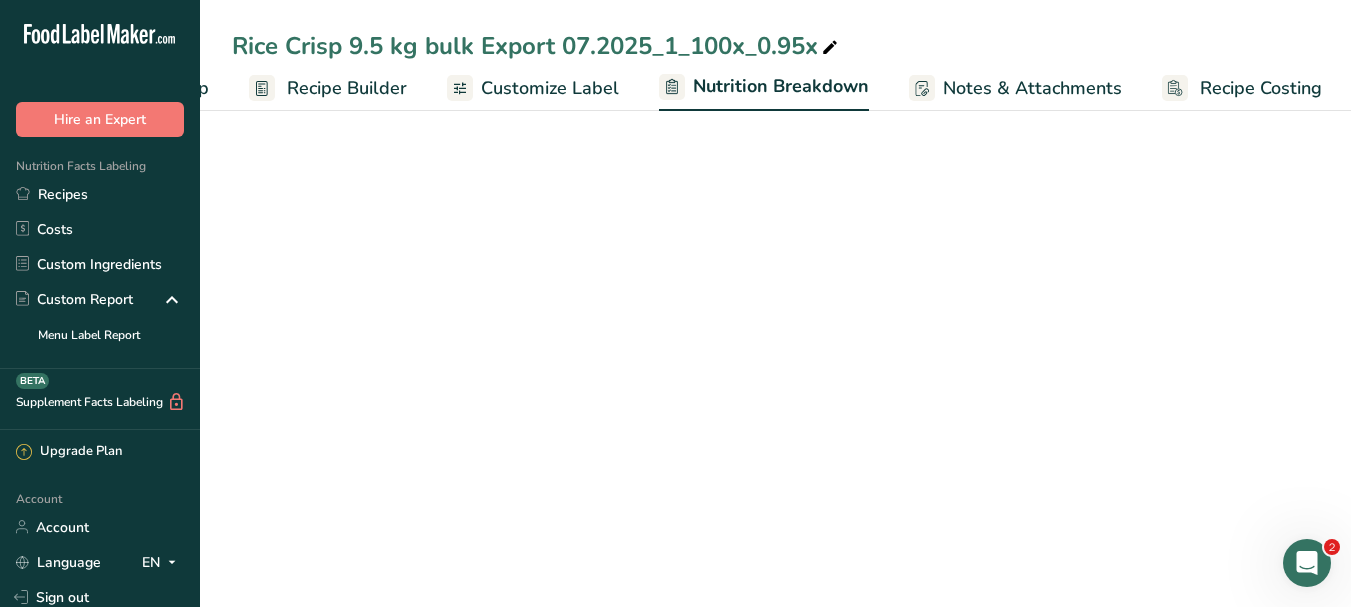 scroll, scrollTop: 0, scrollLeft: 172, axis: horizontal 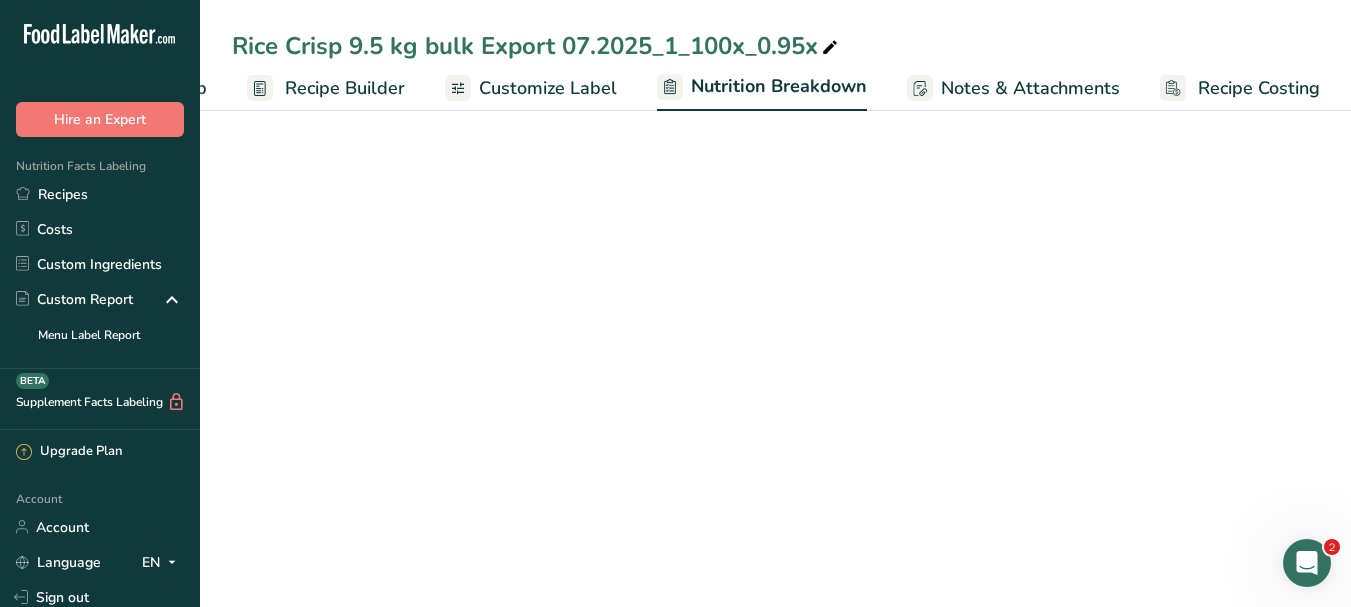 select on "Calories" 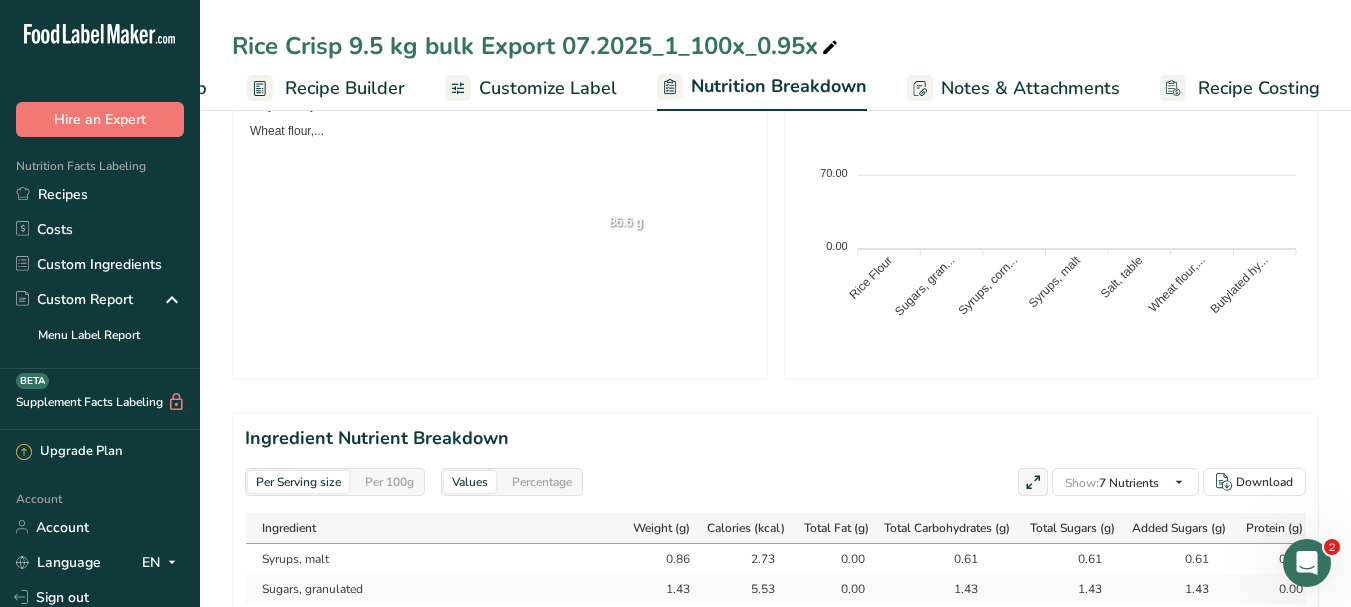click on "Customize Label" at bounding box center [548, 88] 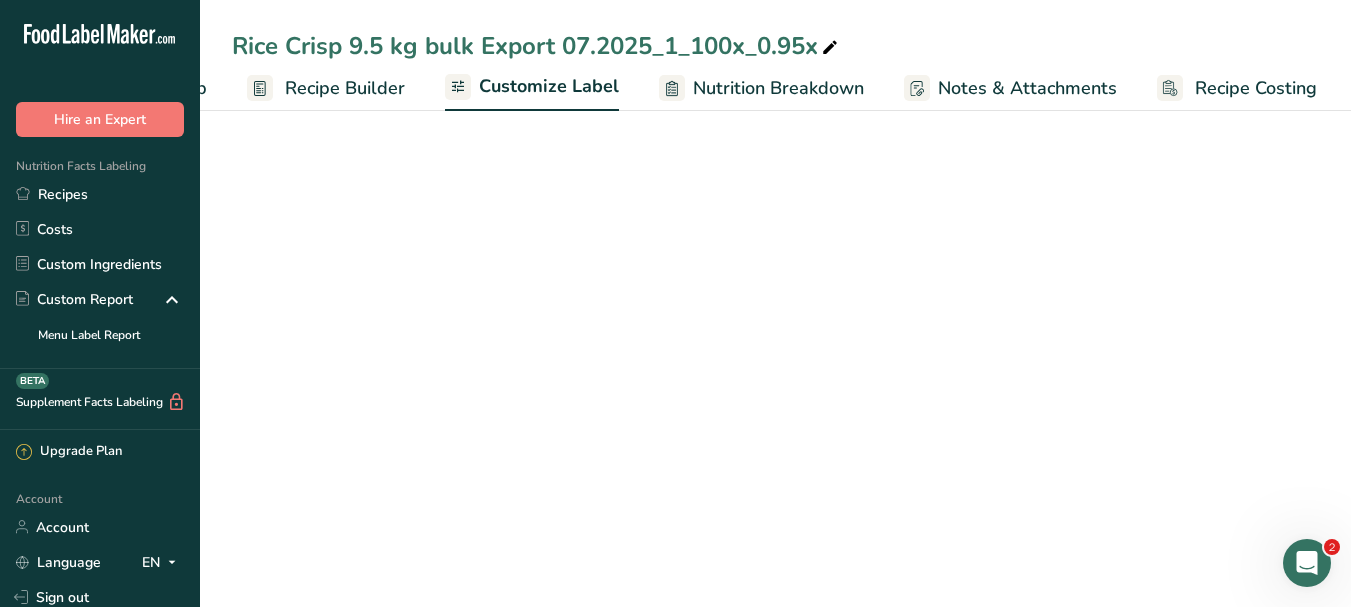 scroll, scrollTop: 0, scrollLeft: 170, axis: horizontal 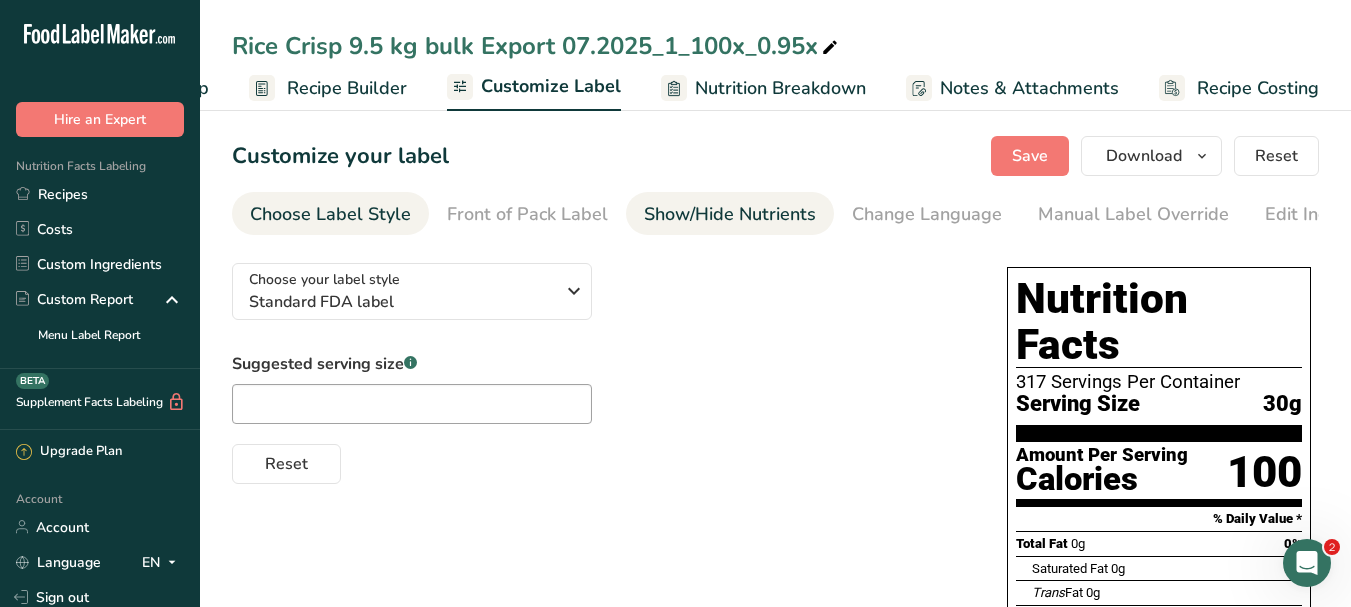 click on "Show/Hide Nutrients" at bounding box center [730, 214] 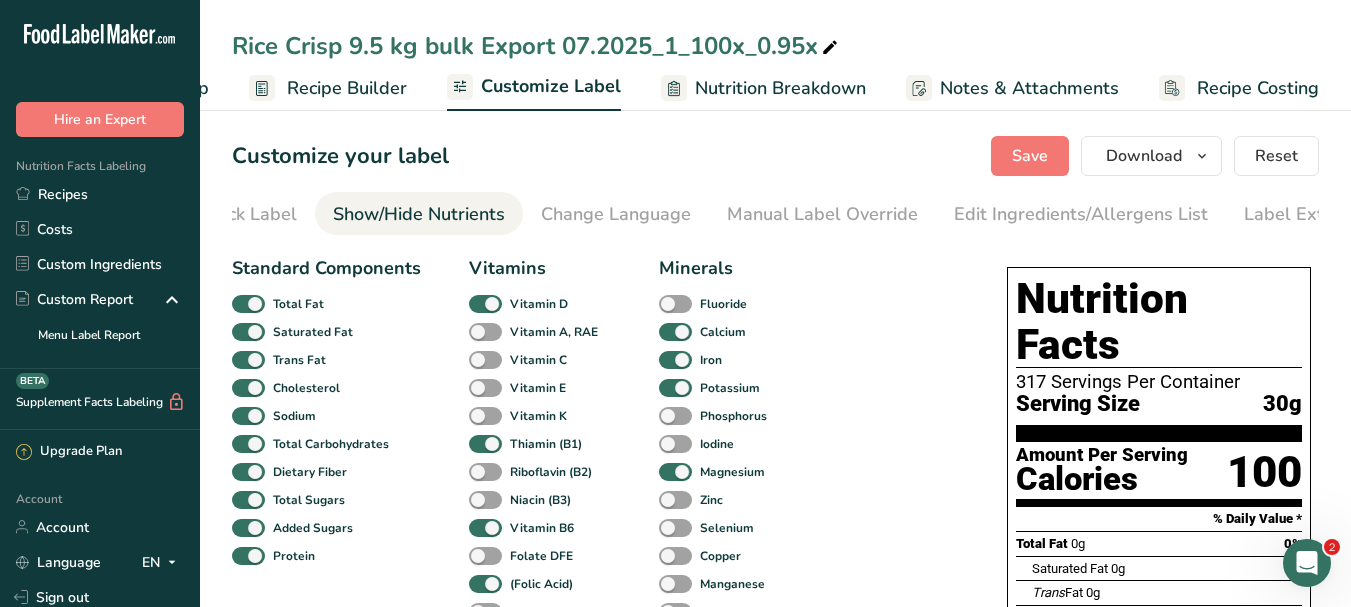 scroll, scrollTop: 0, scrollLeft: 366, axis: horizontal 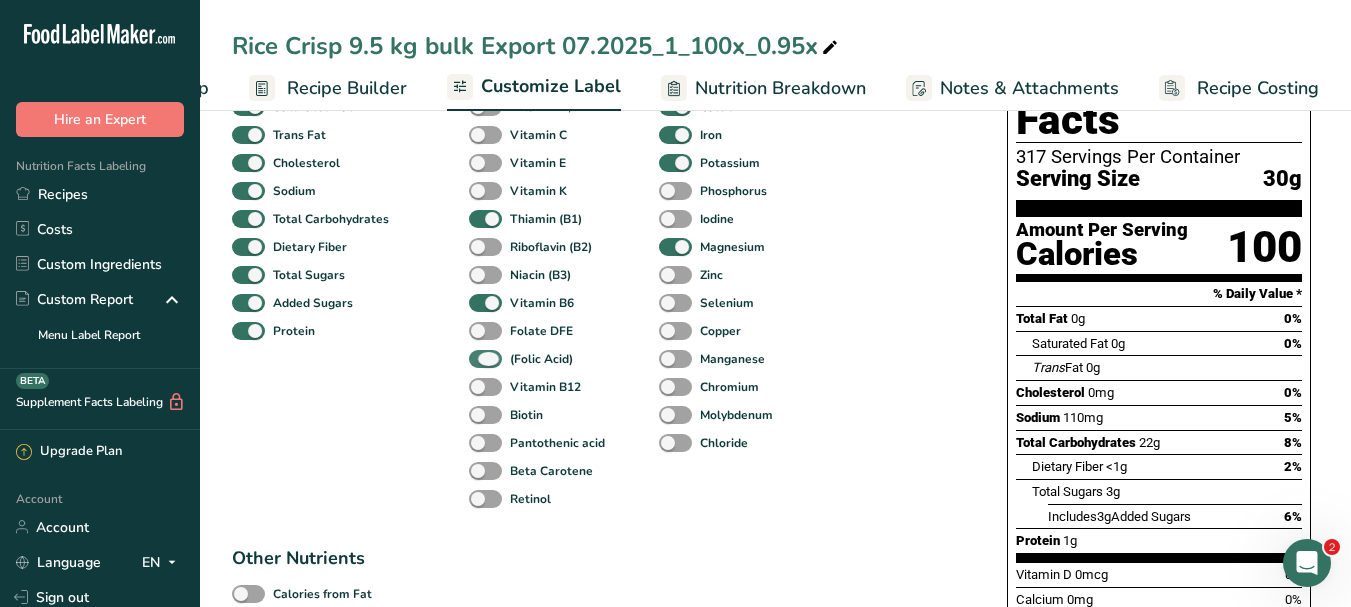 click at bounding box center (485, 359) 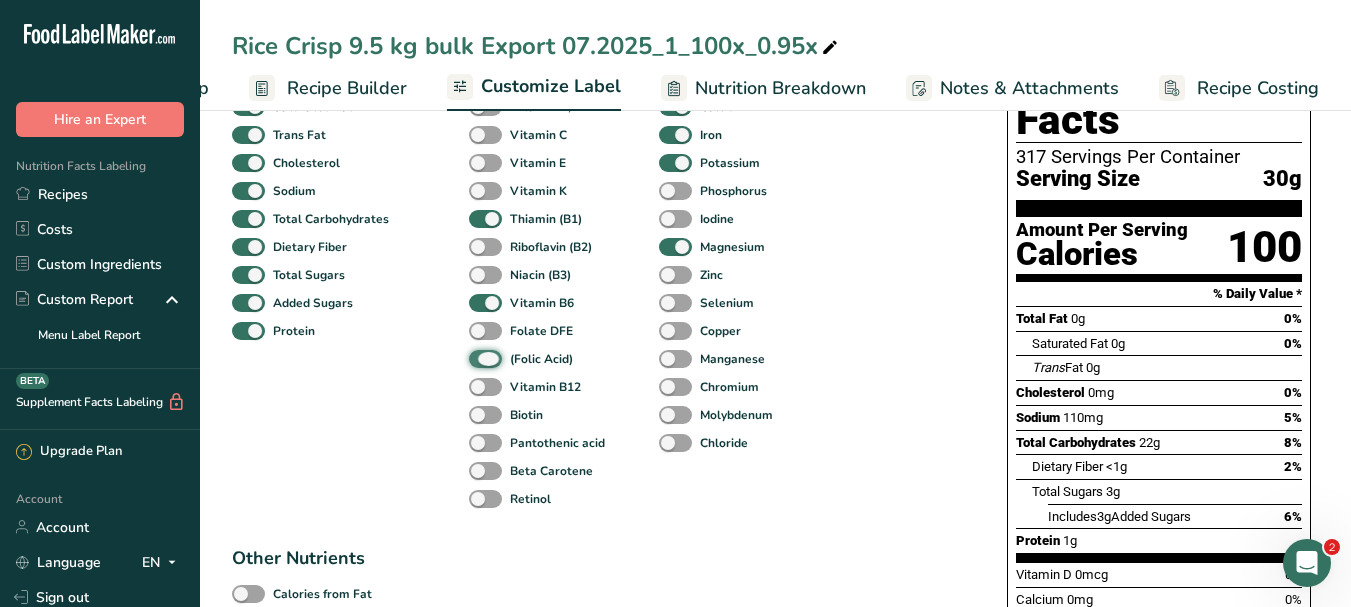click on "(Folic Acid)" at bounding box center [475, 358] 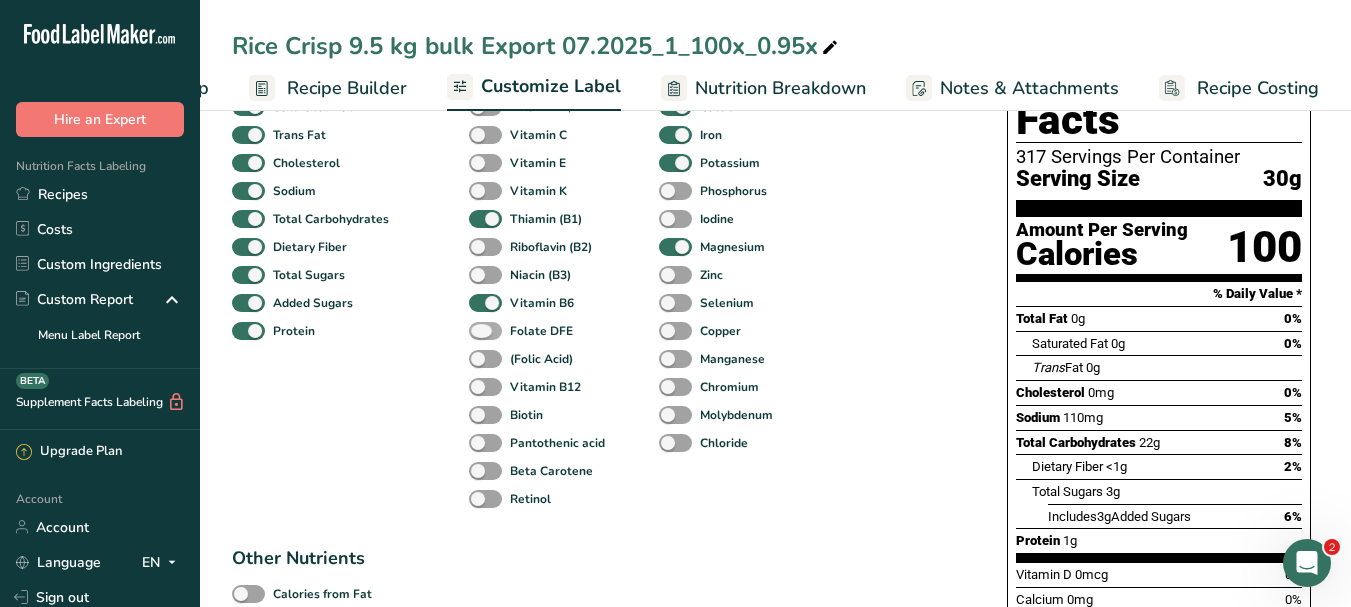 click at bounding box center [485, 331] 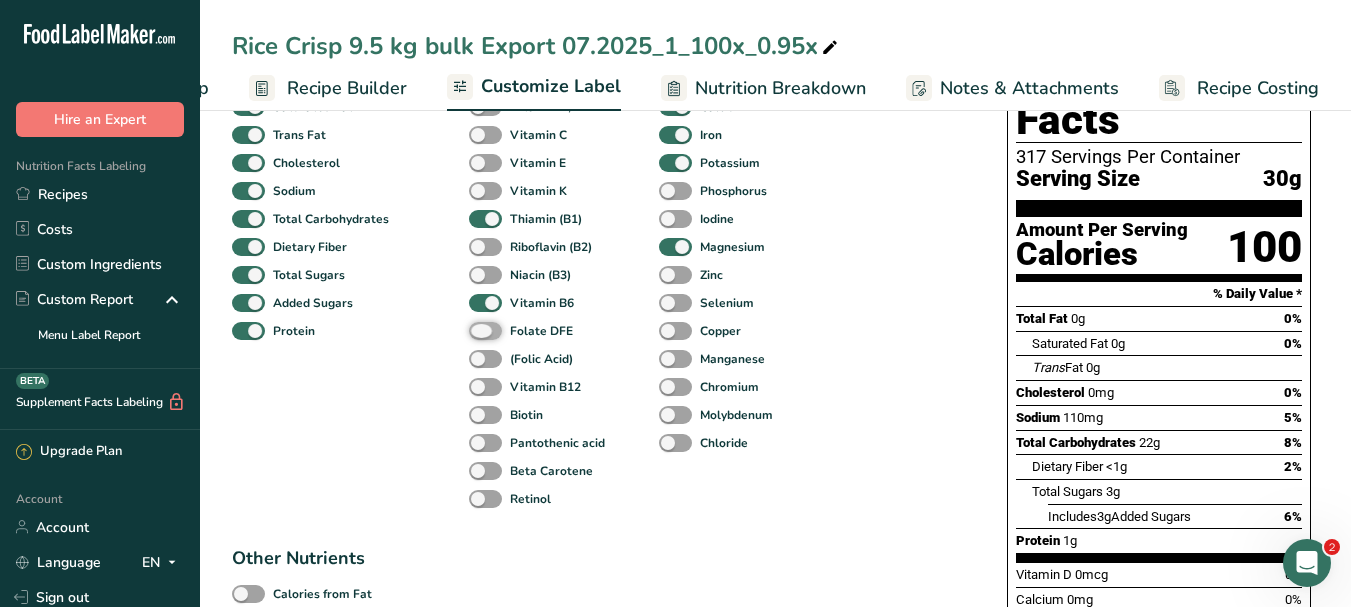 click on "Folate DFE" at bounding box center [475, 330] 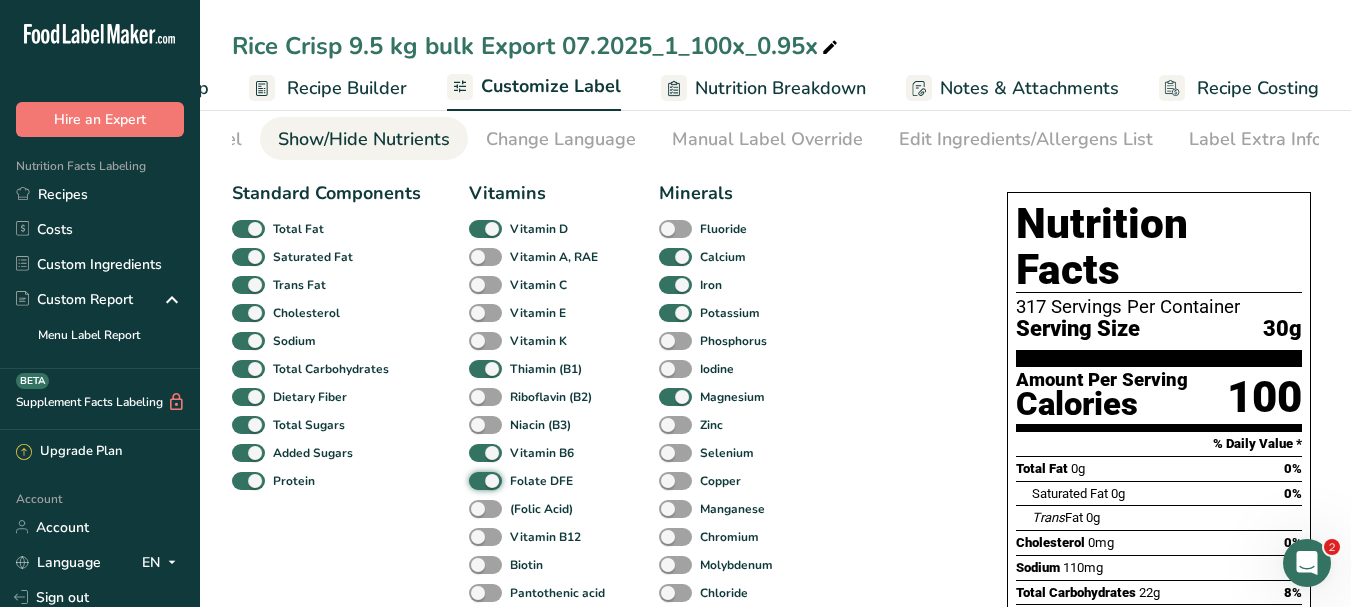 scroll, scrollTop: 68, scrollLeft: 0, axis: vertical 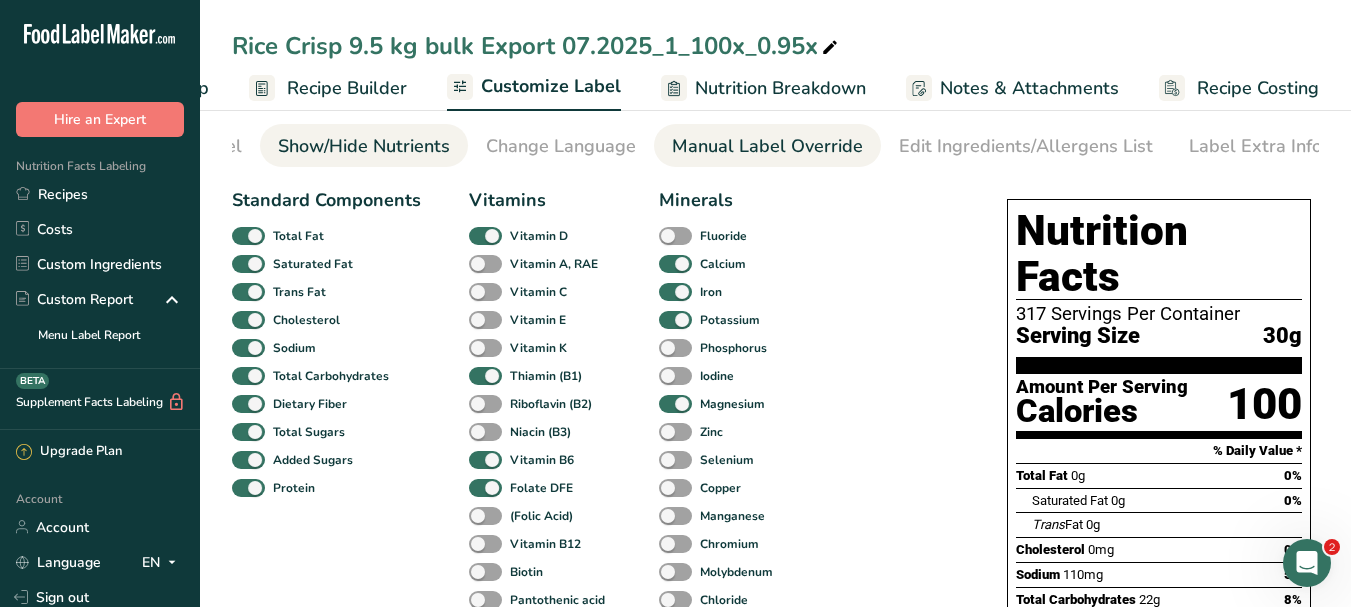 click on "Manual Label Override" at bounding box center [767, 146] 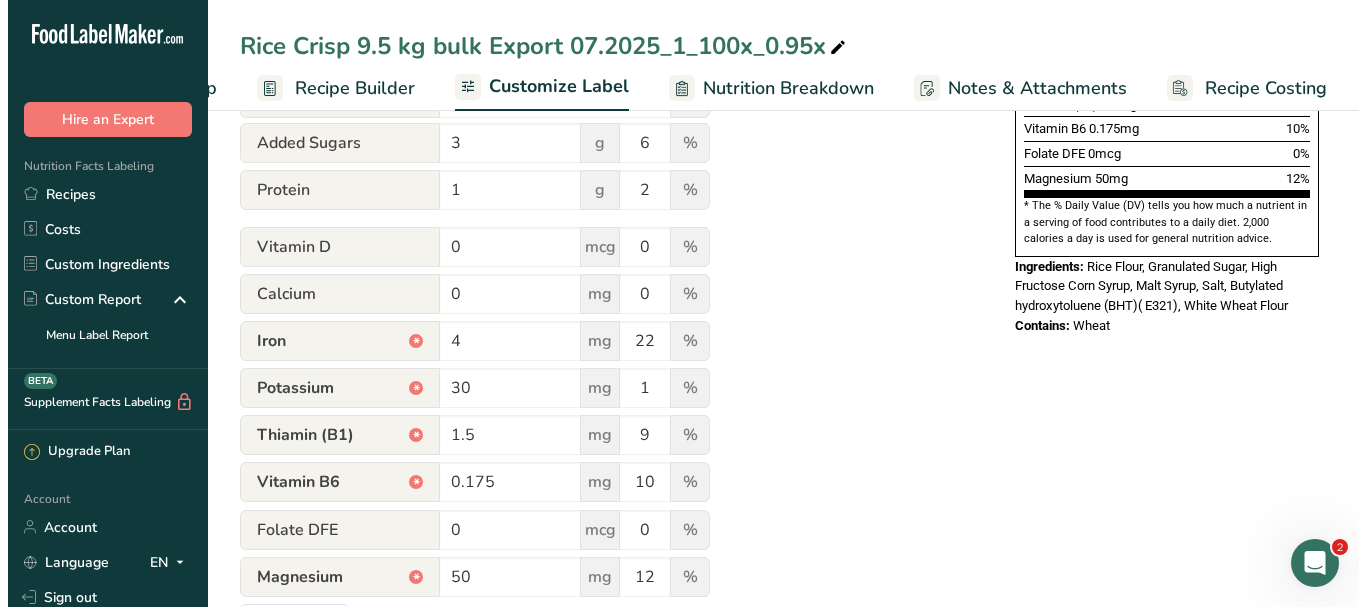 scroll, scrollTop: 868, scrollLeft: 0, axis: vertical 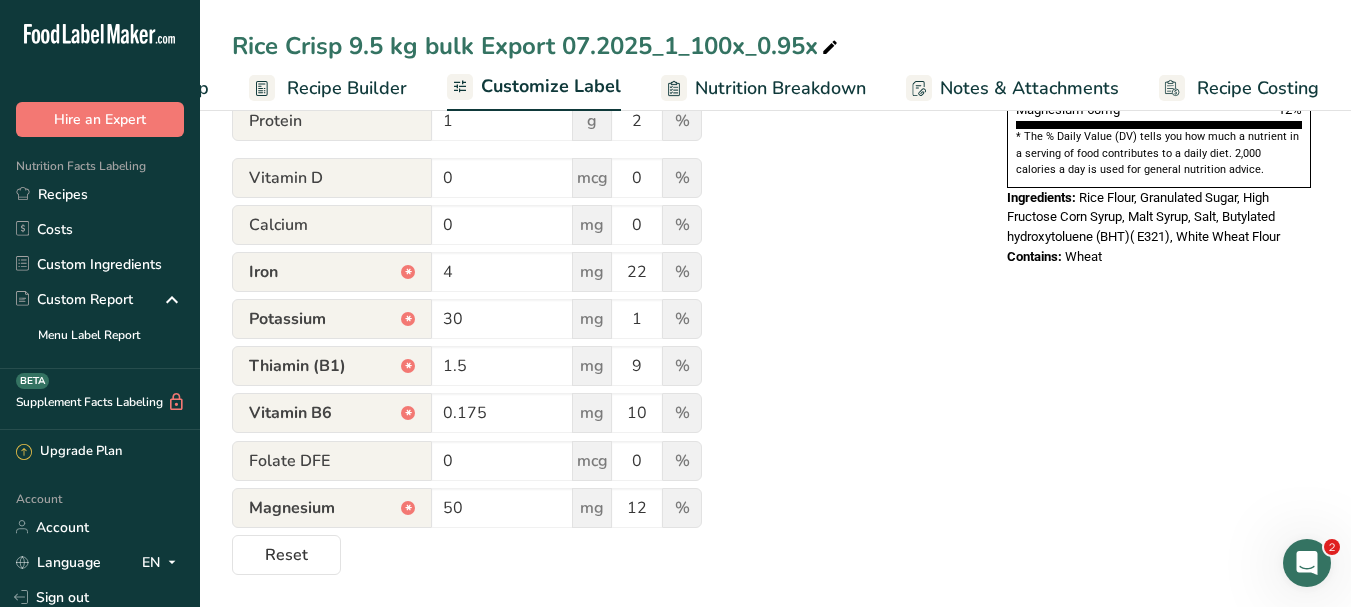 click on "Recipe Builder" at bounding box center [347, 88] 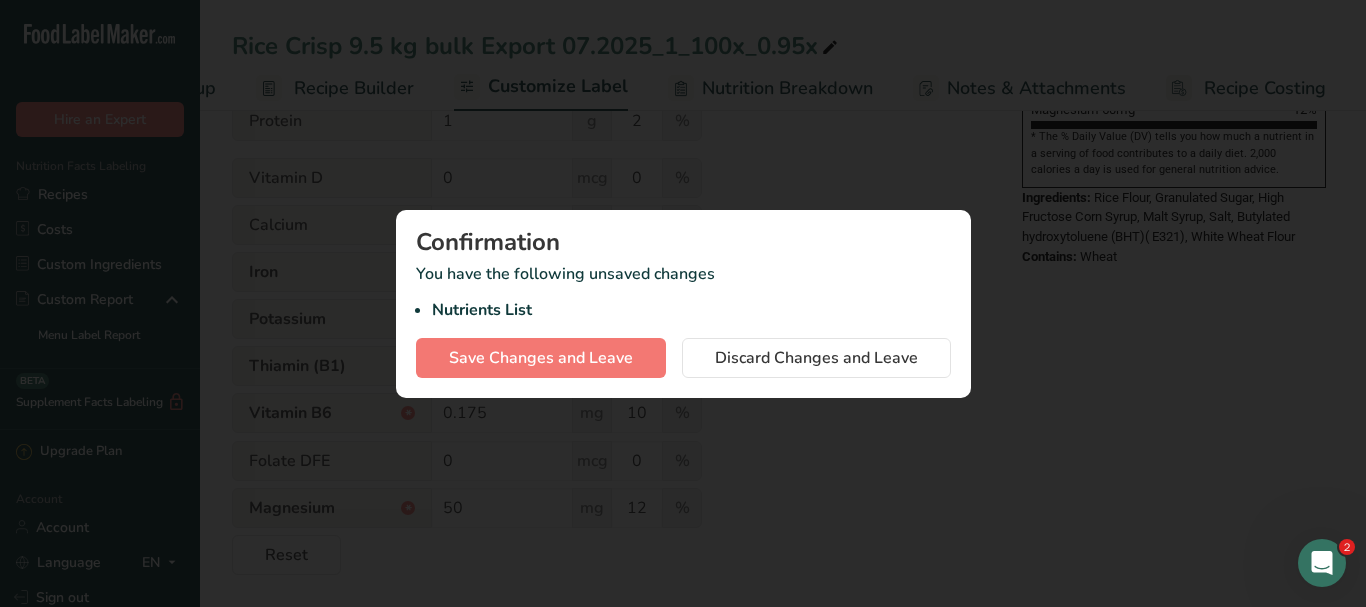 scroll, scrollTop: 0, scrollLeft: 351, axis: horizontal 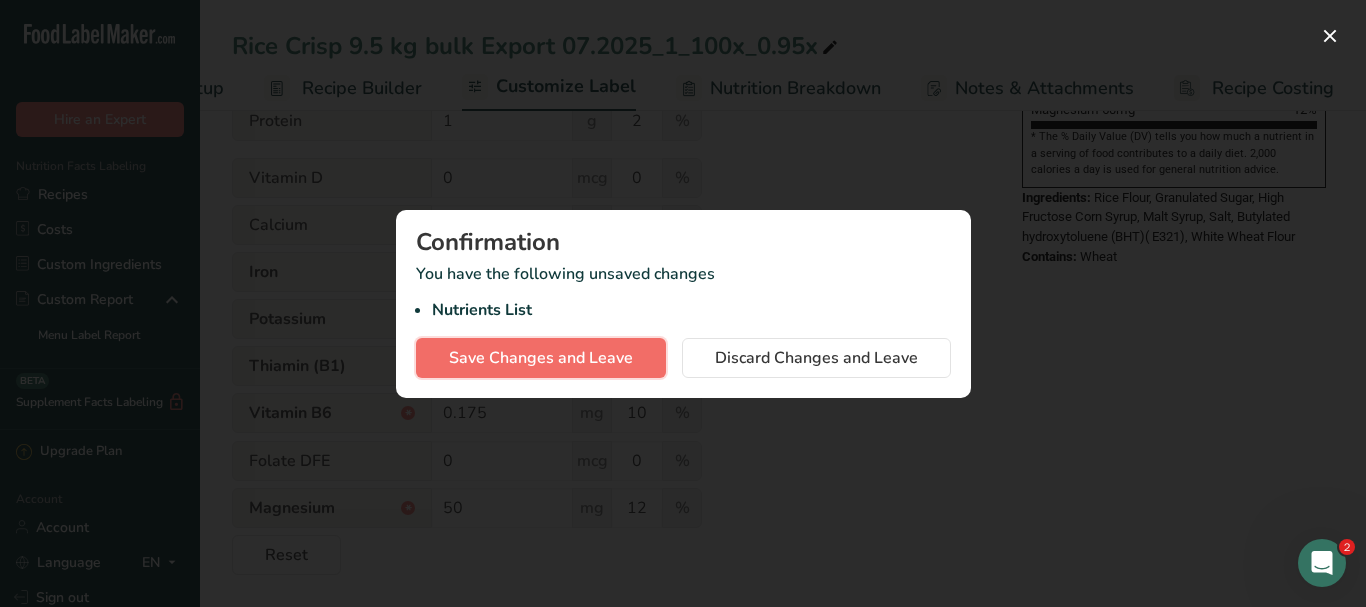 click on "Save Changes and Leave" at bounding box center [541, 358] 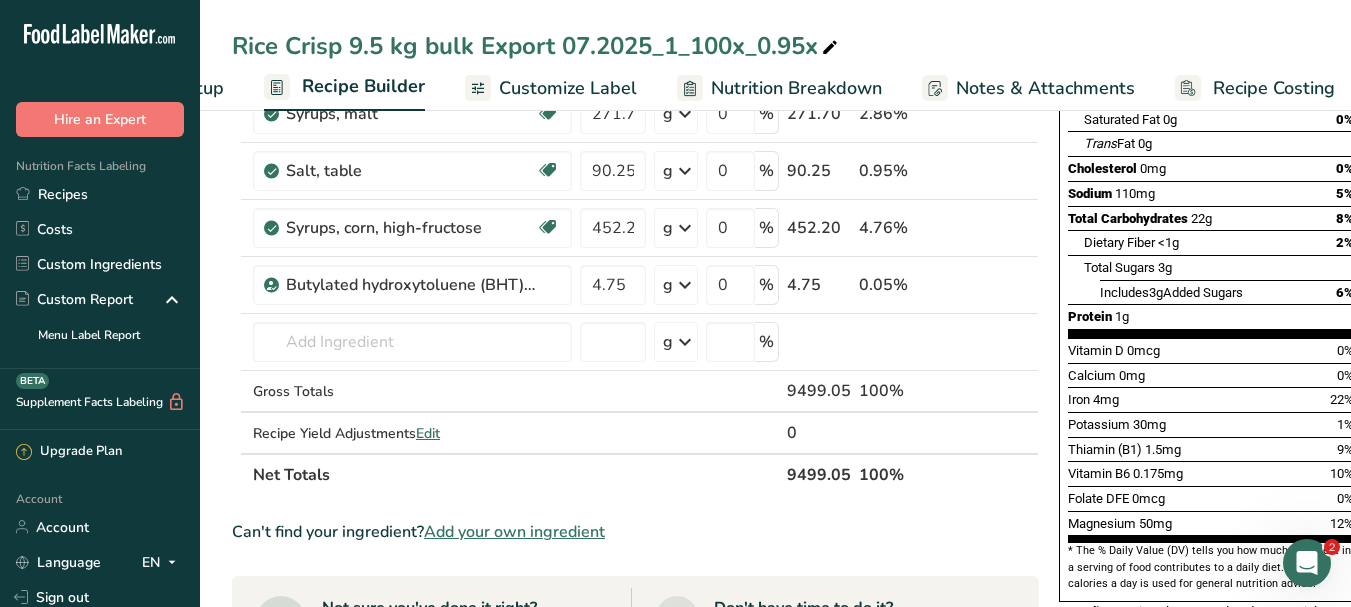 scroll, scrollTop: 342, scrollLeft: 0, axis: vertical 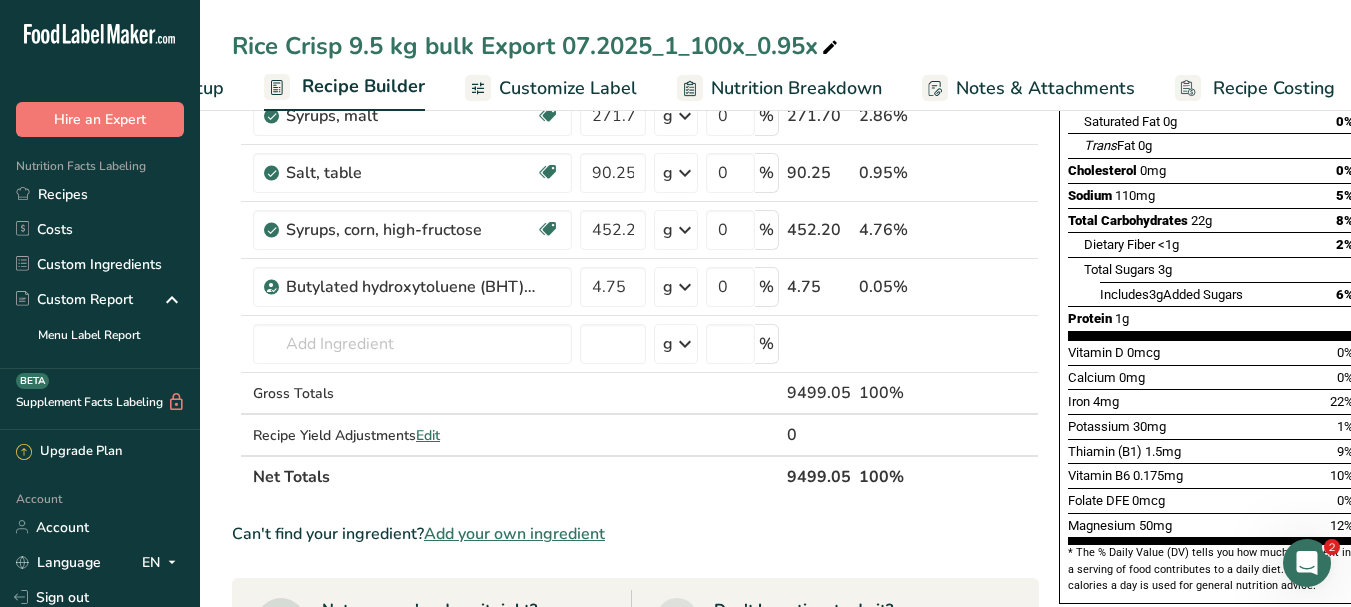 click on "Customize Label" at bounding box center [568, 88] 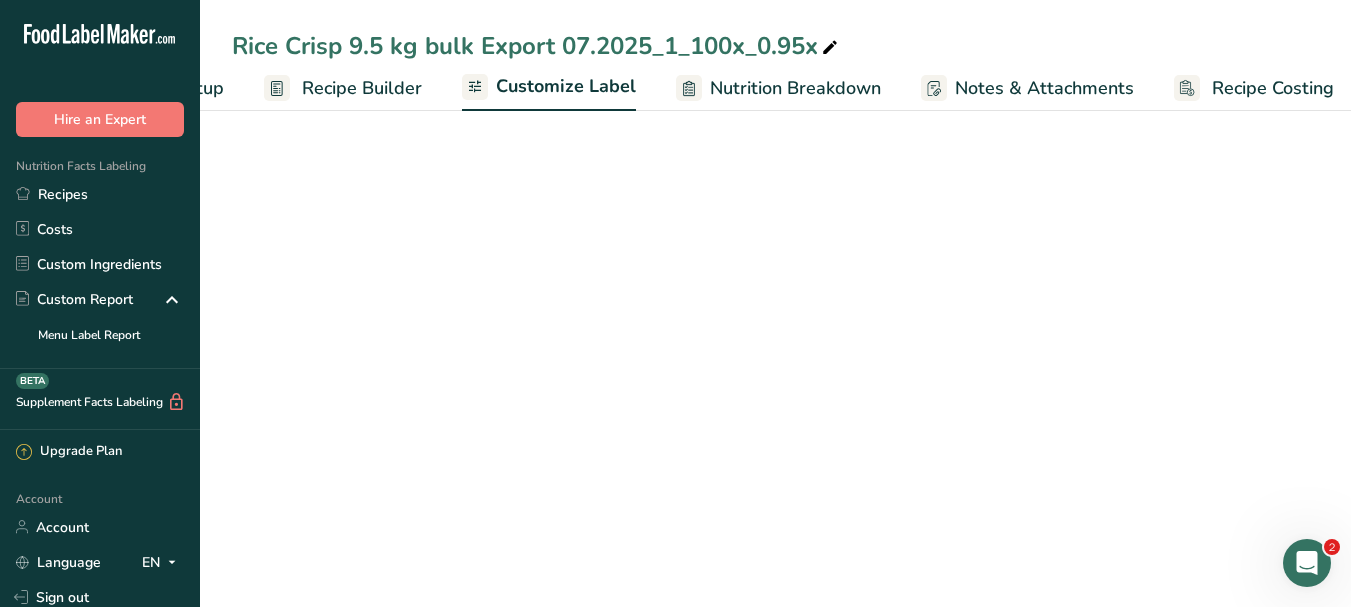 scroll, scrollTop: 0, scrollLeft: 170, axis: horizontal 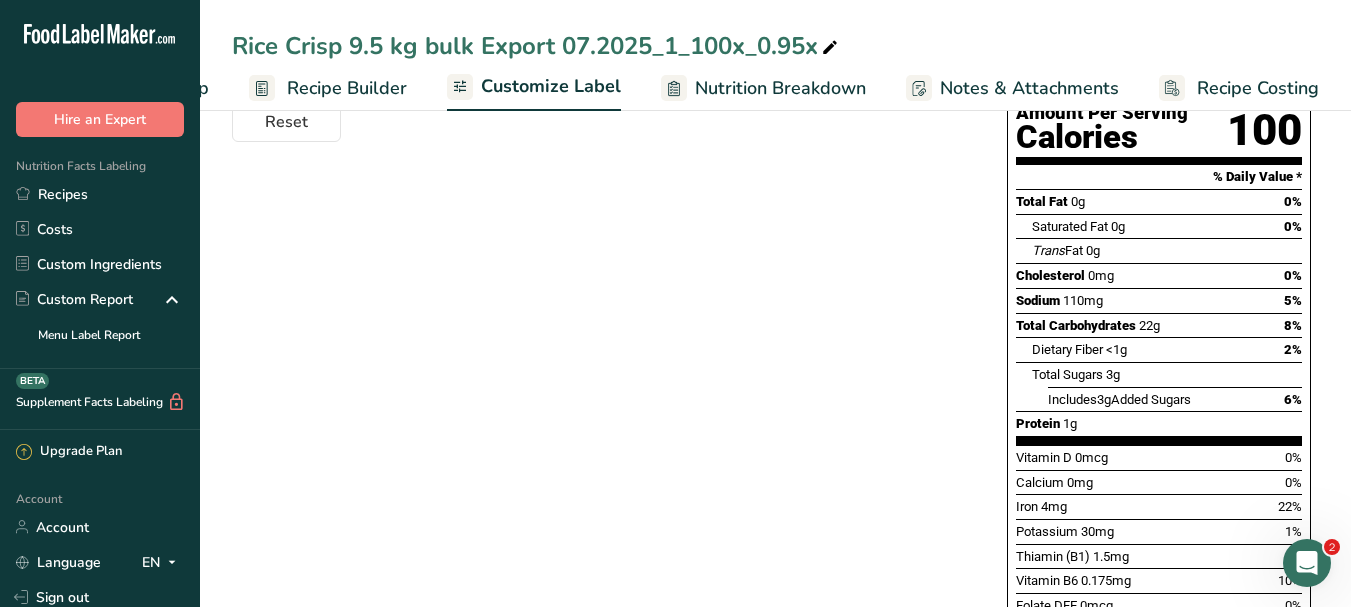 click on "Nutrition Breakdown" at bounding box center [780, 88] 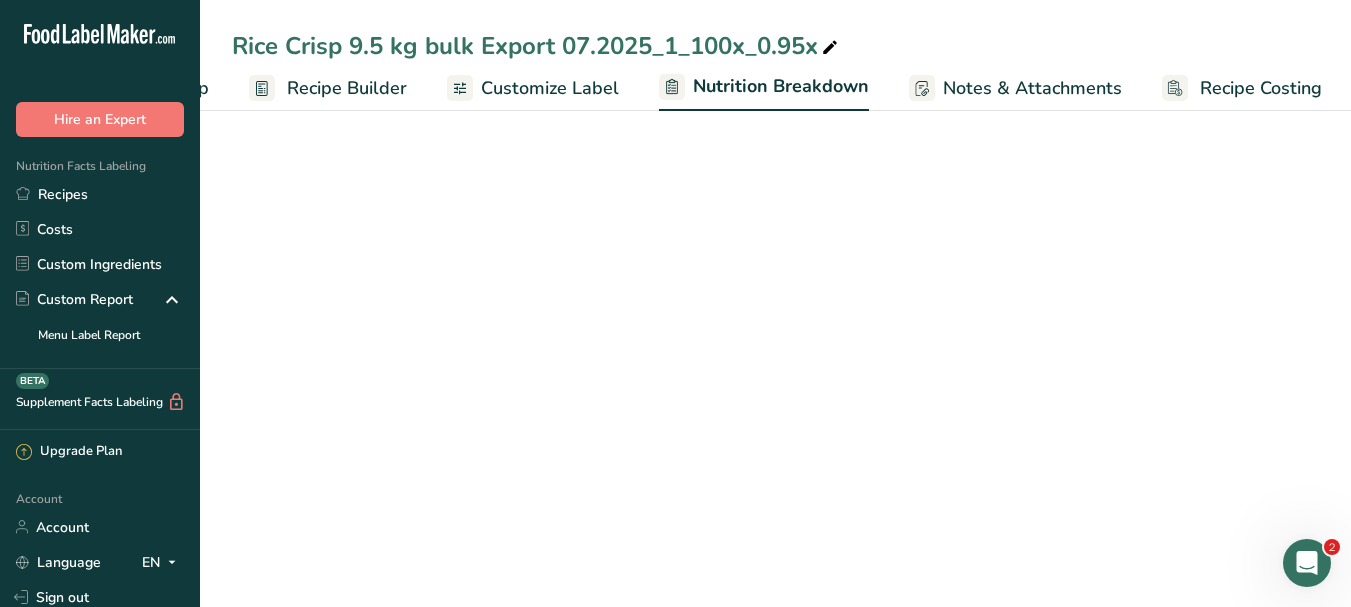 scroll, scrollTop: 0, scrollLeft: 172, axis: horizontal 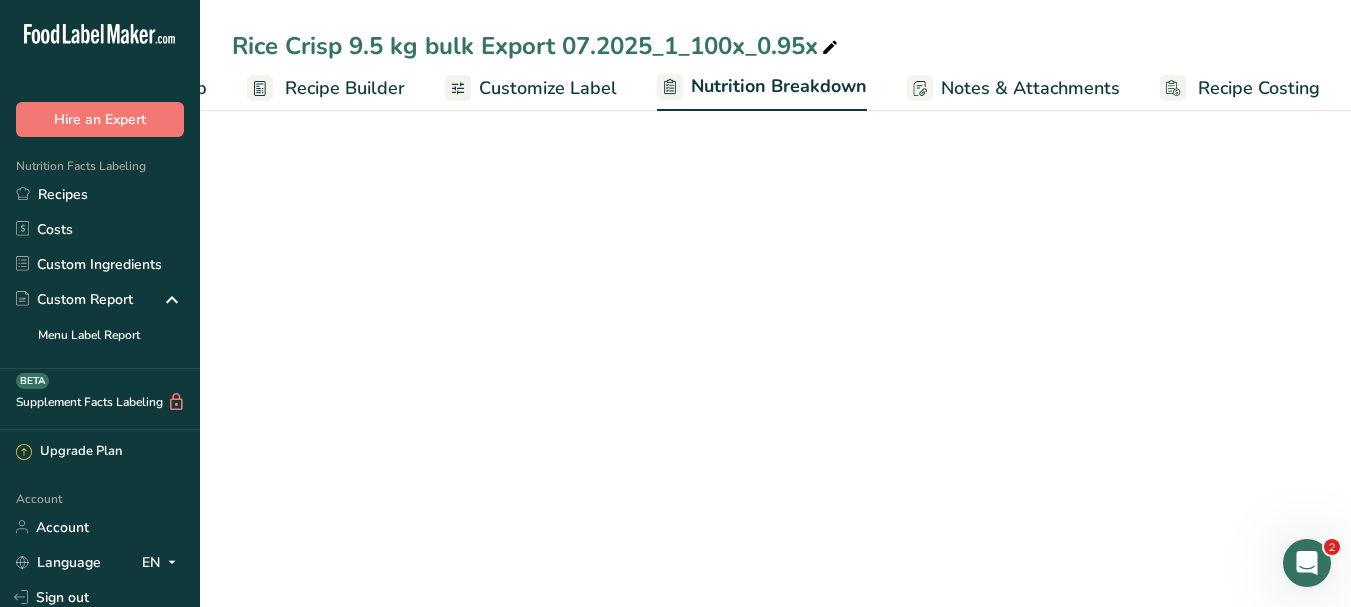 select on "Calories" 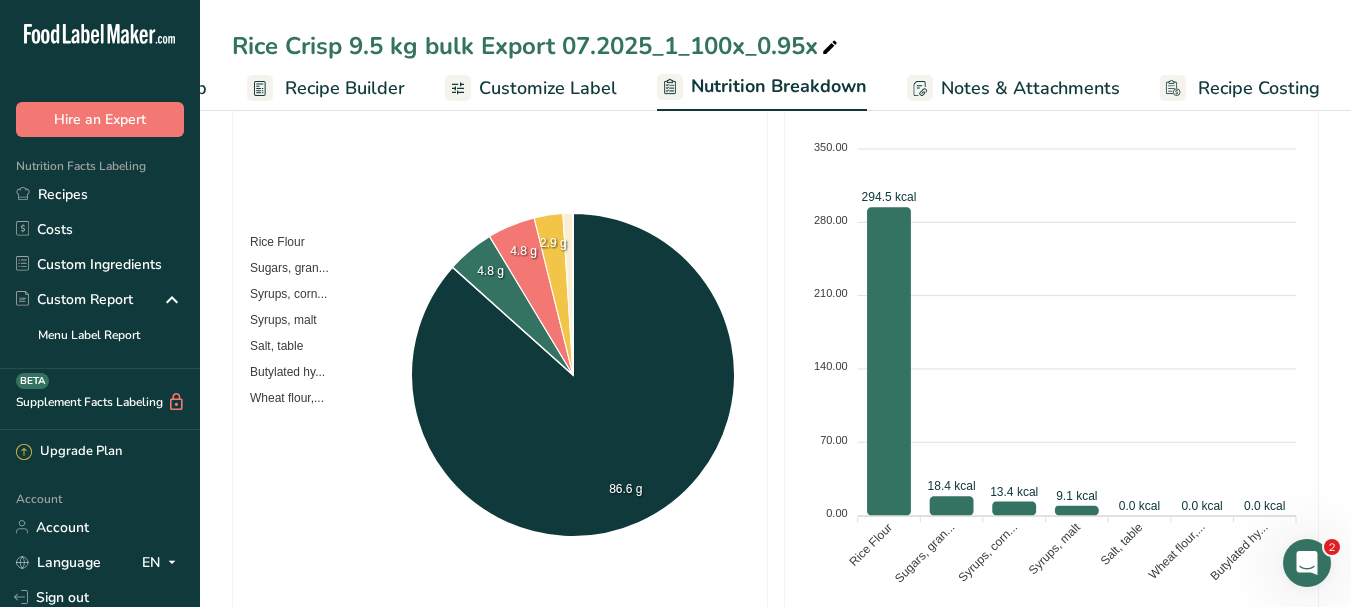 click on "Customize Label" at bounding box center [548, 88] 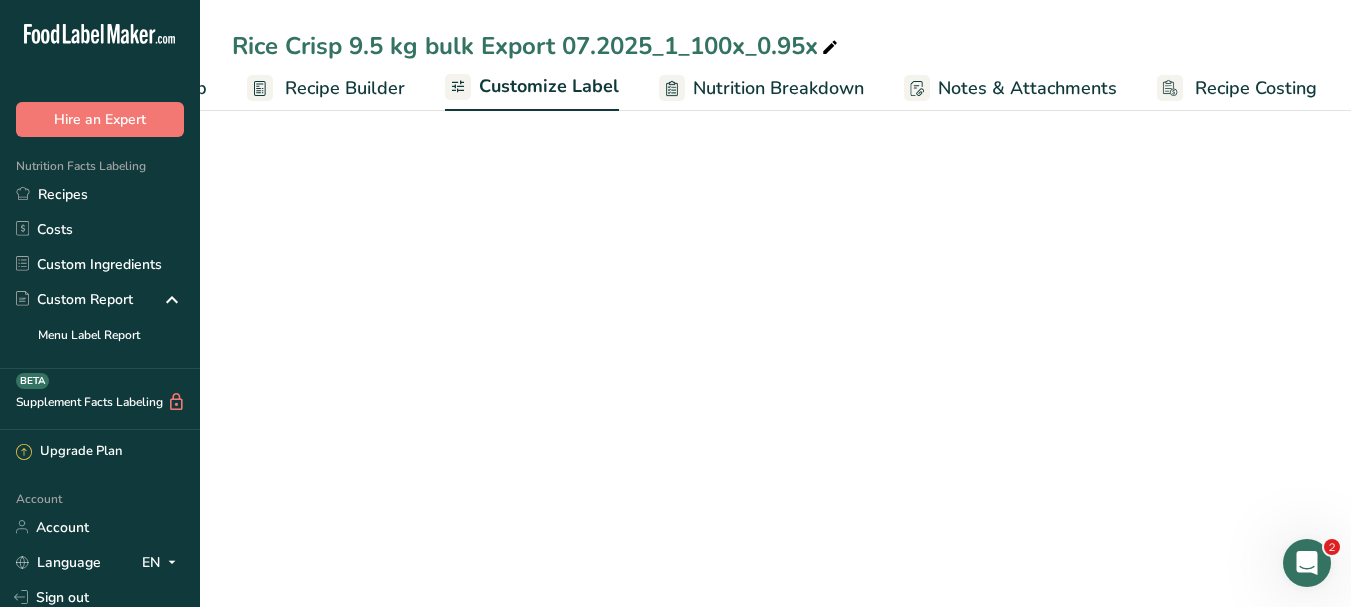 scroll, scrollTop: 0, scrollLeft: 170, axis: horizontal 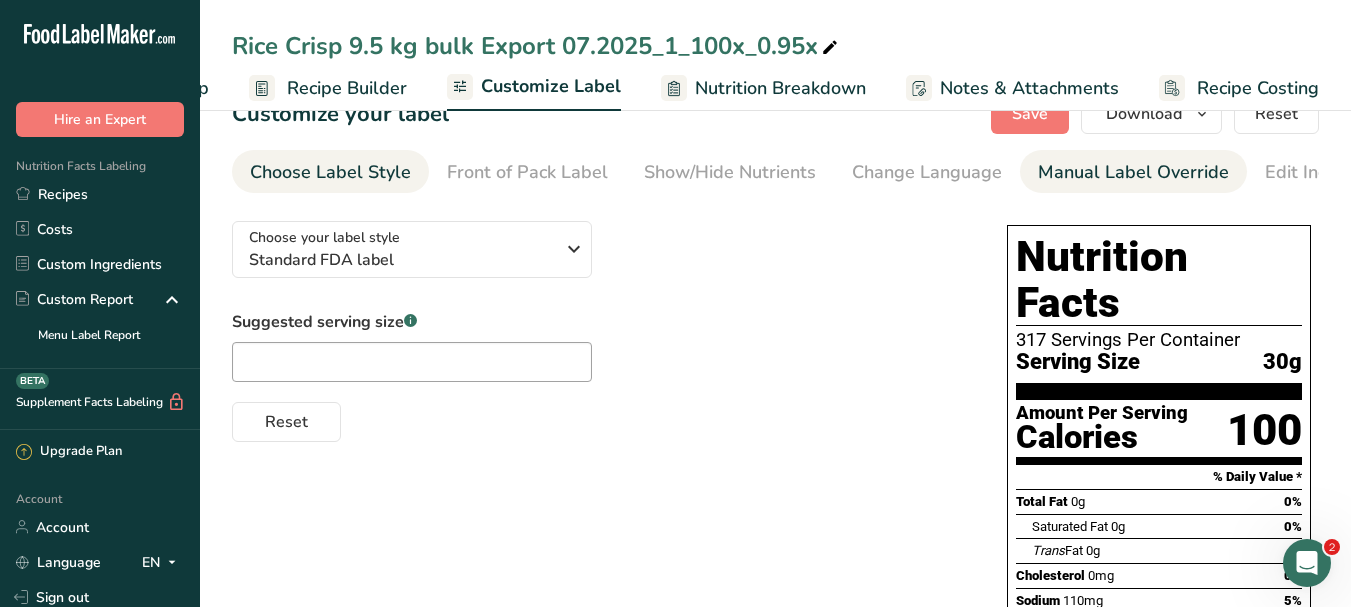 click on "Manual Label Override" at bounding box center (1133, 172) 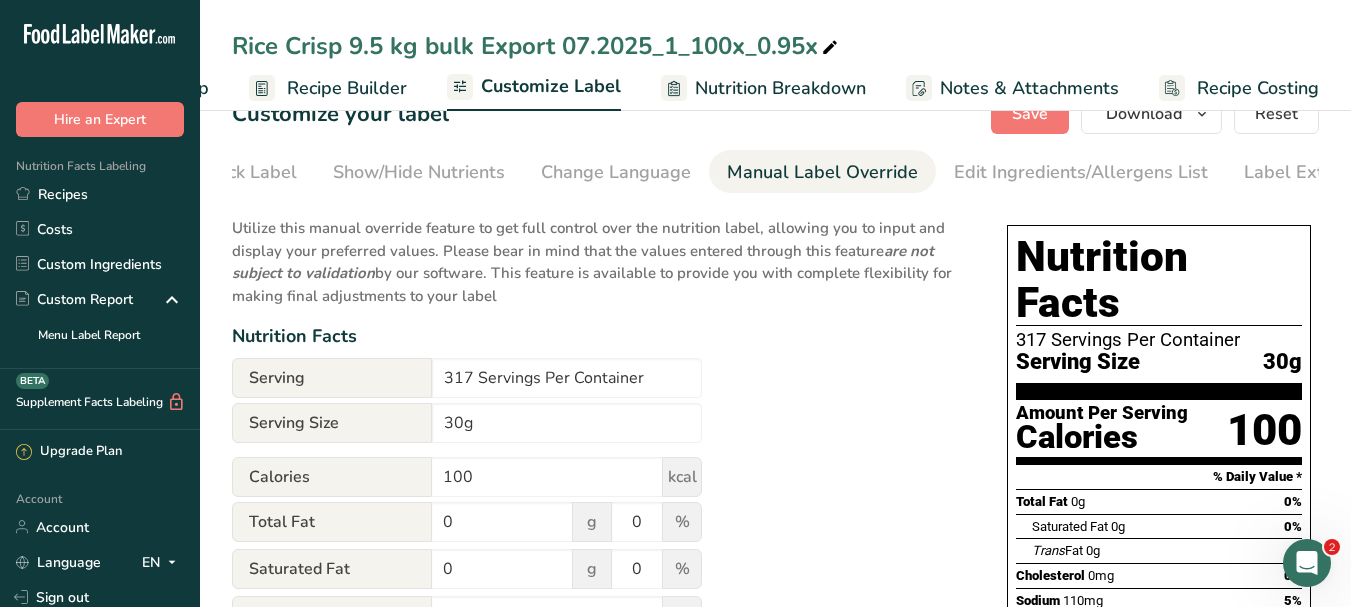 scroll, scrollTop: 0, scrollLeft: 366, axis: horizontal 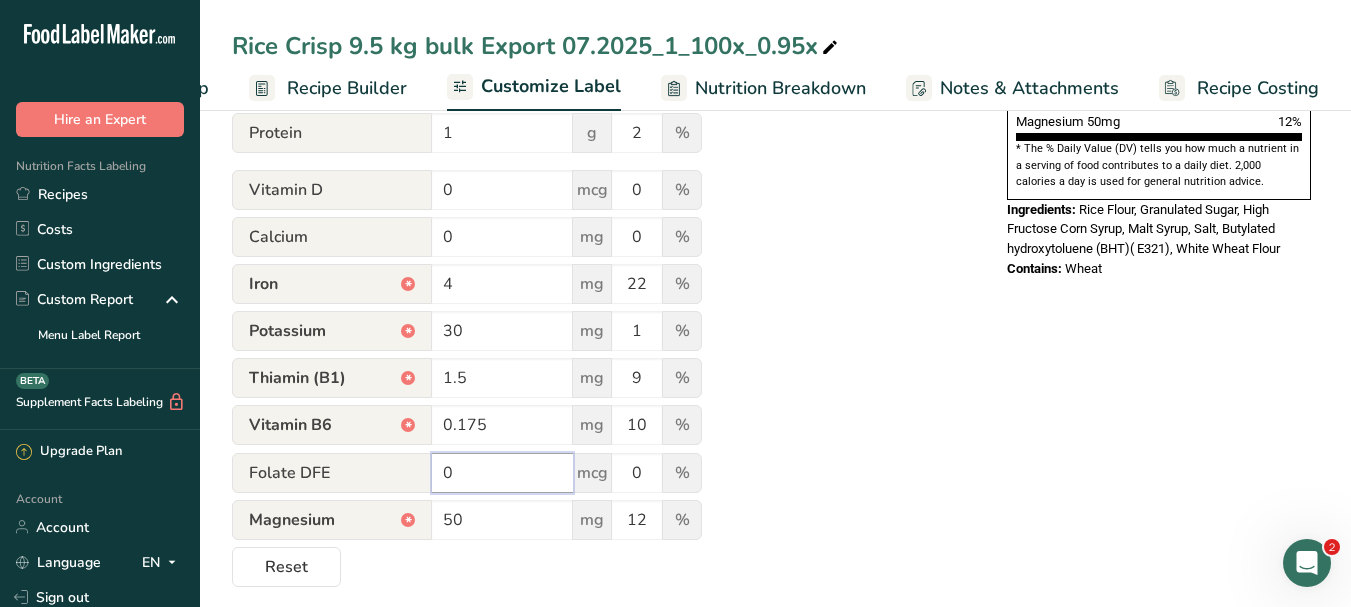 drag, startPoint x: 469, startPoint y: 475, endPoint x: 398, endPoint y: 467, distance: 71.44928 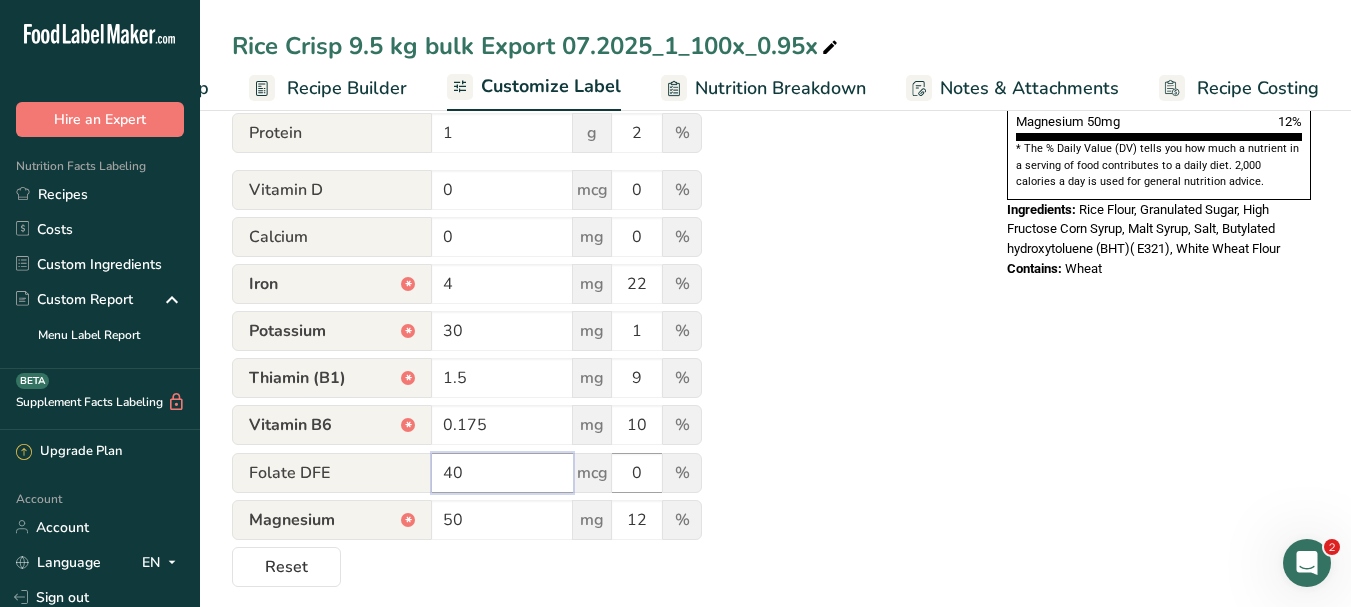 type on "40" 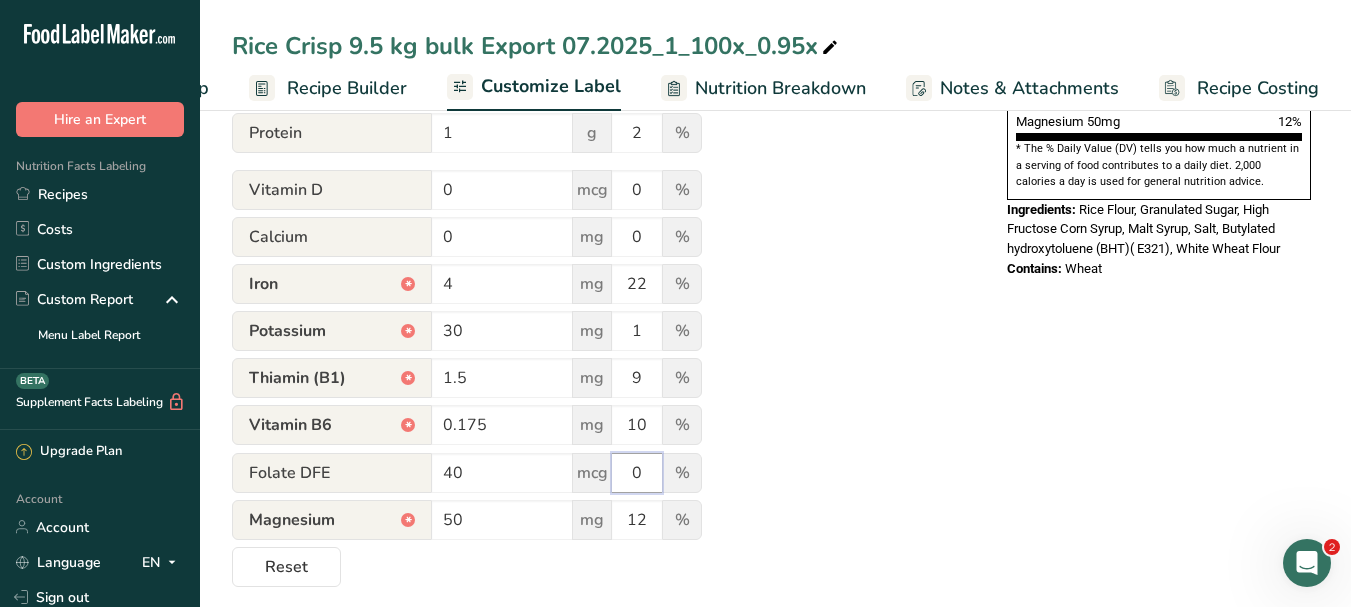 drag, startPoint x: 643, startPoint y: 484, endPoint x: 606, endPoint y: 483, distance: 37.01351 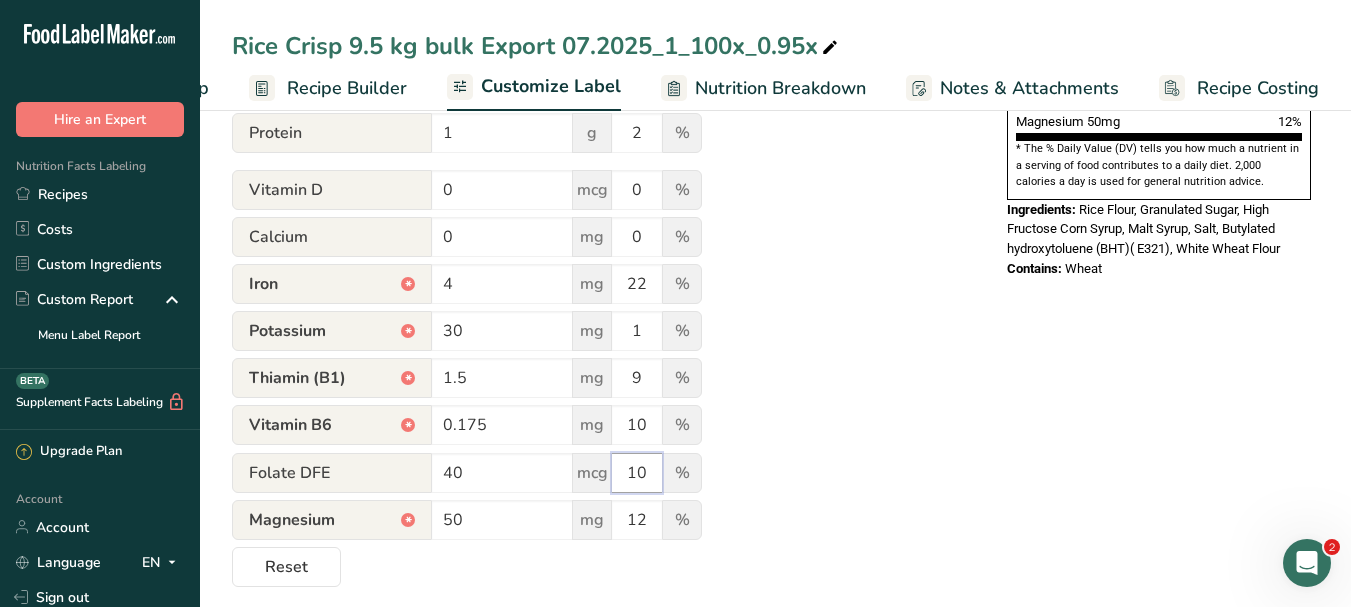 type on "10" 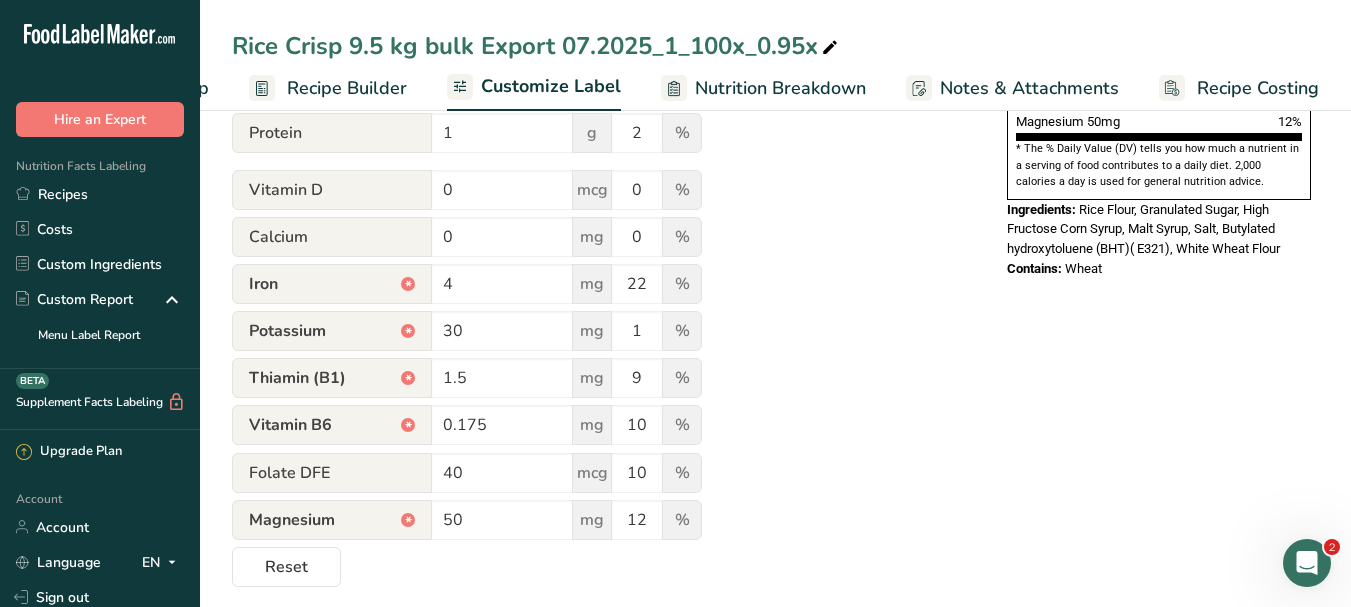 click on "Utilize this manual override feature to get full control over the nutrition label, allowing you to input and display your preferred values. Please bear in mind that the values entered through this feature
are not subject to validation
by our software. This feature is available to provide you with complete flexibility for making final adjustments to your label
Nutrition Facts
Serving
317 Servings Per Container
Serving Size
30g
Calories
100
kcal
Total Fat
0
g
0
%
Saturated Fat
0
g
0
%
Trans Fat
0
g
Cholesterol
0
mg
0
%
Sodium
110
mg
5
%
22     8" at bounding box center [599, -9] 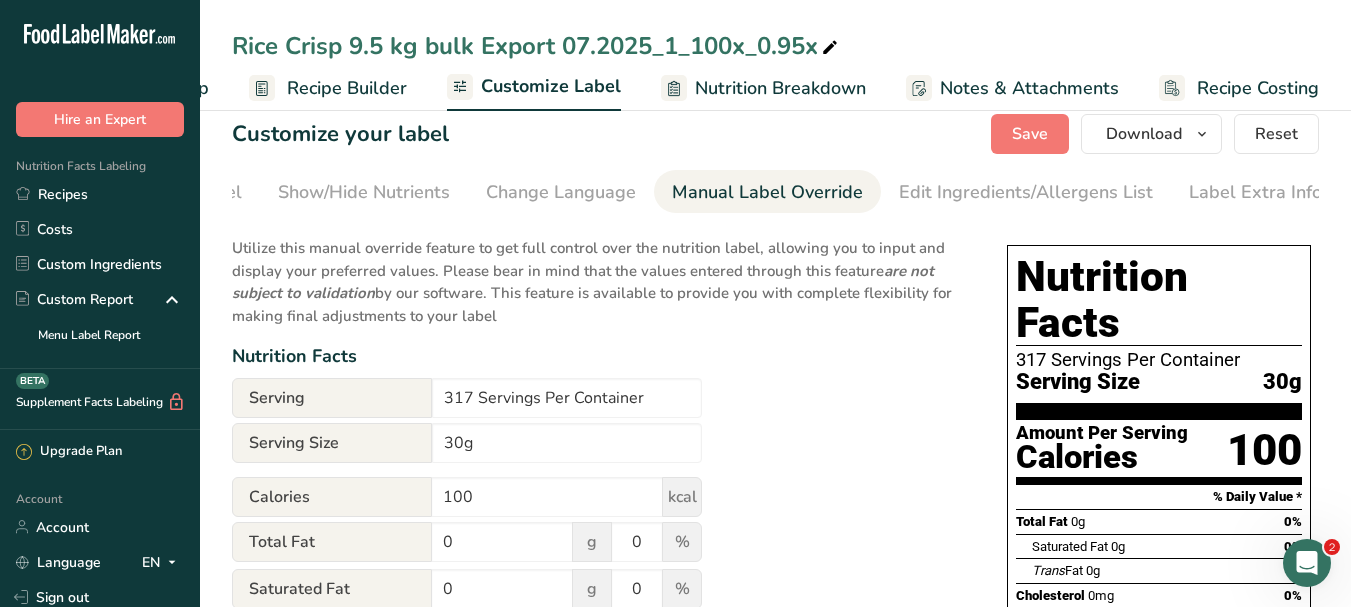 scroll, scrollTop: 0, scrollLeft: 0, axis: both 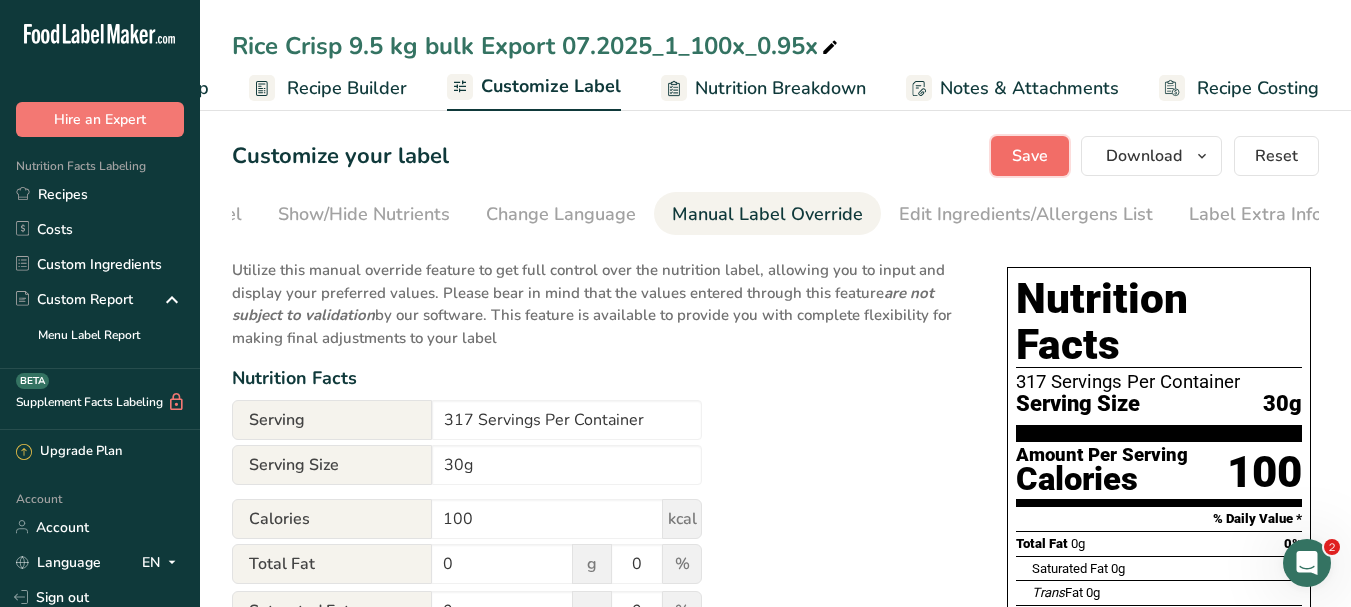 click on "Save" at bounding box center [1030, 156] 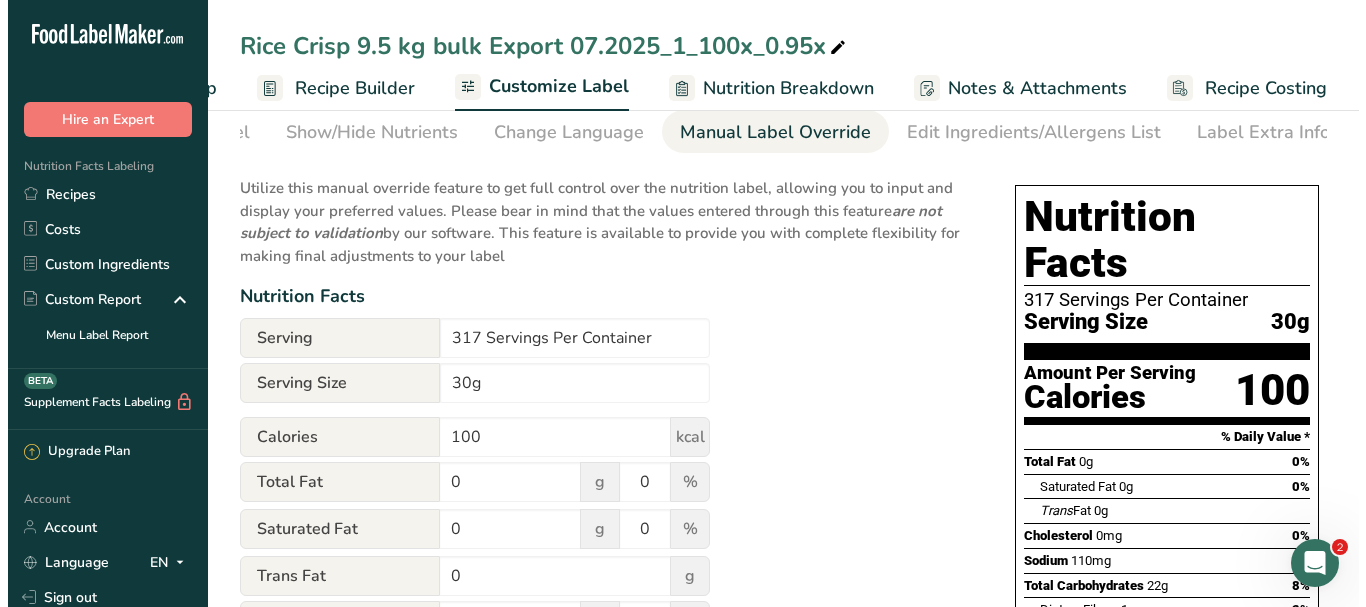 scroll, scrollTop: 0, scrollLeft: 0, axis: both 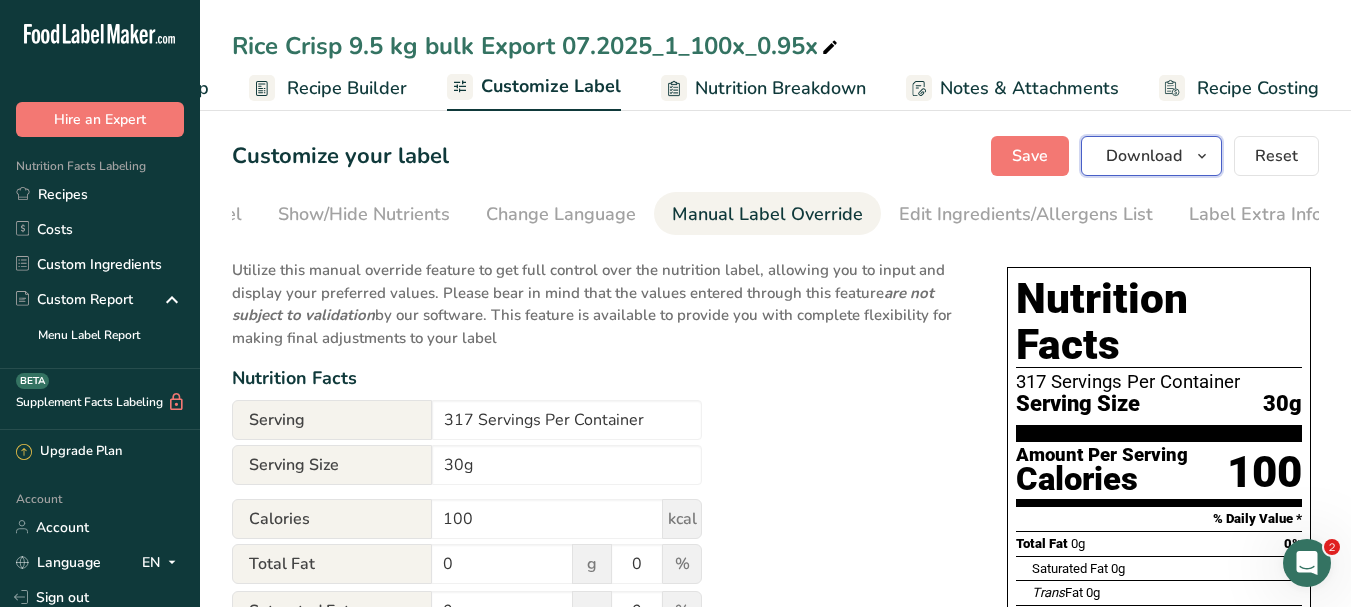click at bounding box center (1202, 156) 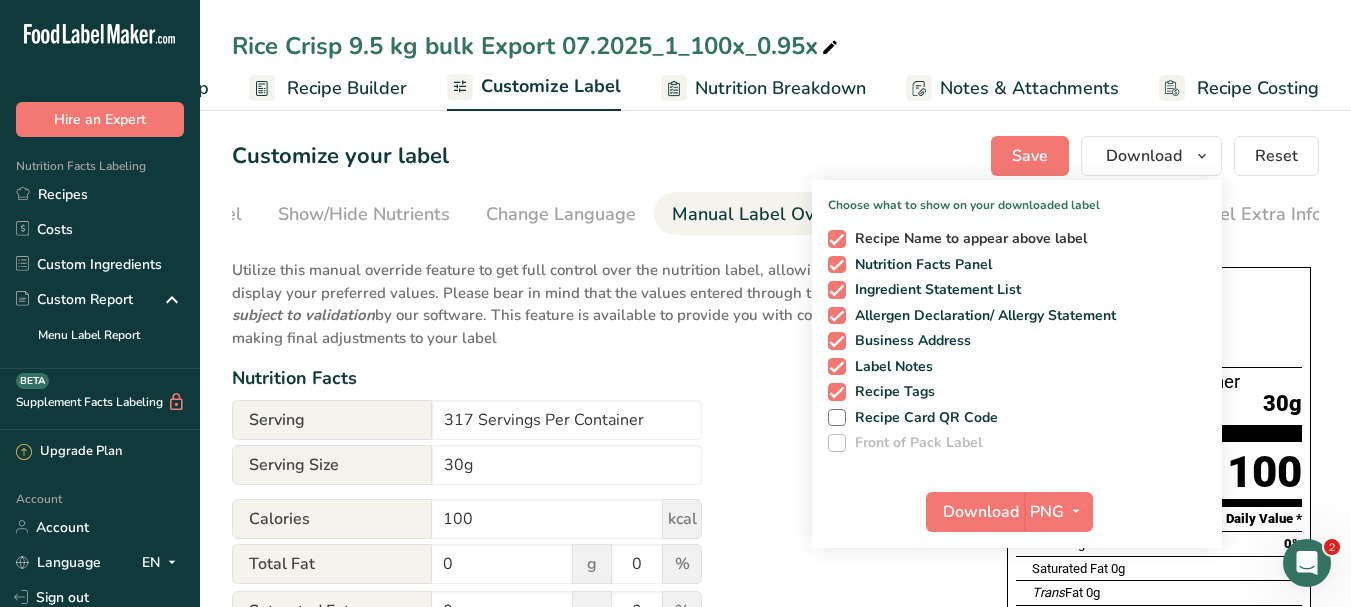click at bounding box center [837, 239] 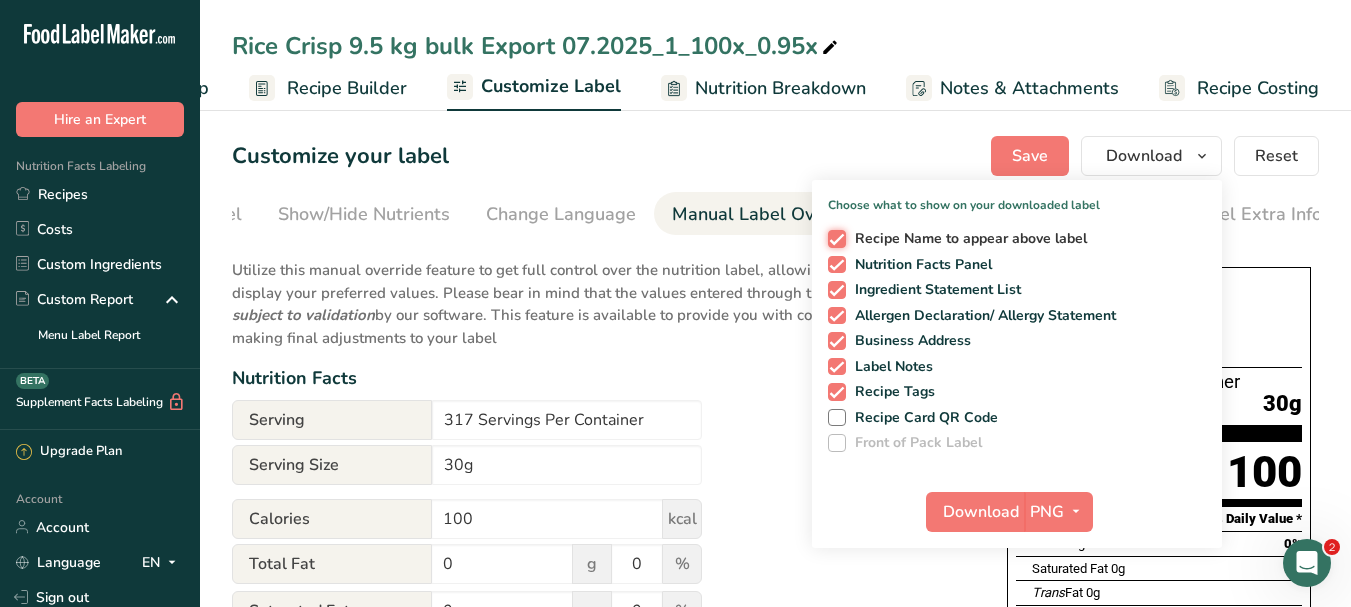 click on "Recipe Name to appear above label" at bounding box center (834, 238) 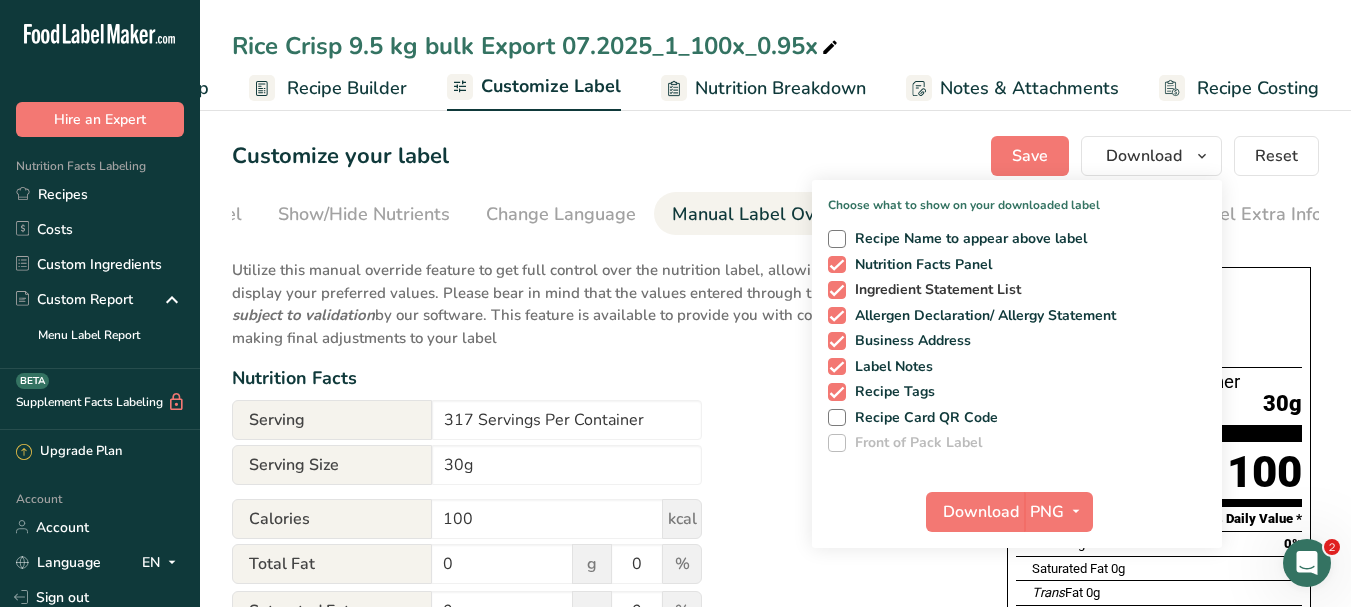 click at bounding box center (837, 290) 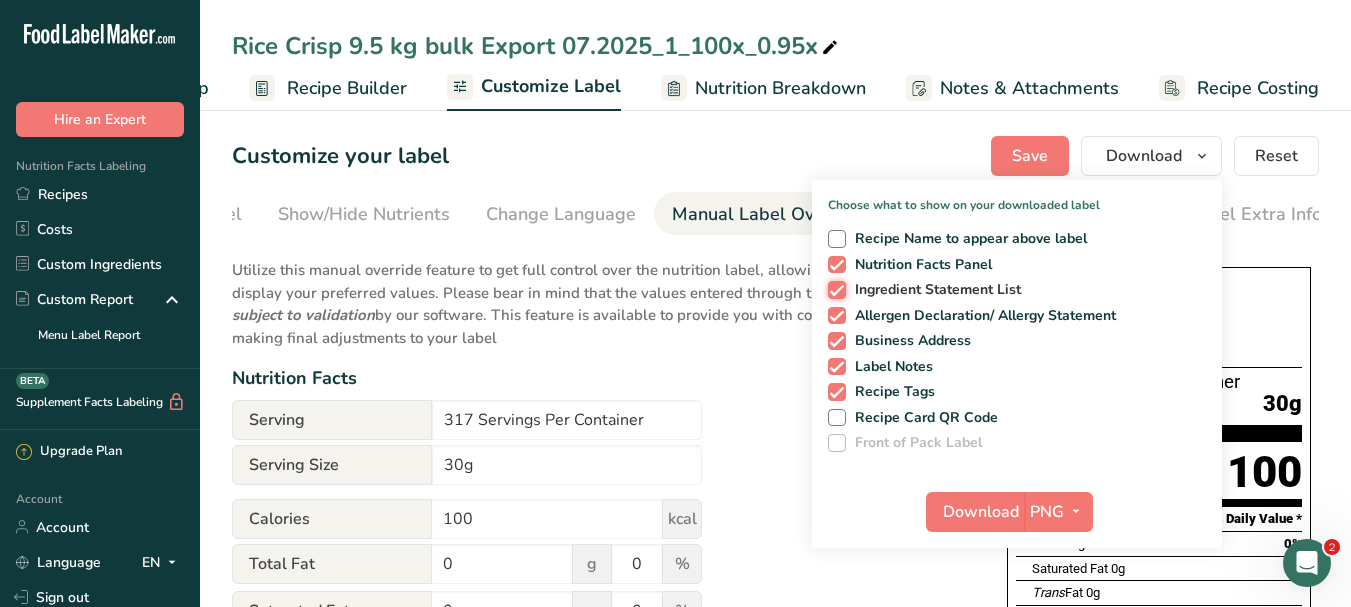 click on "Ingredient Statement List" at bounding box center [834, 289] 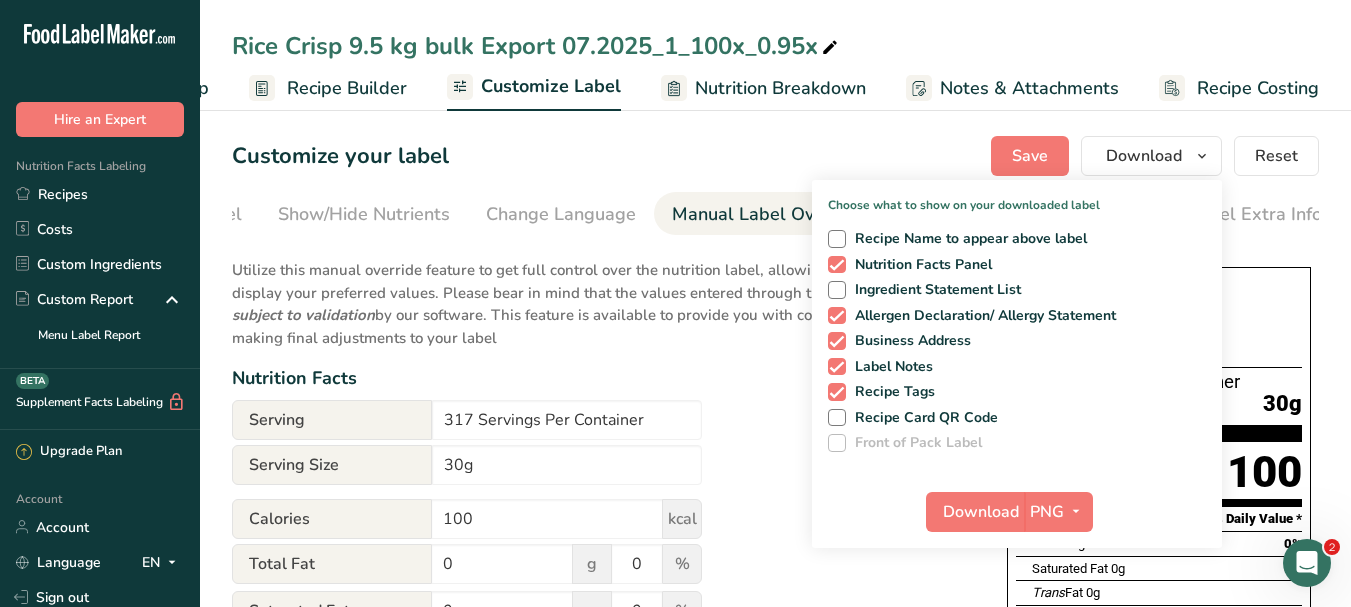 click on "Recipe Name to appear above label
Nutrition Facts Panel
Ingredient Statement List
Allergen Declaration/ Allergy Statement
Business Address
Label Notes
Recipe Tags
Recipe Card QR Code
Front of Pack Label" at bounding box center [1017, 337] 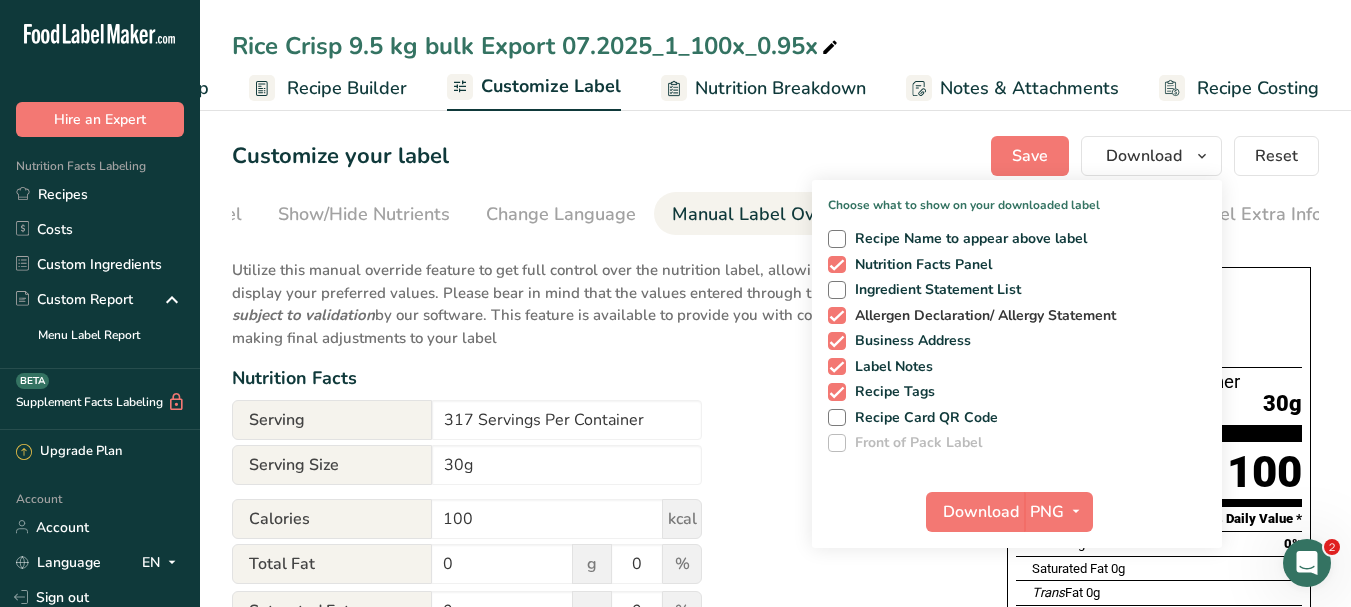 click at bounding box center (837, 316) 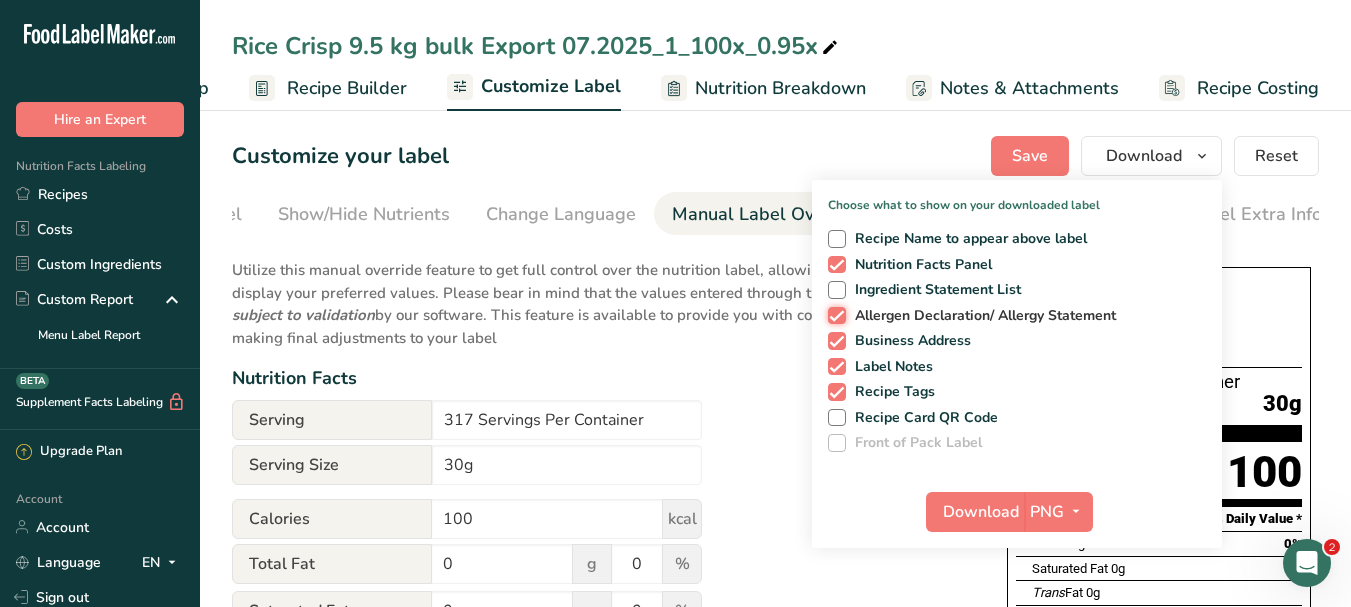 click on "Allergen Declaration/ Allergy Statement" at bounding box center (834, 315) 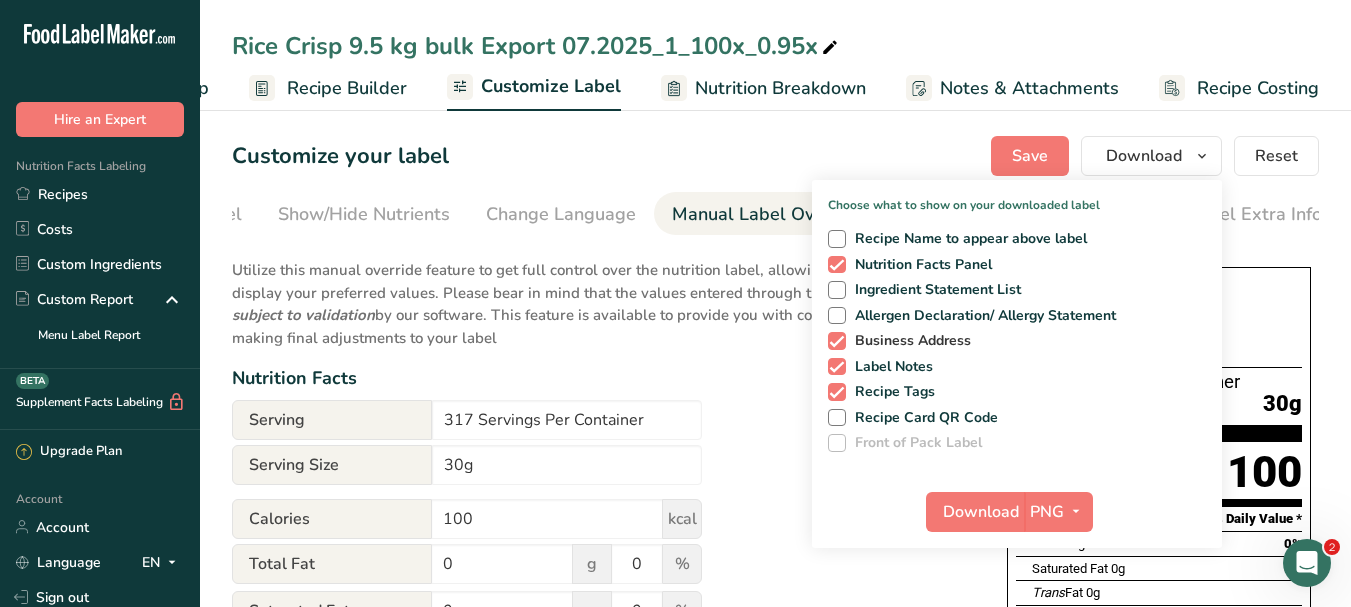 click at bounding box center (837, 341) 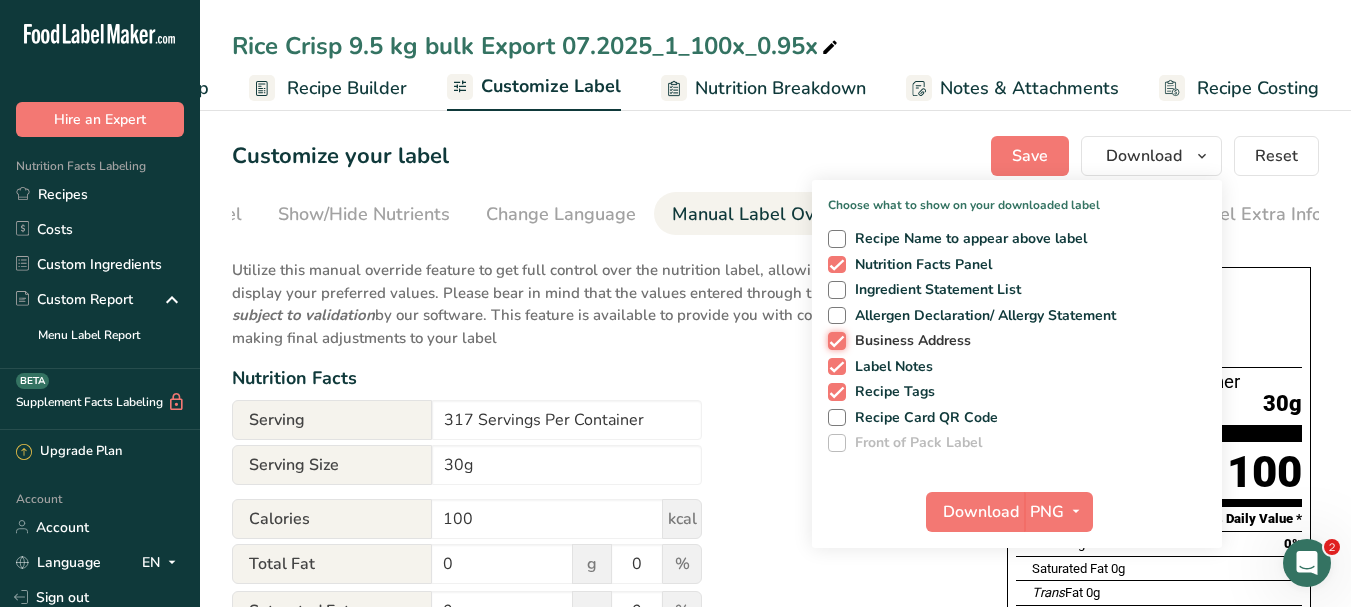 click on "Business Address" at bounding box center [834, 340] 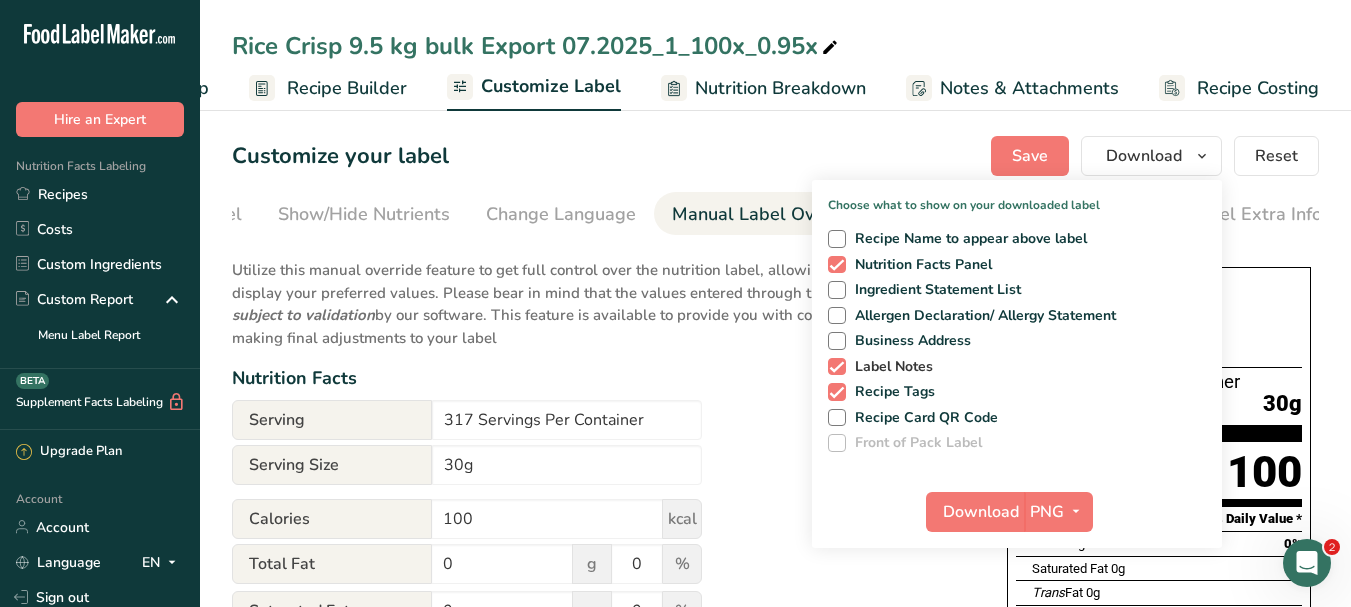 click at bounding box center [837, 367] 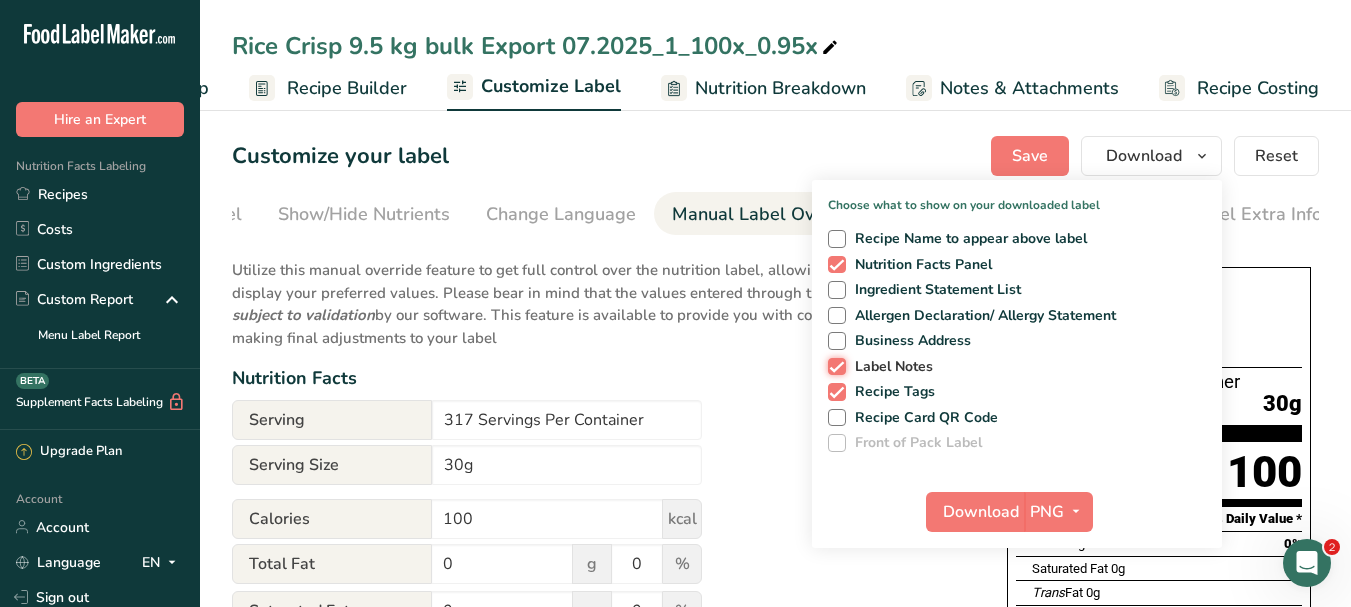 click on "Label Notes" at bounding box center [834, 366] 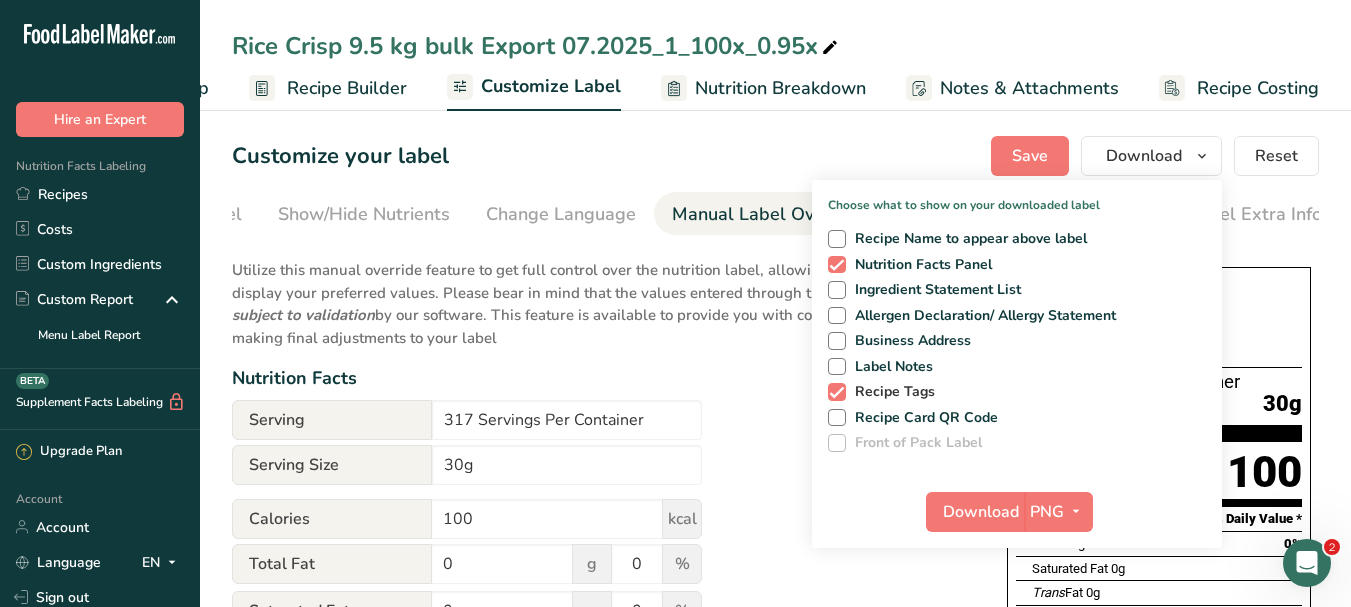 click at bounding box center [837, 392] 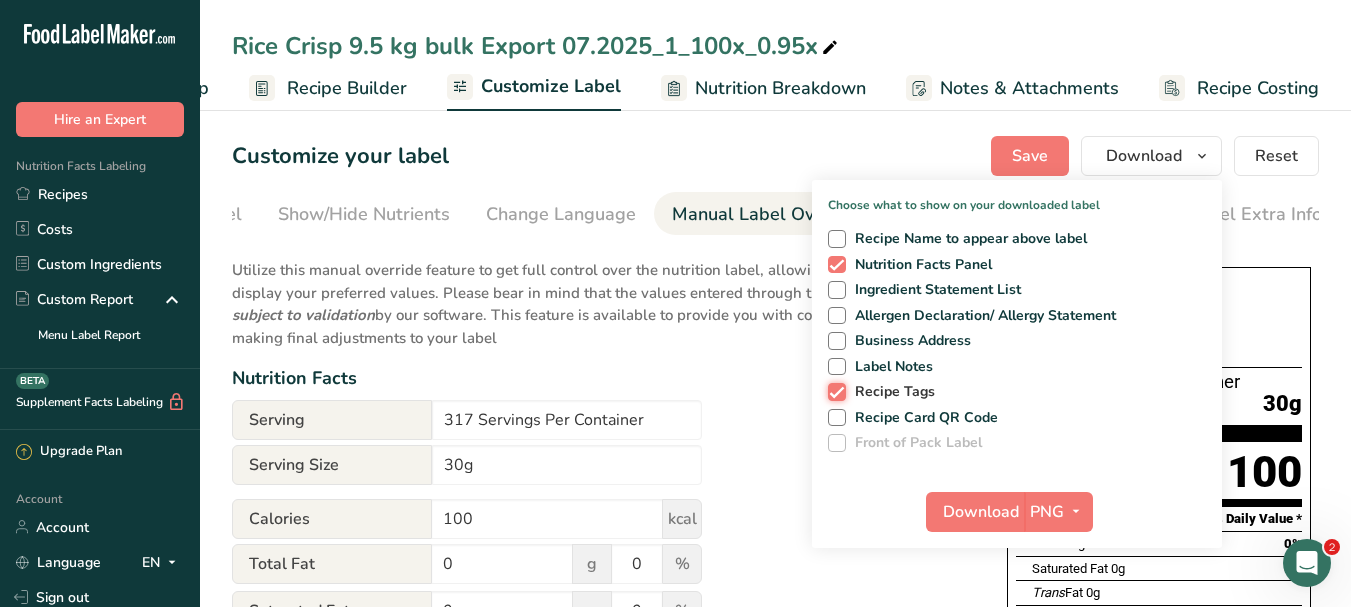 click on "Recipe Tags" at bounding box center (834, 391) 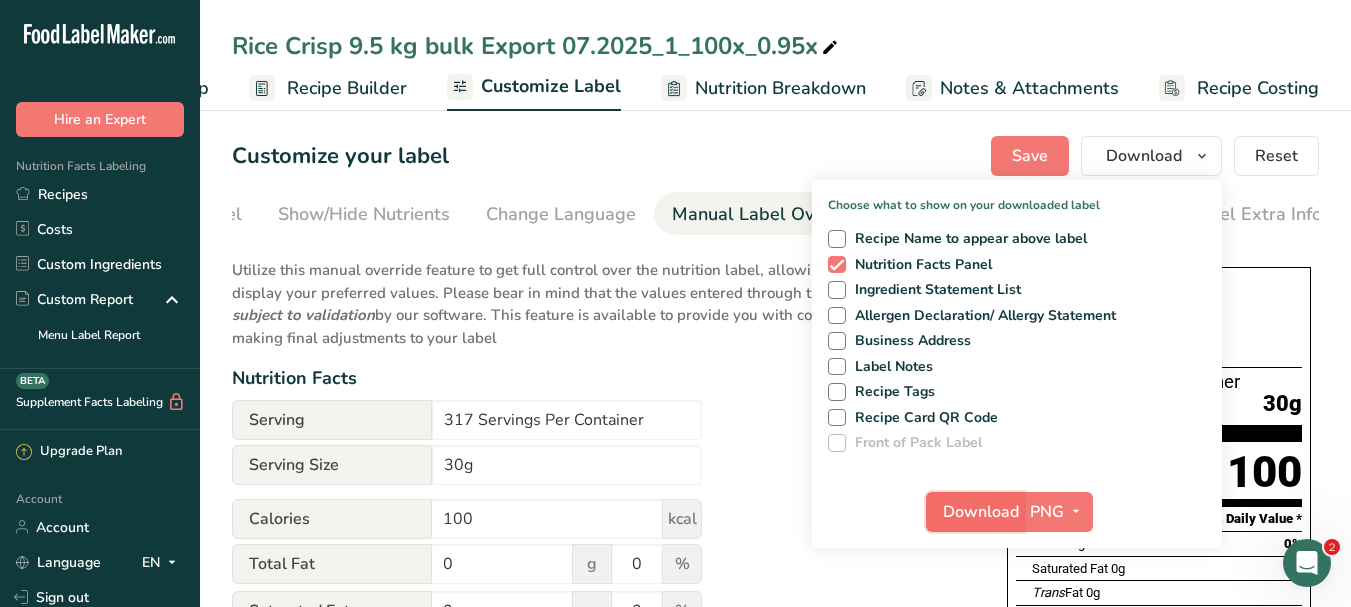 click on "Download" at bounding box center (981, 512) 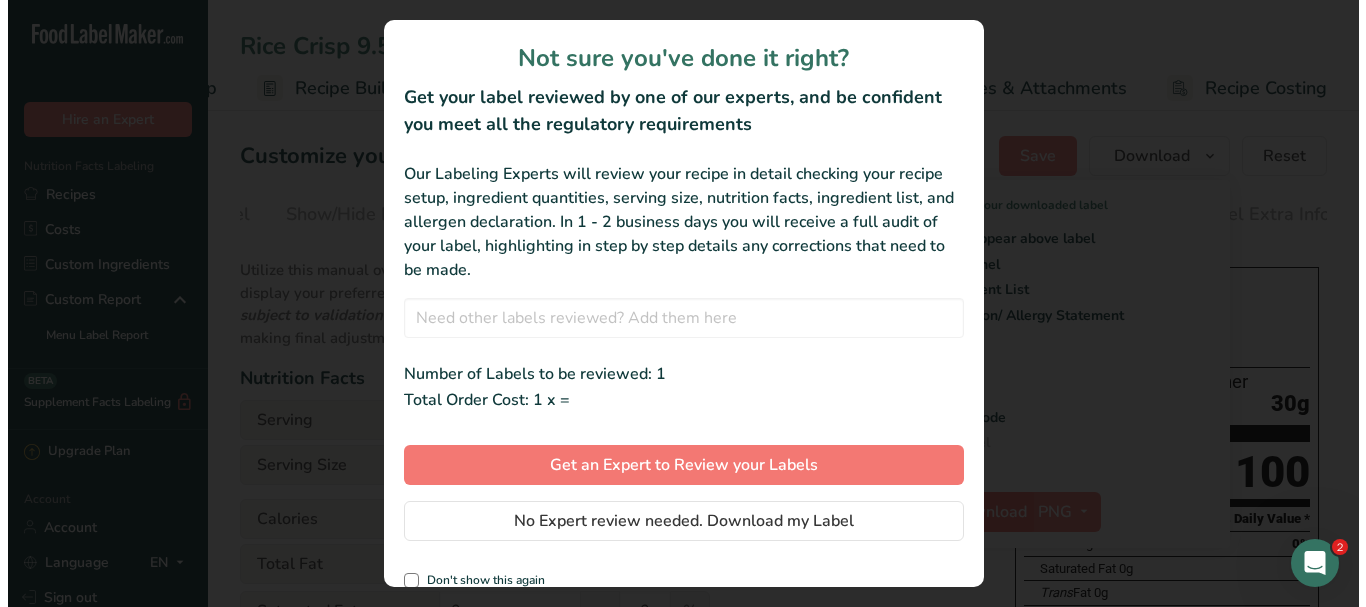 scroll, scrollTop: 0, scrollLeft: 351, axis: horizontal 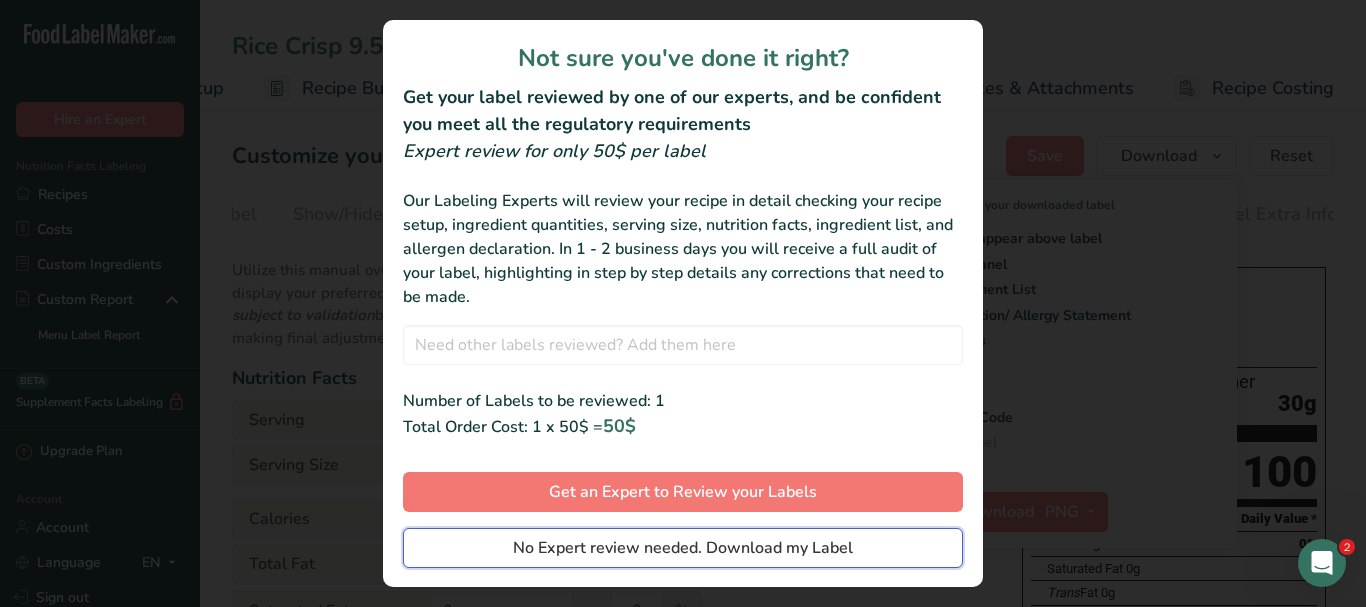click on "No Expert review needed. Download my Label" at bounding box center (683, 548) 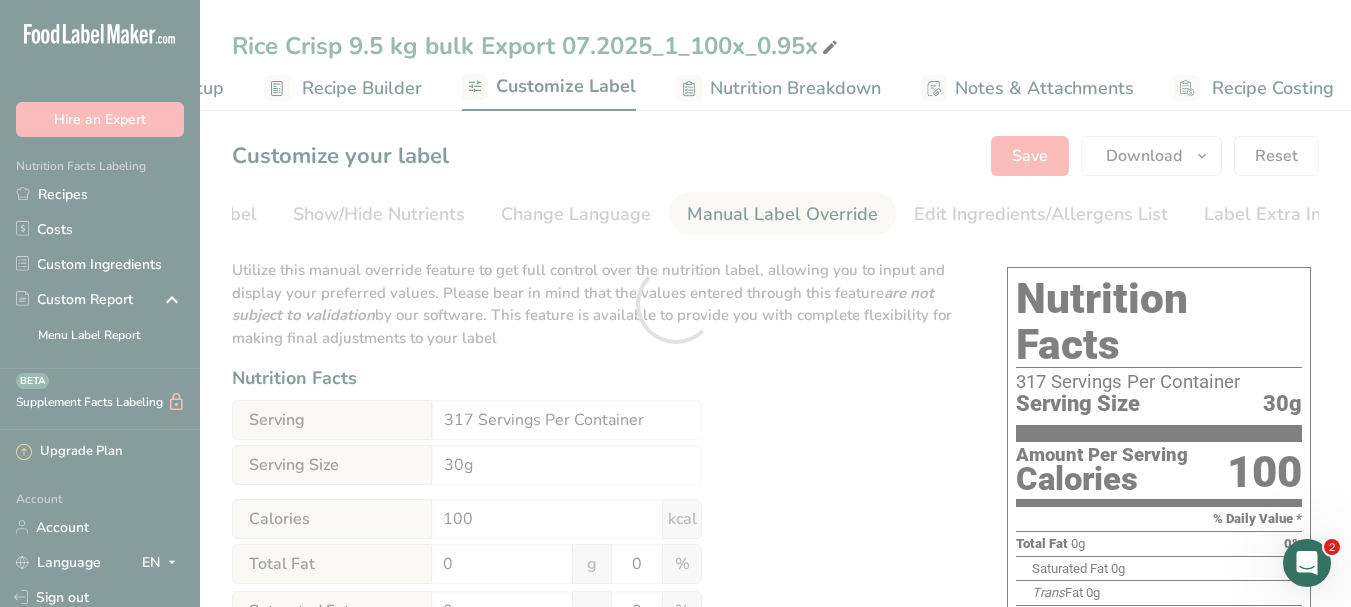 scroll, scrollTop: 428, scrollLeft: 0, axis: vertical 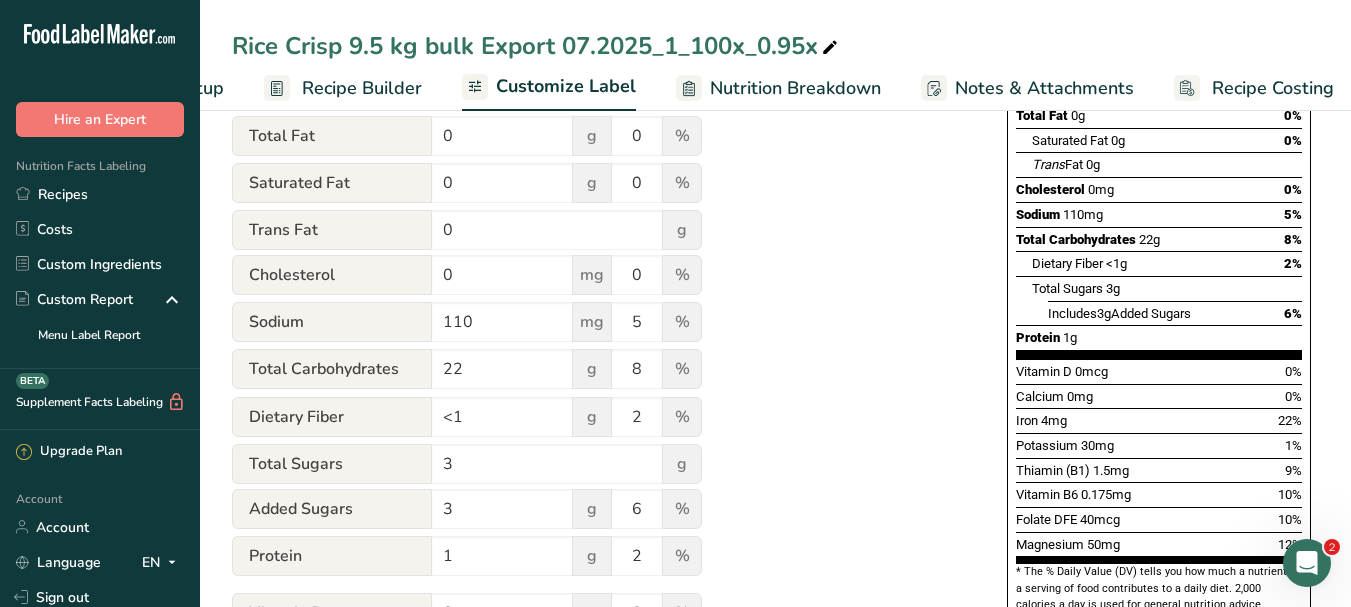 click on "Utilize this manual override feature to get full control over the nutrition label, allowing you to input and display your preferred values. Please bear in mind that the values entered through this feature
are not subject to validation
by our software. This feature is available to provide you with complete flexibility for making final adjustments to your label
Nutrition Facts
Serving
317 Servings Per Container
Serving Size
30g
Calories
100
kcal
Total Fat
0
g
0
%
Saturated Fat
0
g
0
%
Trans Fat
0
g
Cholesterol
0
mg
0
%
Sodium
110
mg
5
%
22     8" at bounding box center (599, 414) 